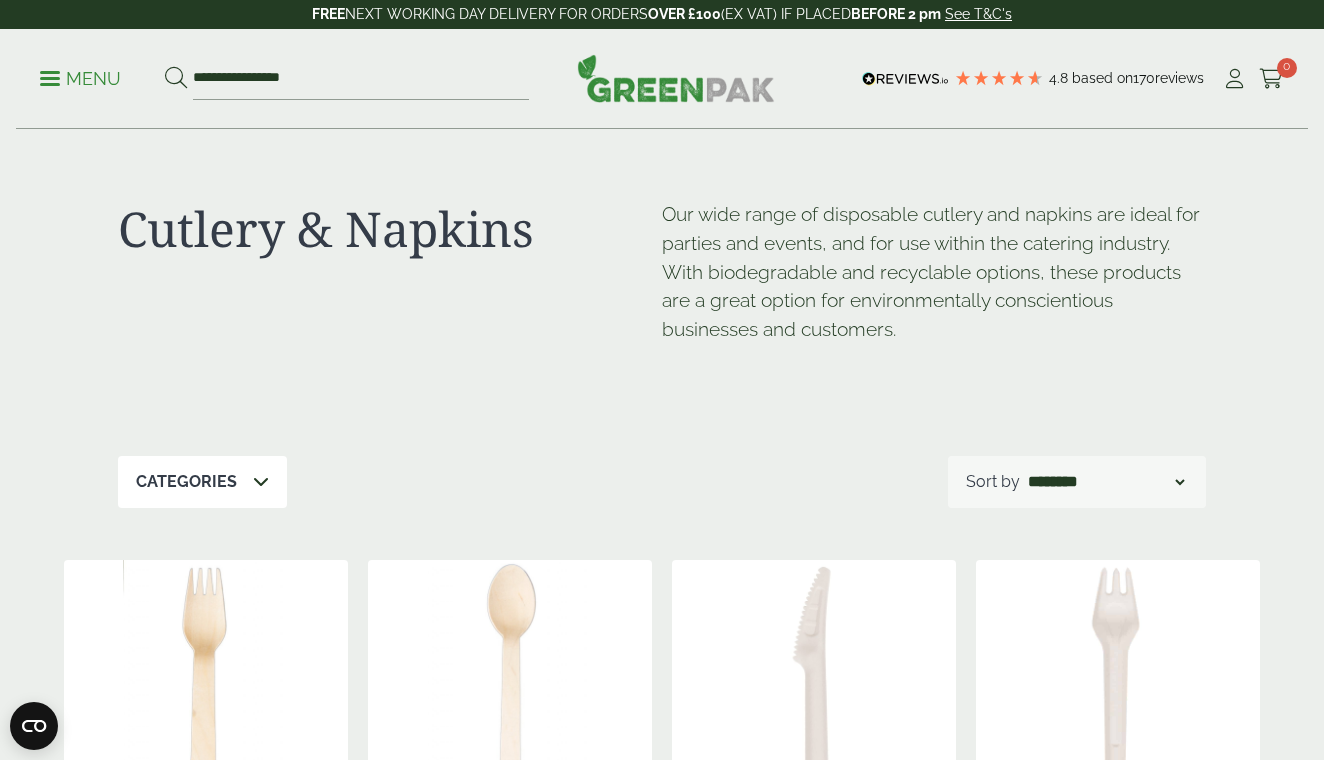 scroll, scrollTop: 315, scrollLeft: 0, axis: vertical 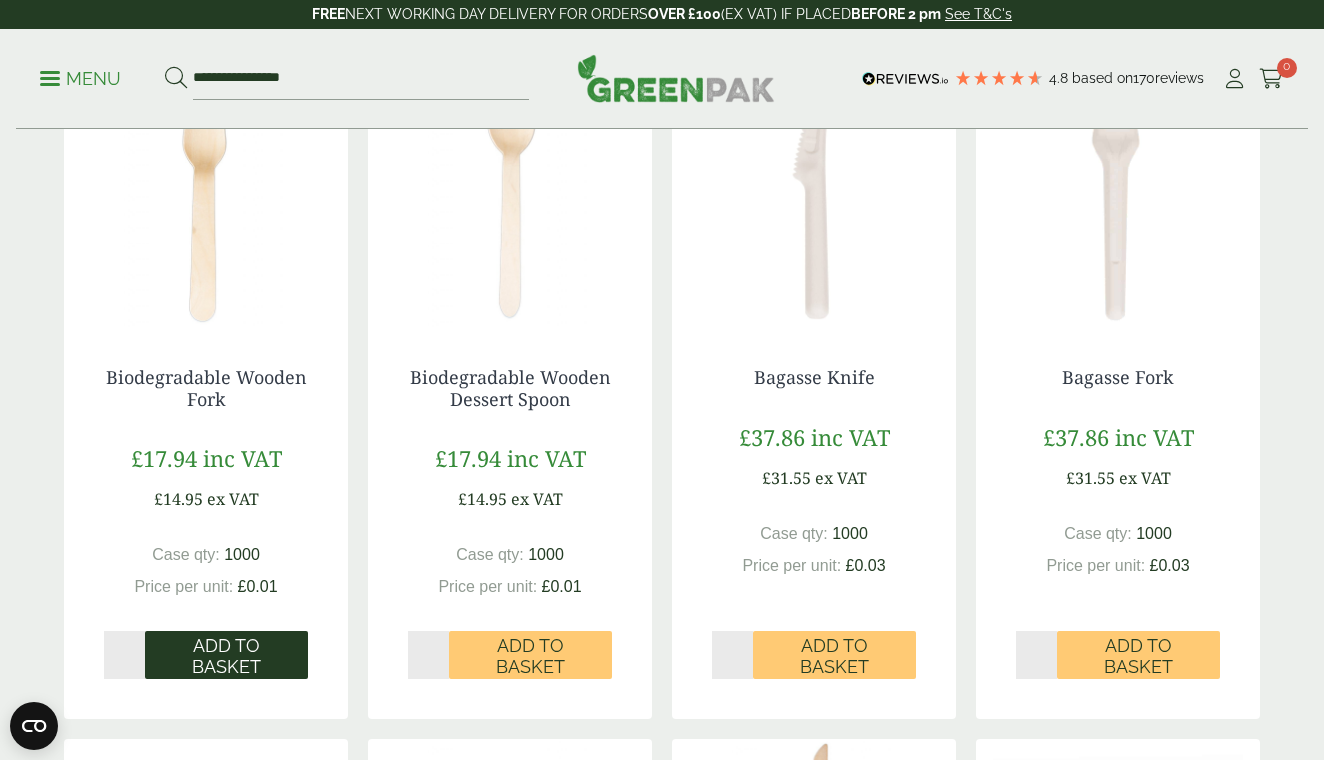 click on "Add to Basket" at bounding box center [226, 656] 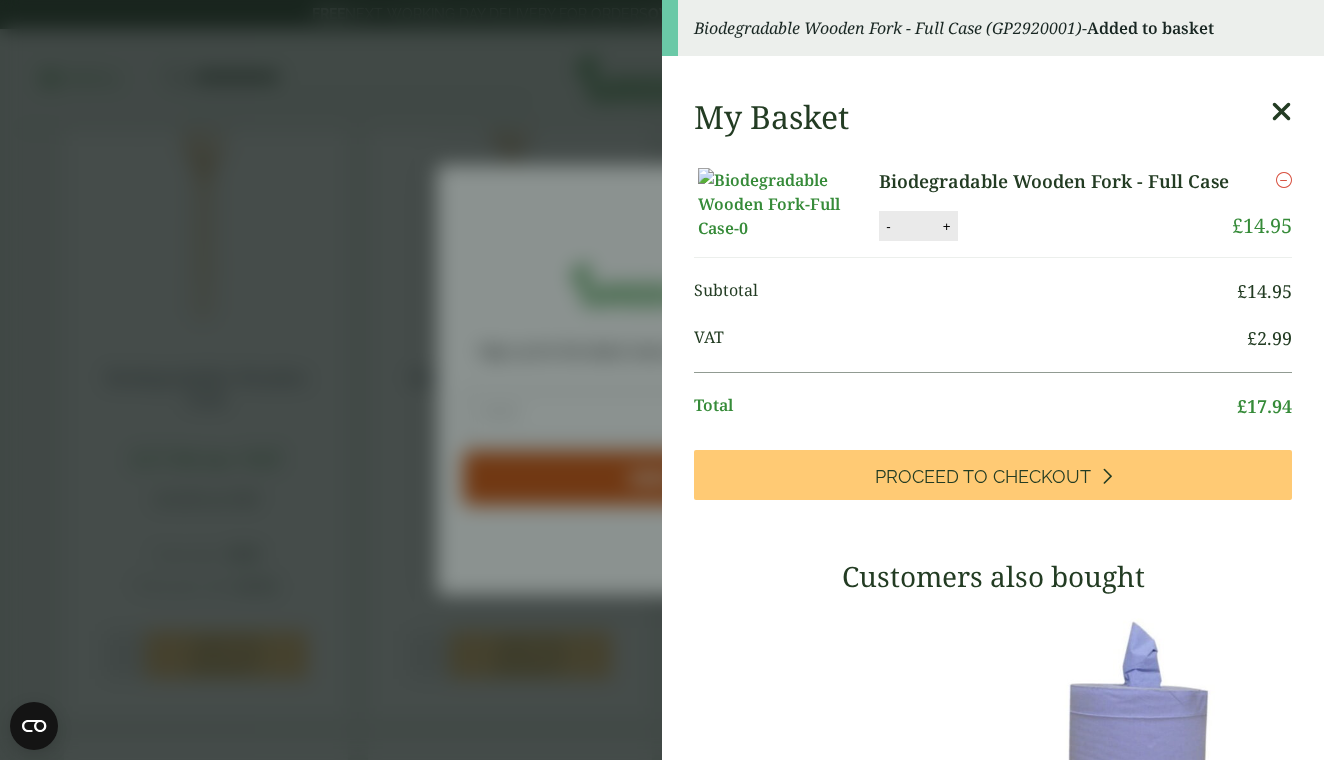 click at bounding box center (1281, 112) 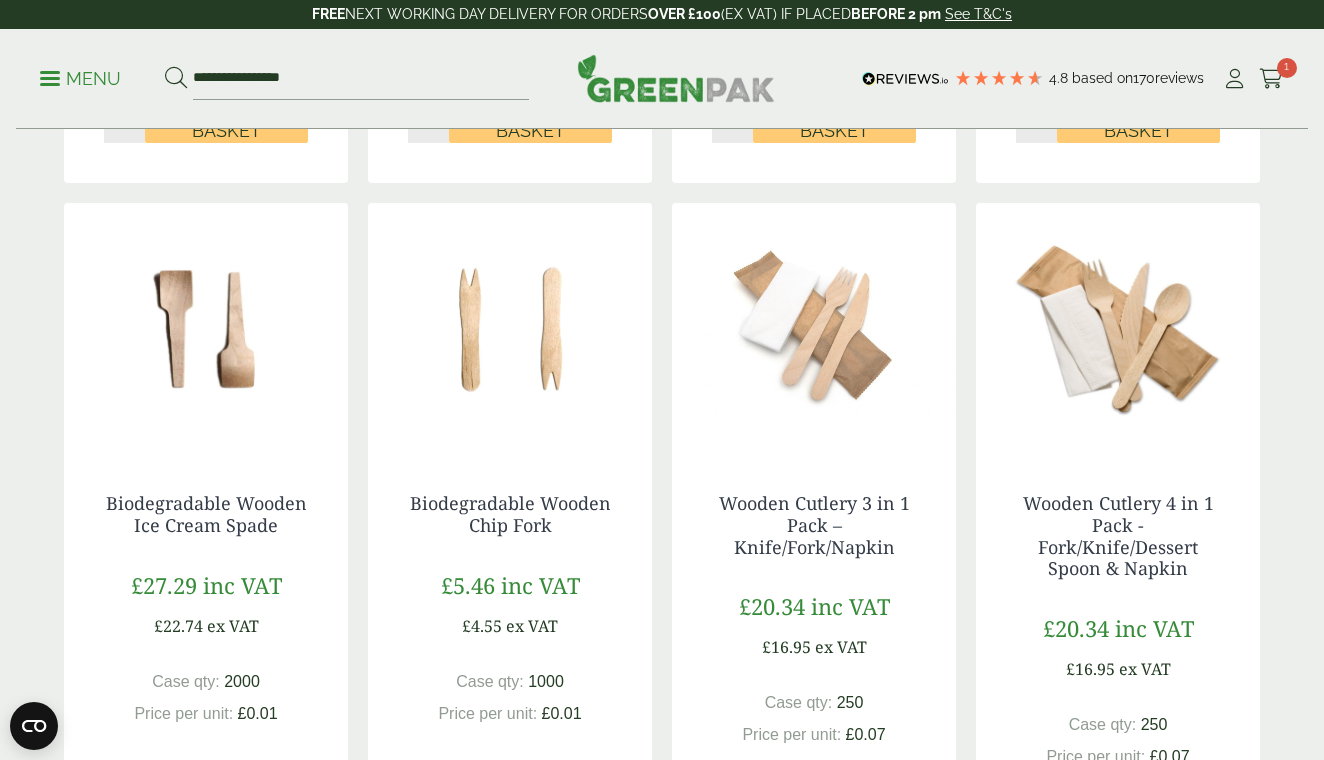 scroll, scrollTop: 1842, scrollLeft: 0, axis: vertical 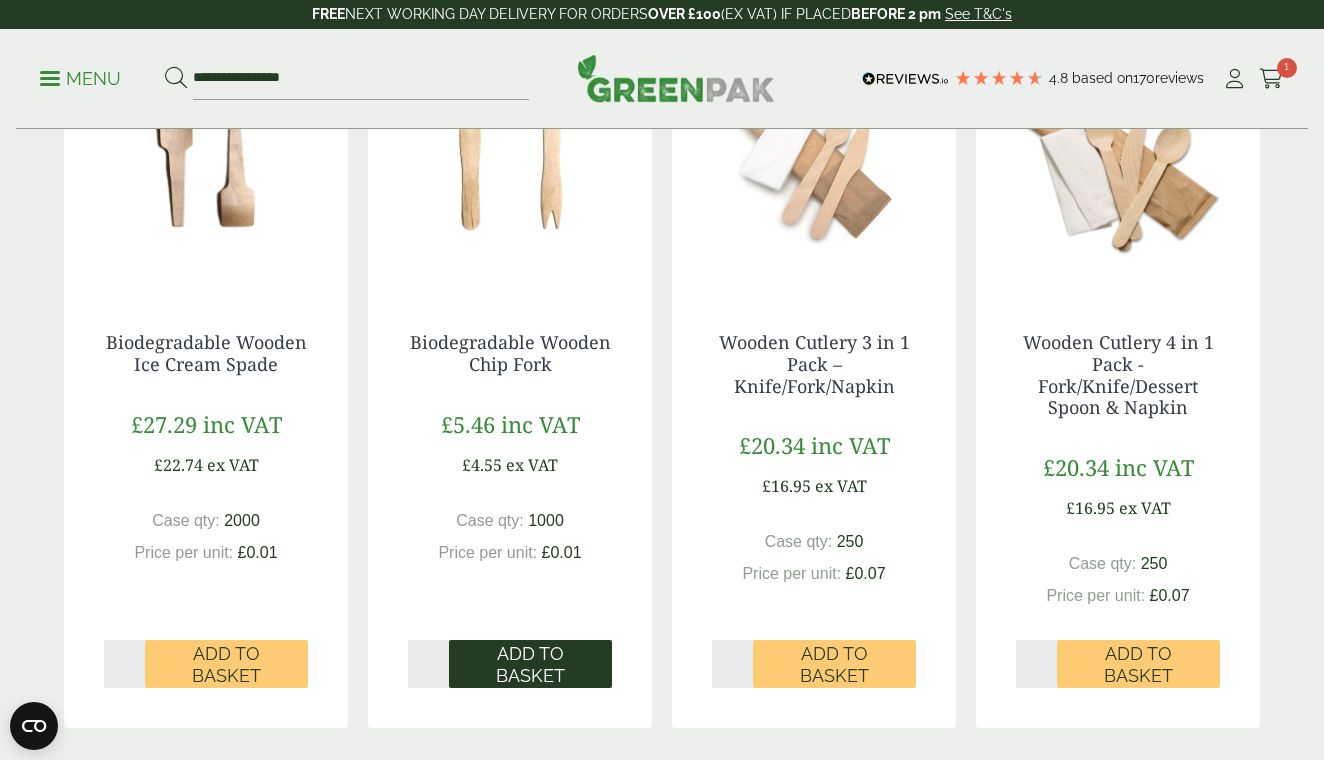 click on "Add to Basket" at bounding box center [530, 664] 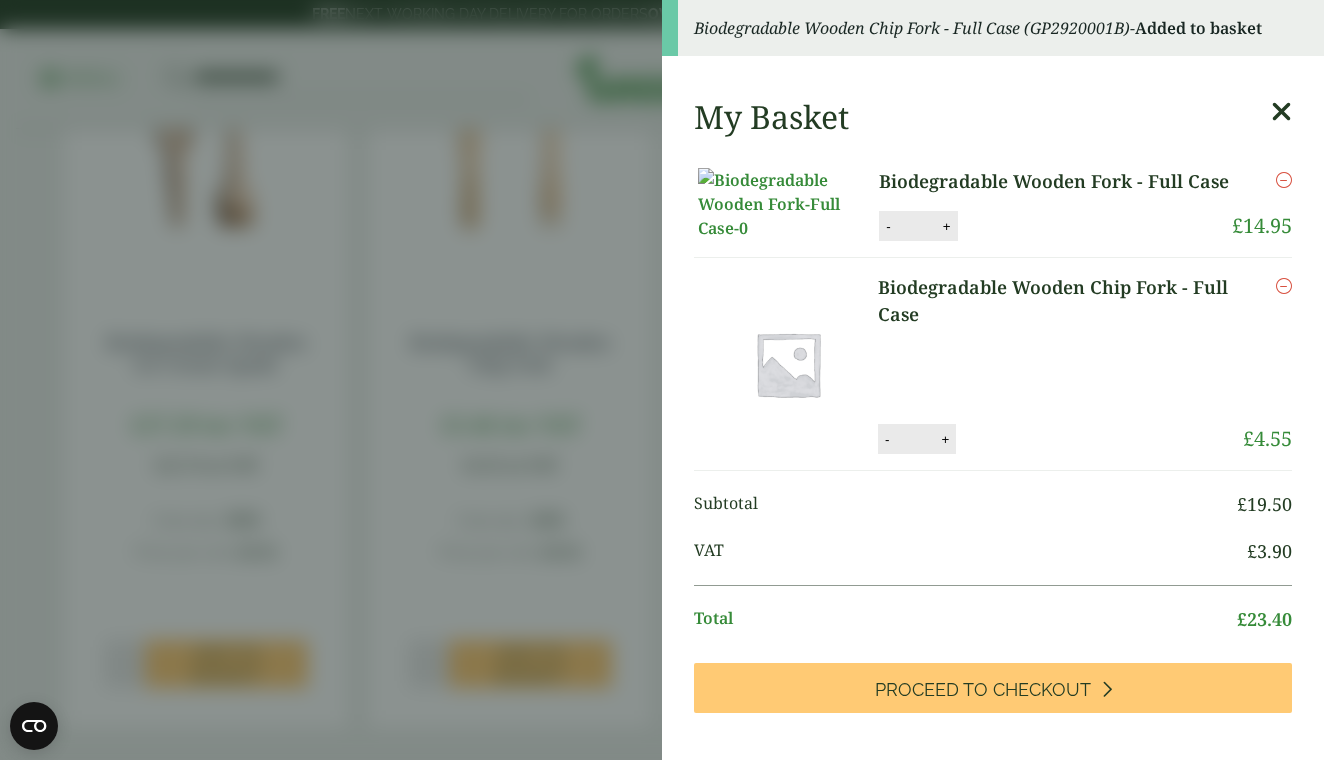 scroll, scrollTop: 0, scrollLeft: 0, axis: both 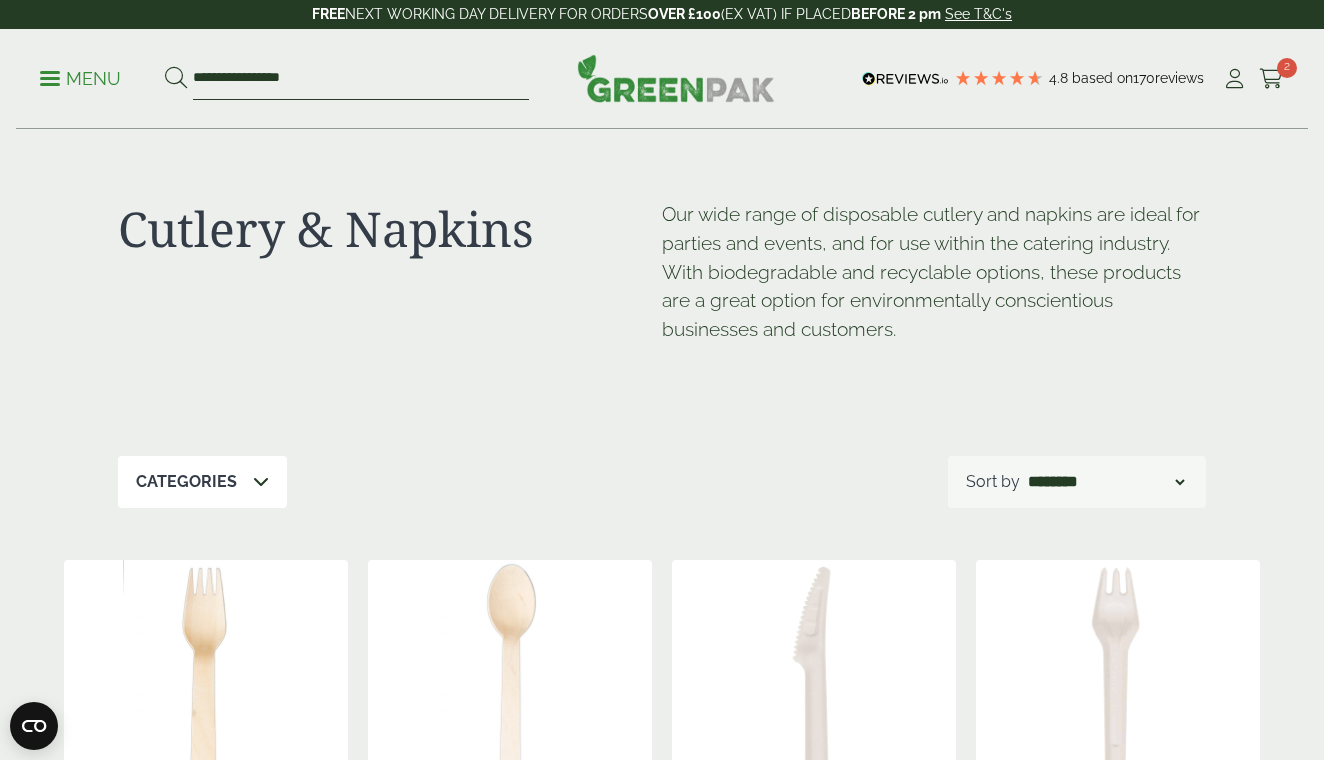 click on "**********" at bounding box center [361, 79] 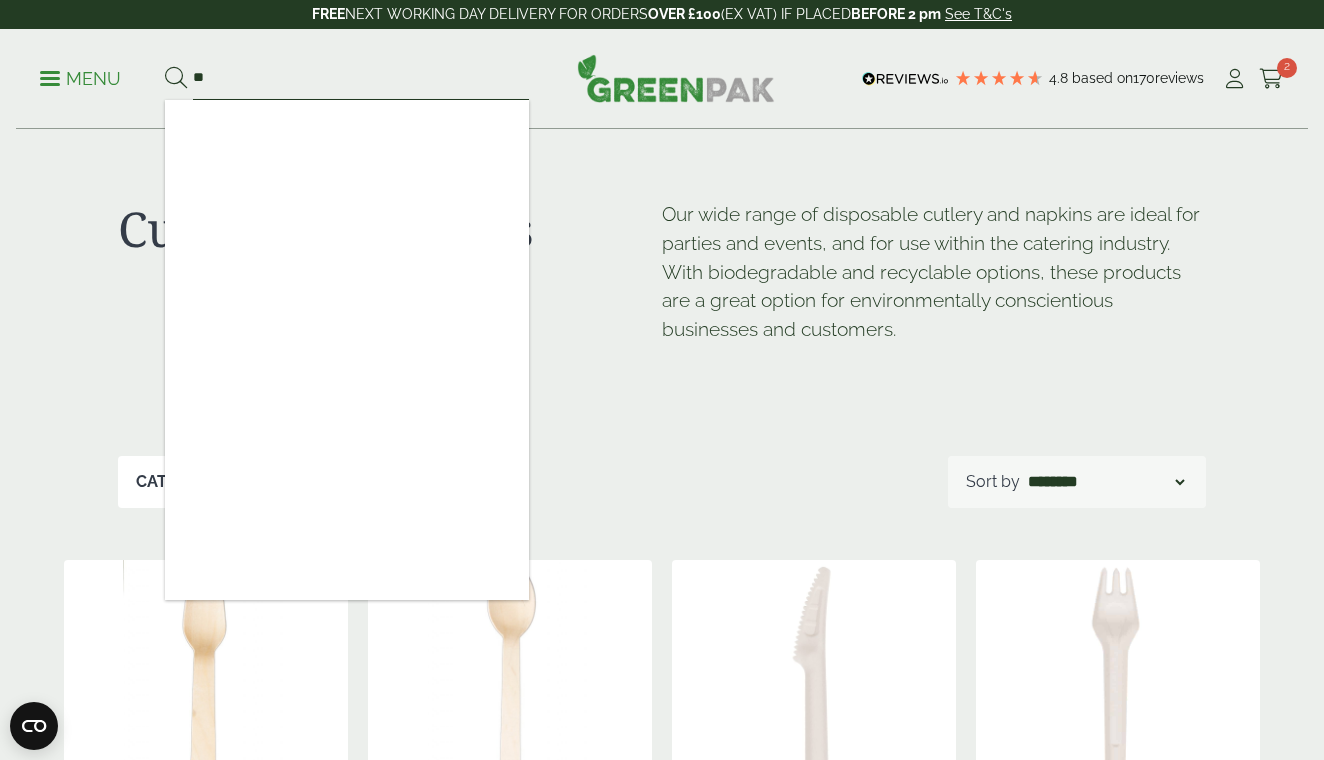 type on "*" 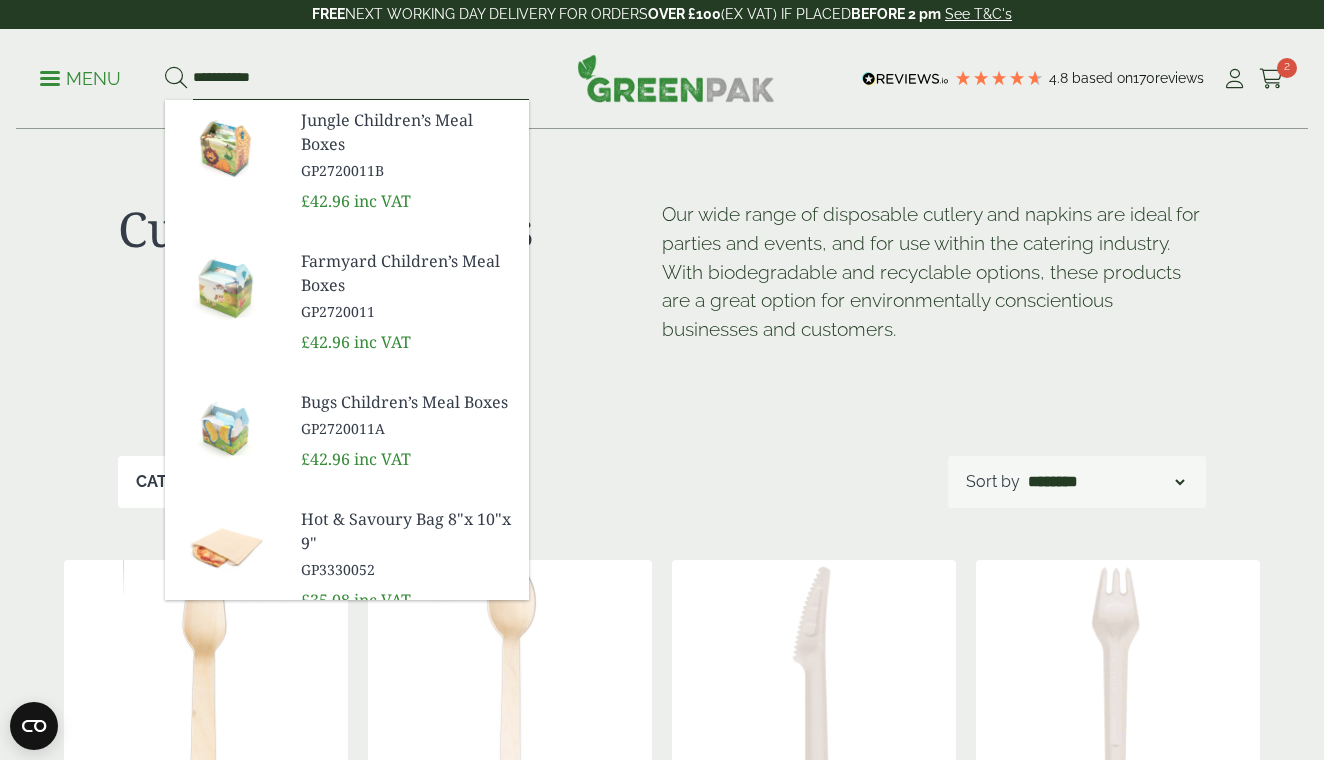 type on "**********" 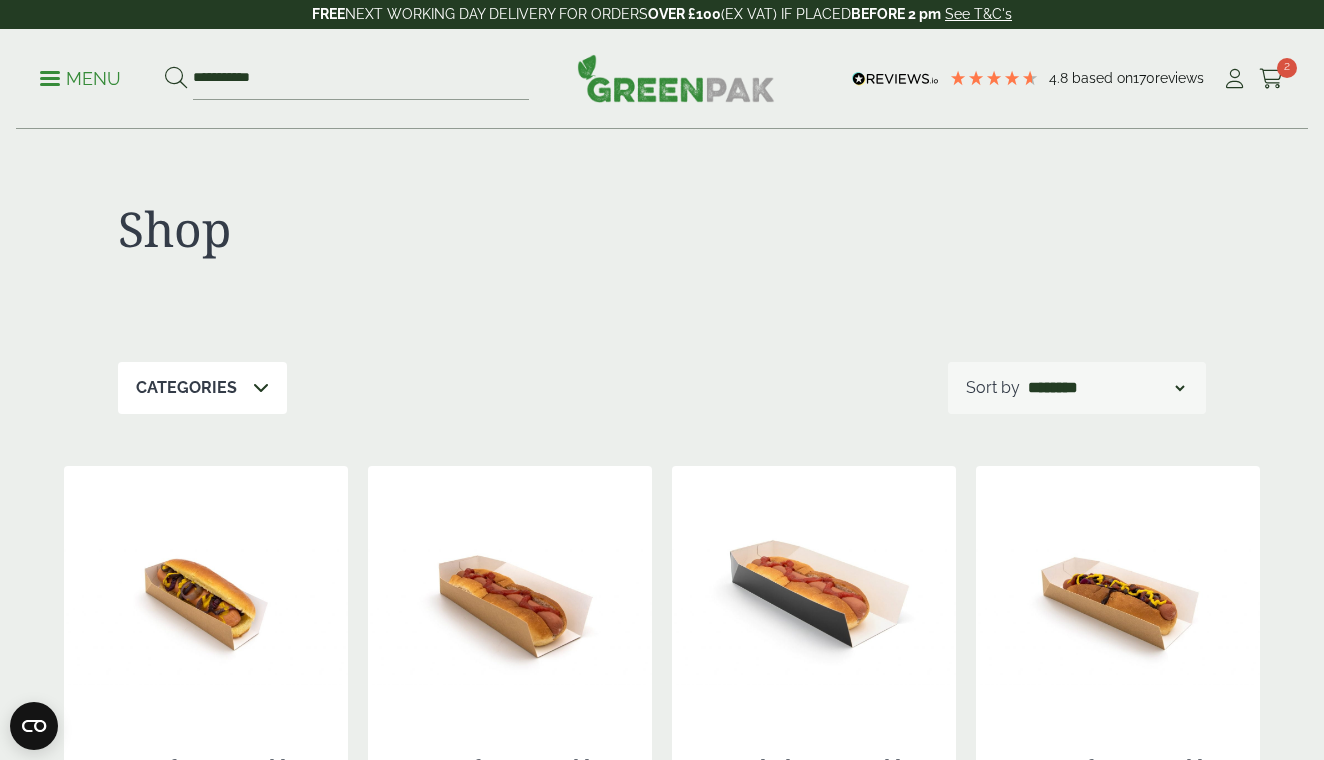 scroll, scrollTop: 0, scrollLeft: 0, axis: both 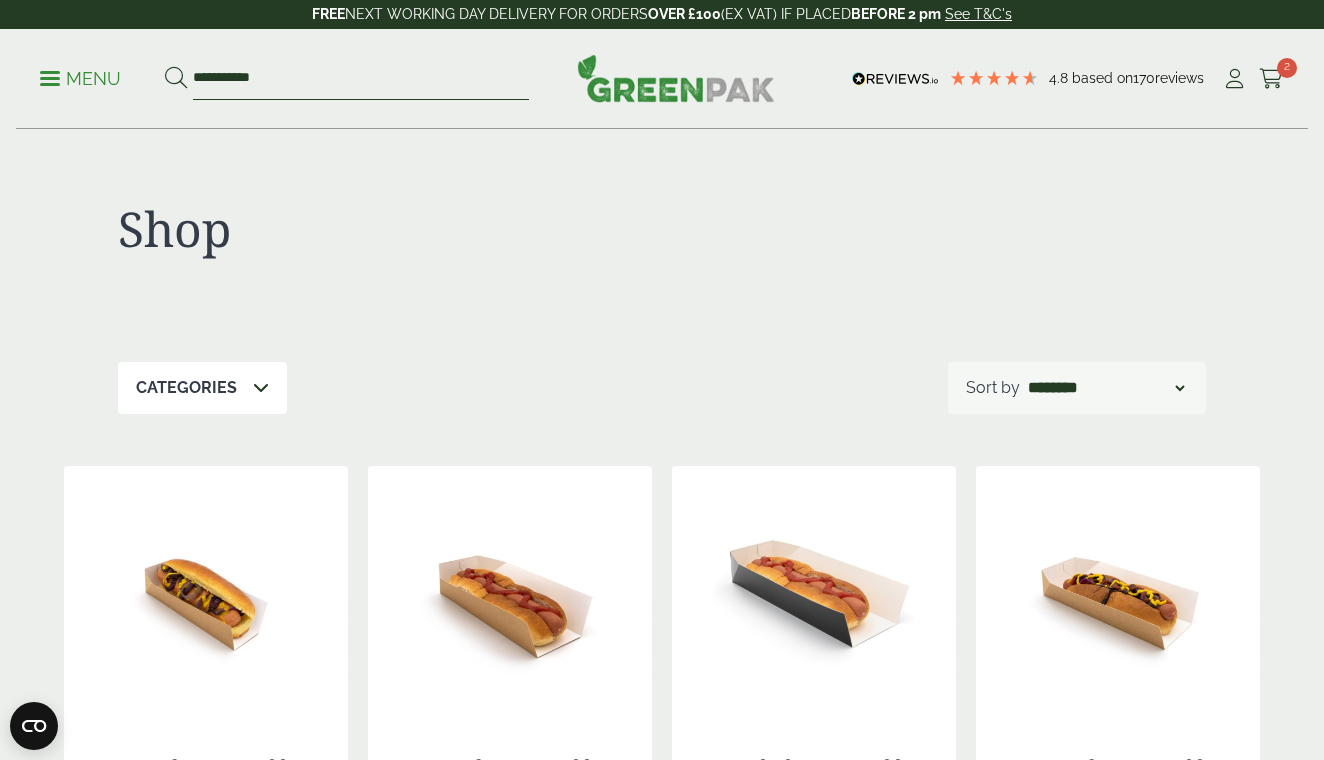 click on "**********" at bounding box center (361, 79) 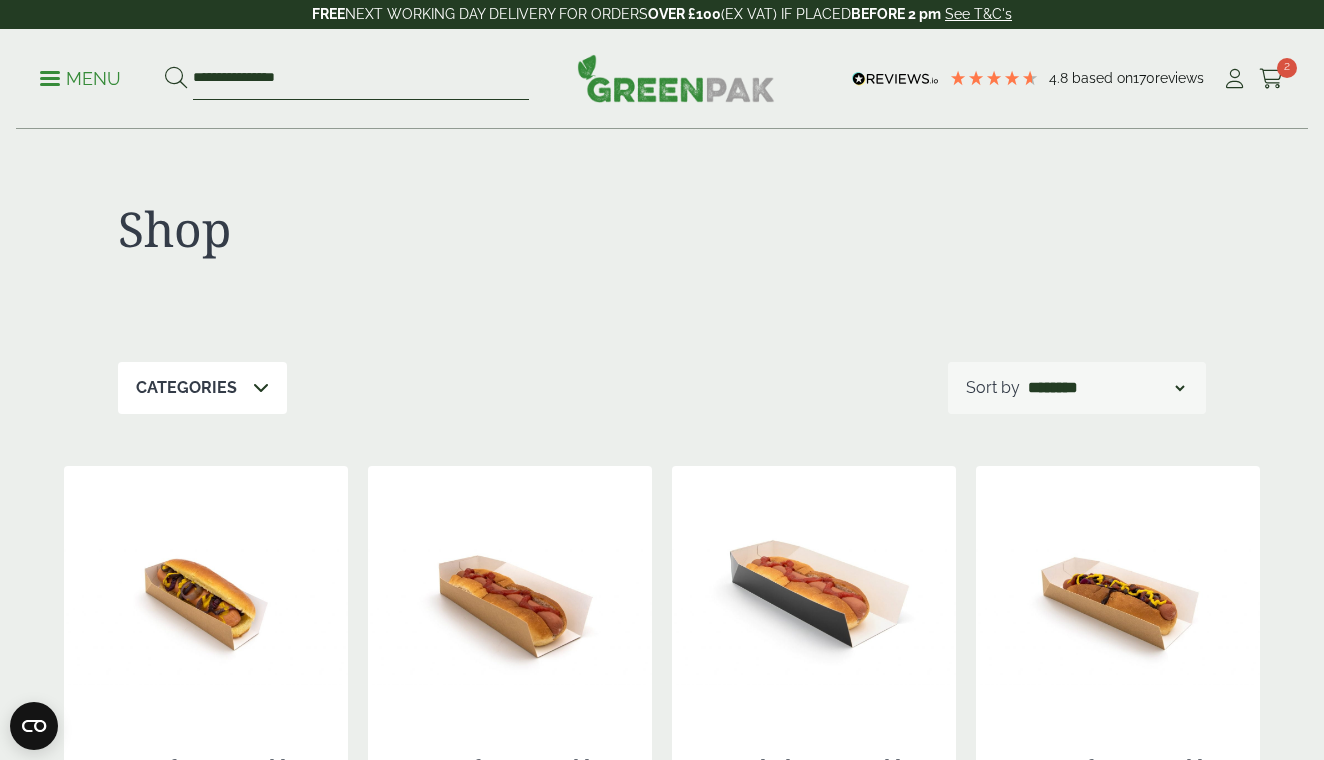 type on "**********" 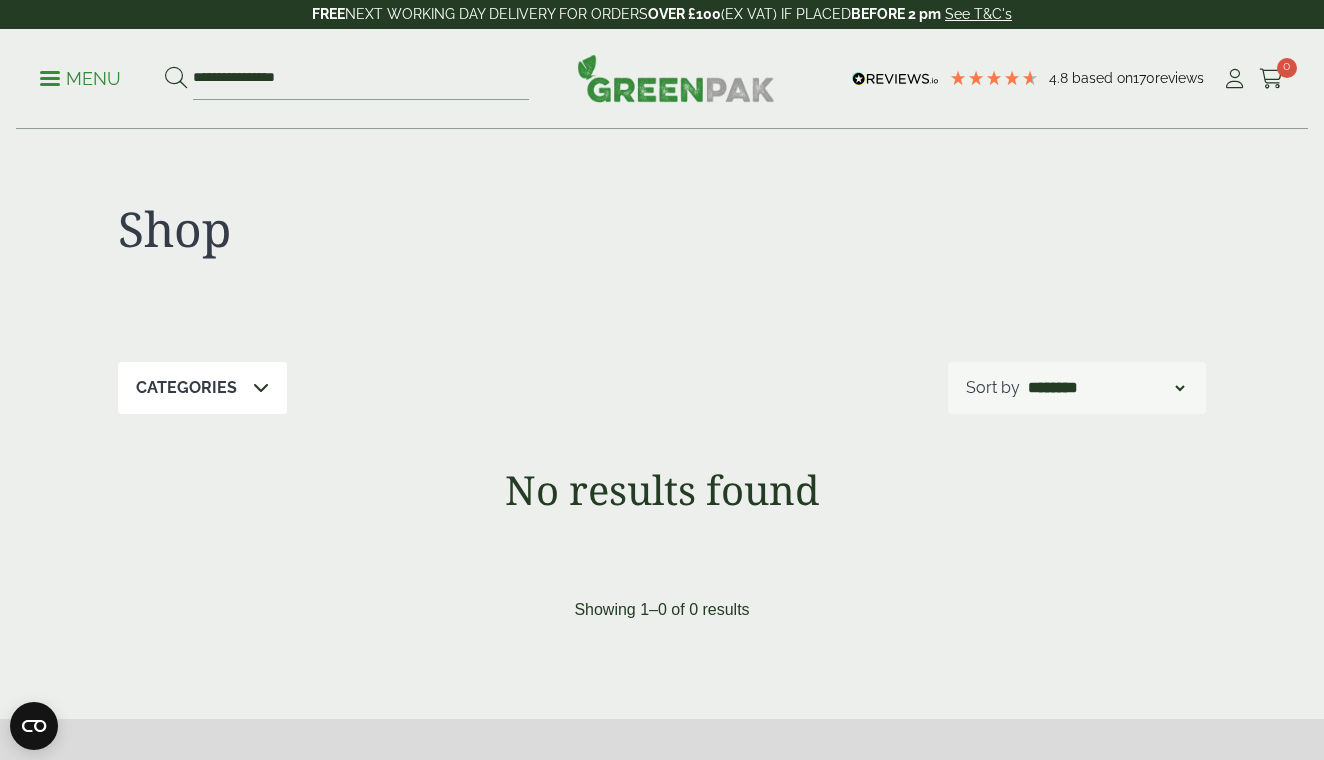 scroll, scrollTop: 0, scrollLeft: 0, axis: both 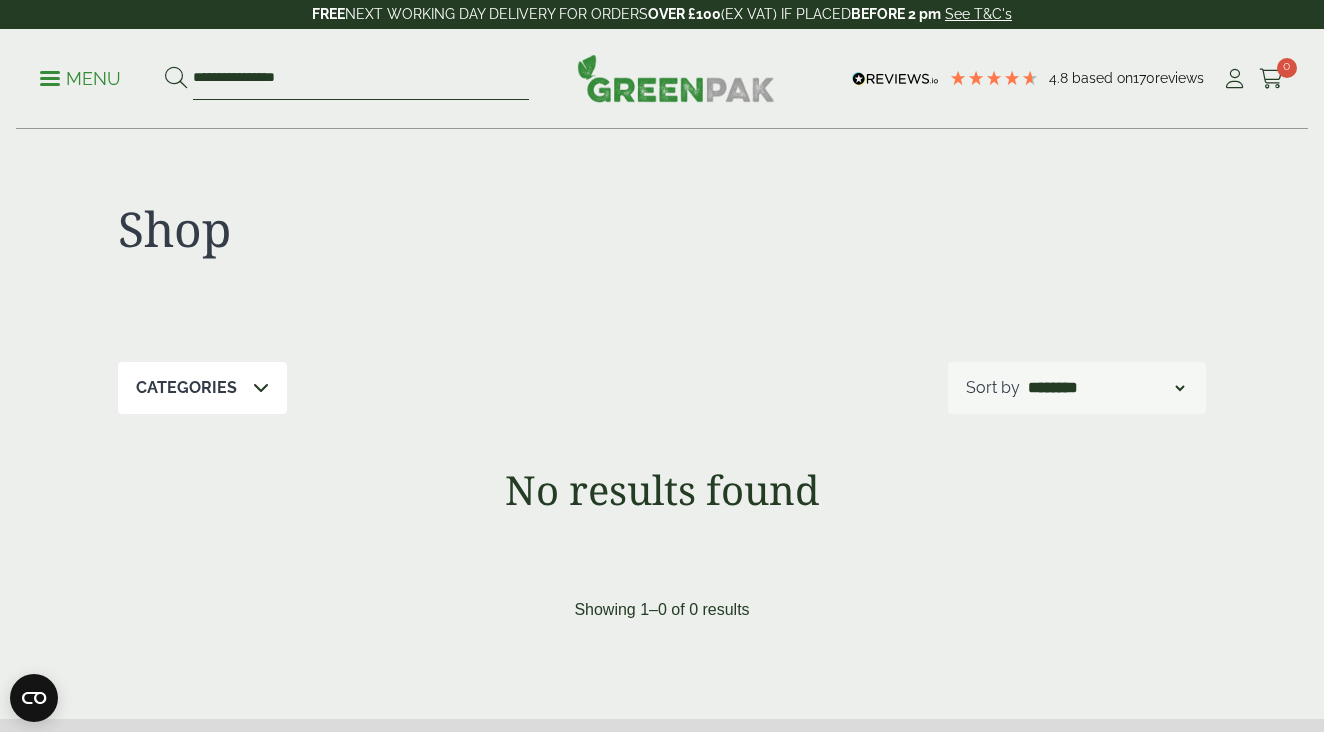 click on "**********" at bounding box center [361, 79] 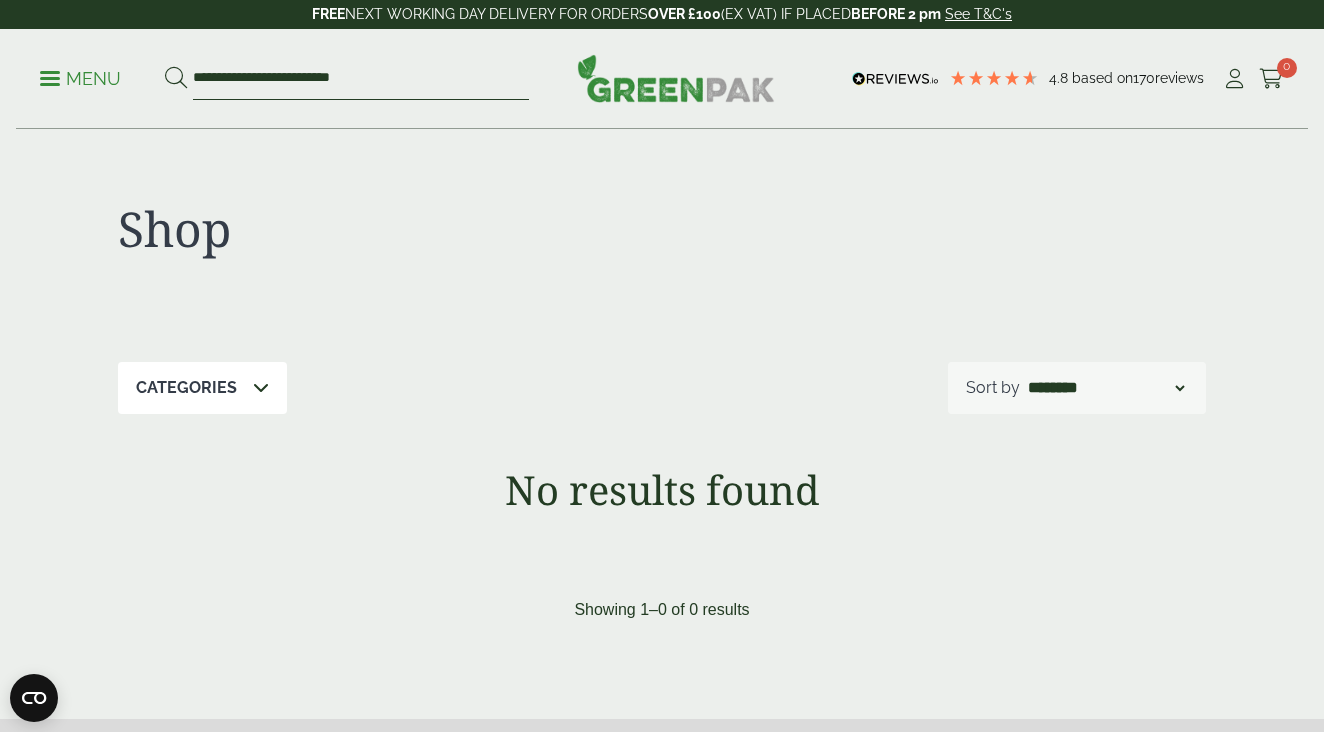 type on "**********" 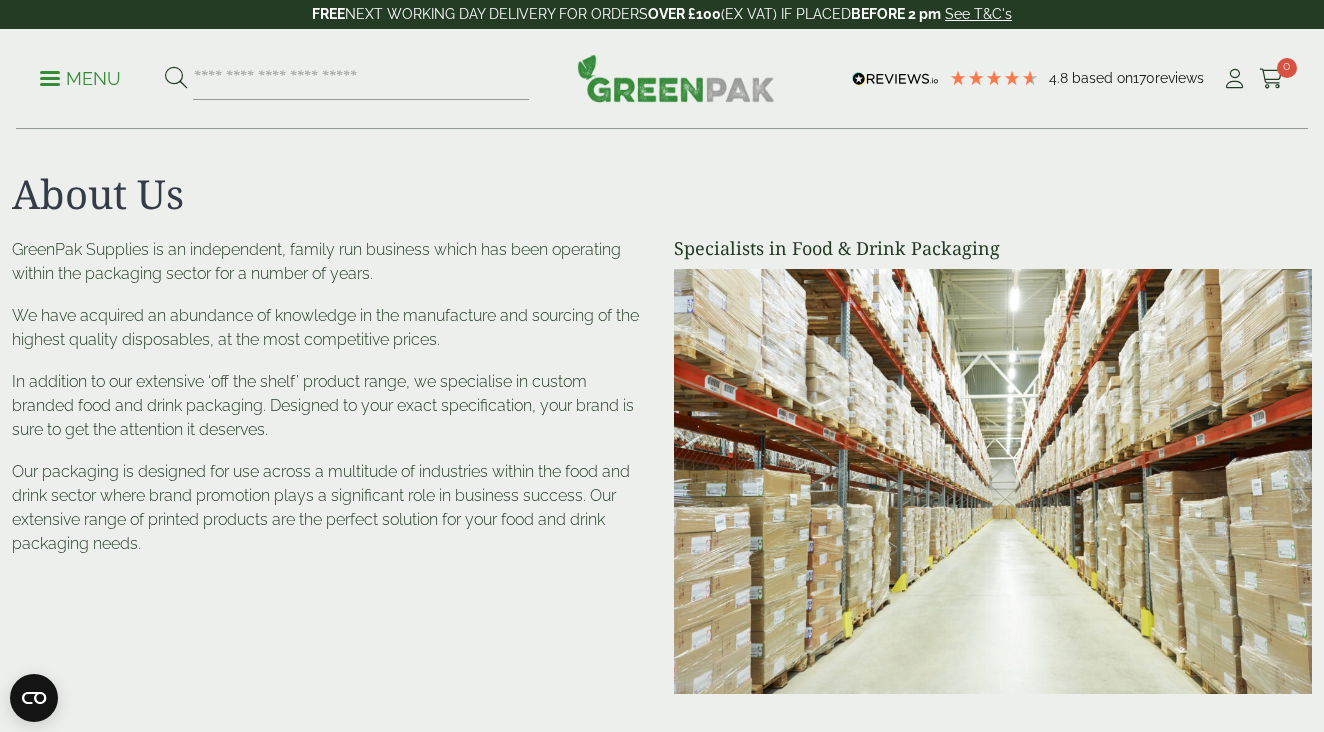 scroll, scrollTop: 0, scrollLeft: 0, axis: both 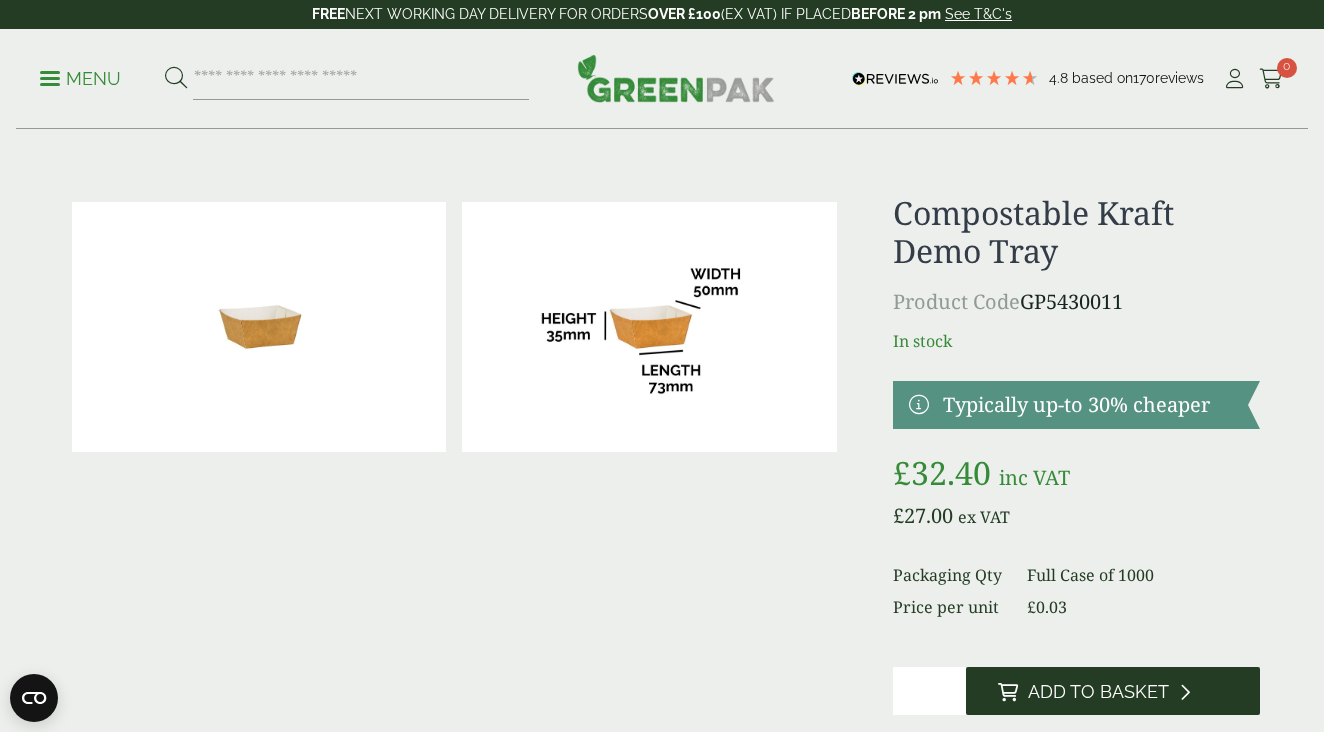 click on "Add to Basket" at bounding box center (1113, 691) 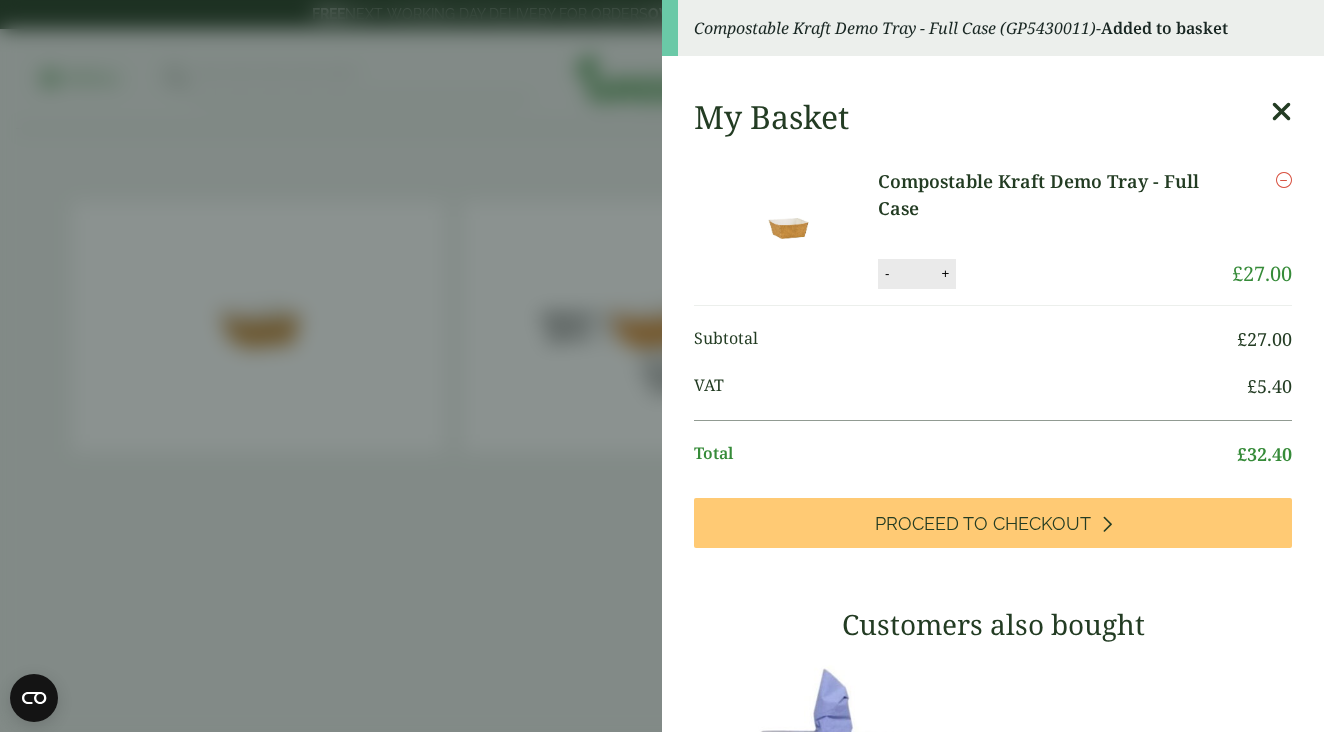 click at bounding box center (1281, 117) 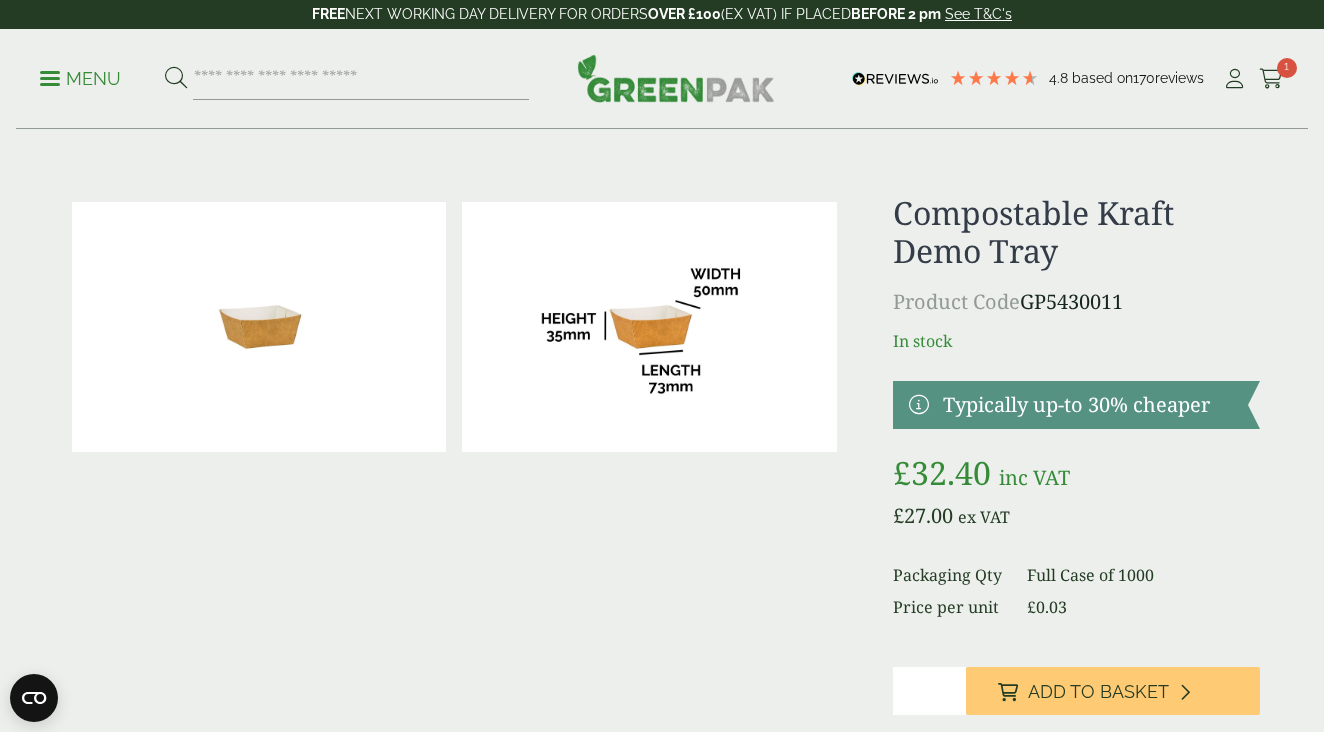 click on "Compostable Kraft Demo Tray" at bounding box center (1076, 232) 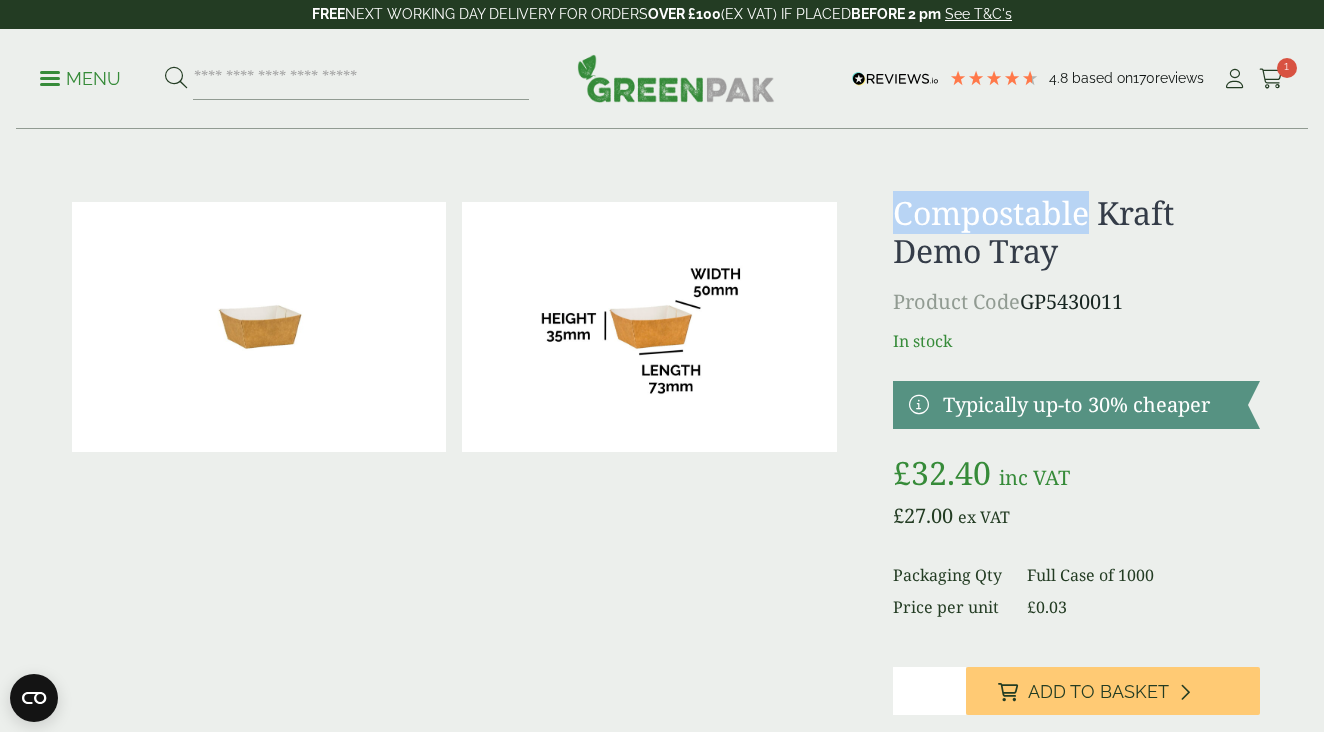 click on "Compostable Kraft Demo Tray" at bounding box center [1076, 232] 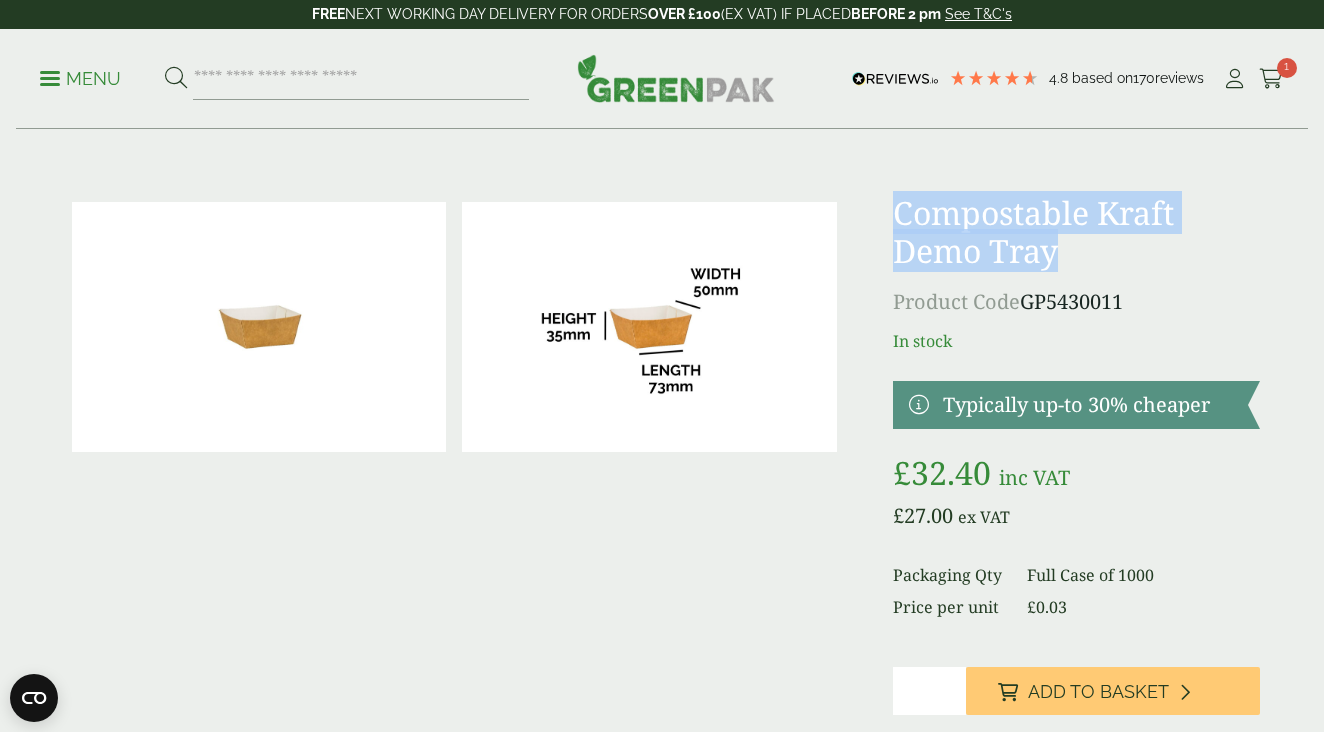 click on "Compostable Kraft Demo Tray" at bounding box center [1076, 232] 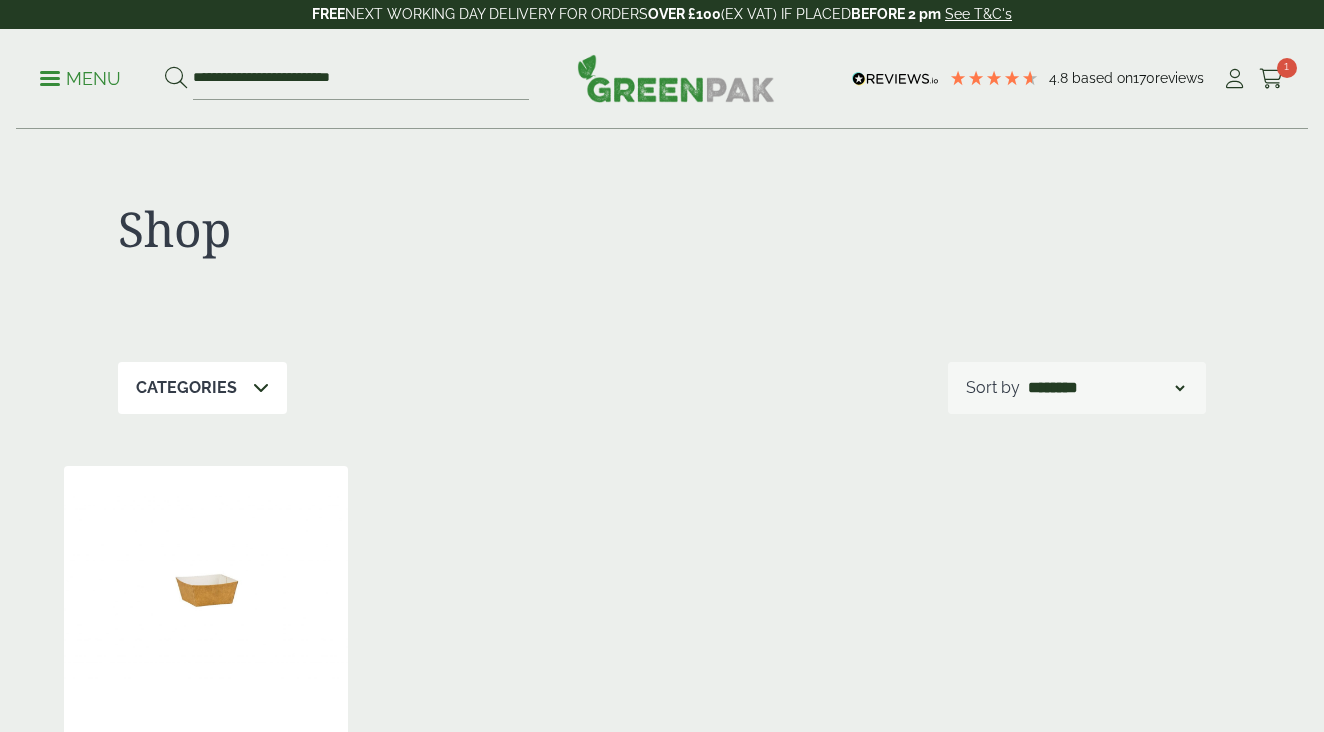 scroll, scrollTop: 0, scrollLeft: 0, axis: both 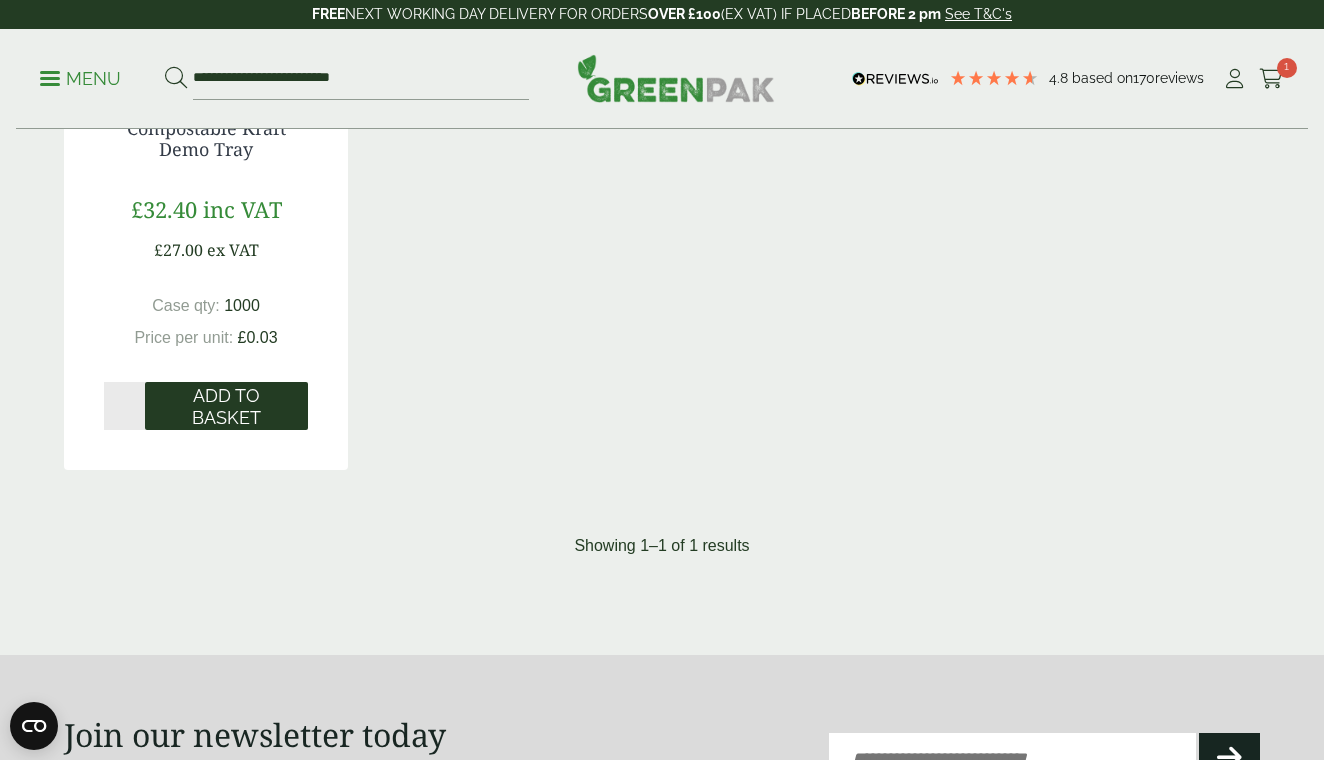 click on "Add to Basket" at bounding box center (226, 406) 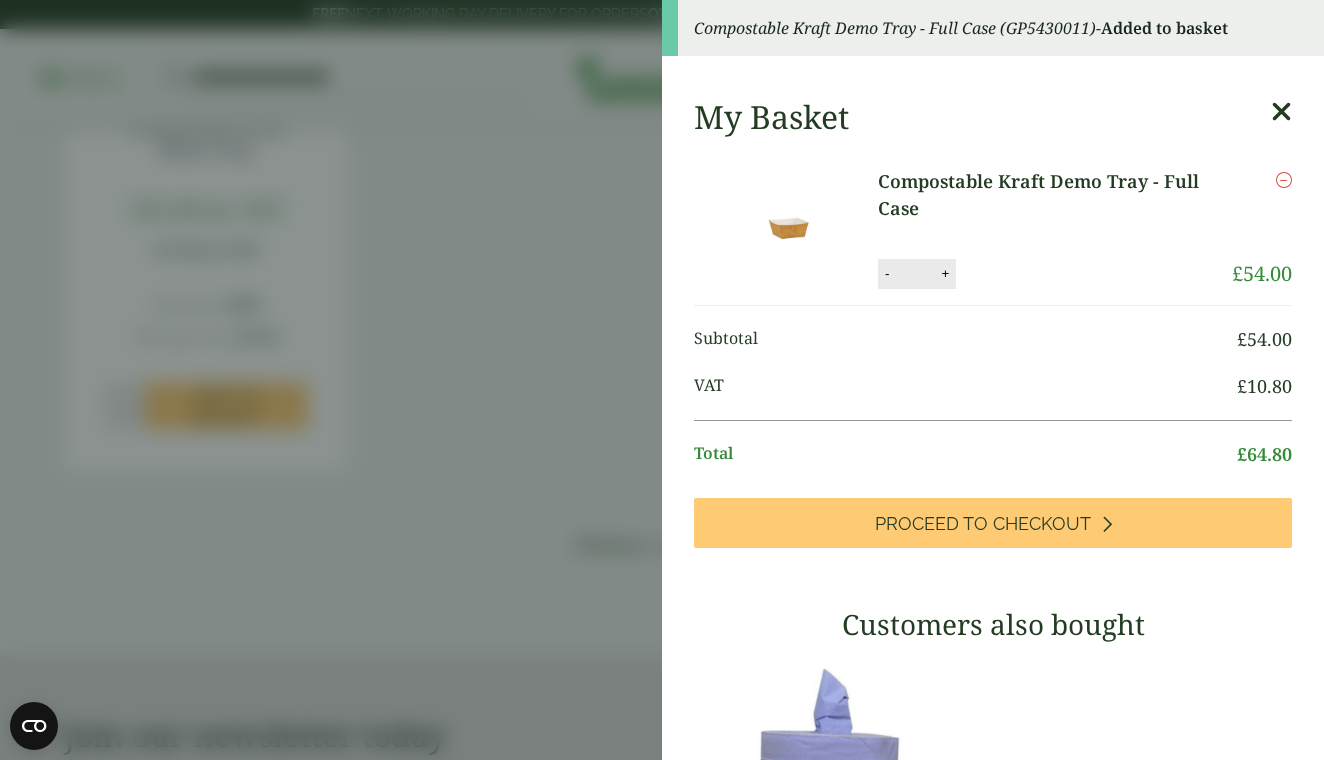 click at bounding box center (1281, 112) 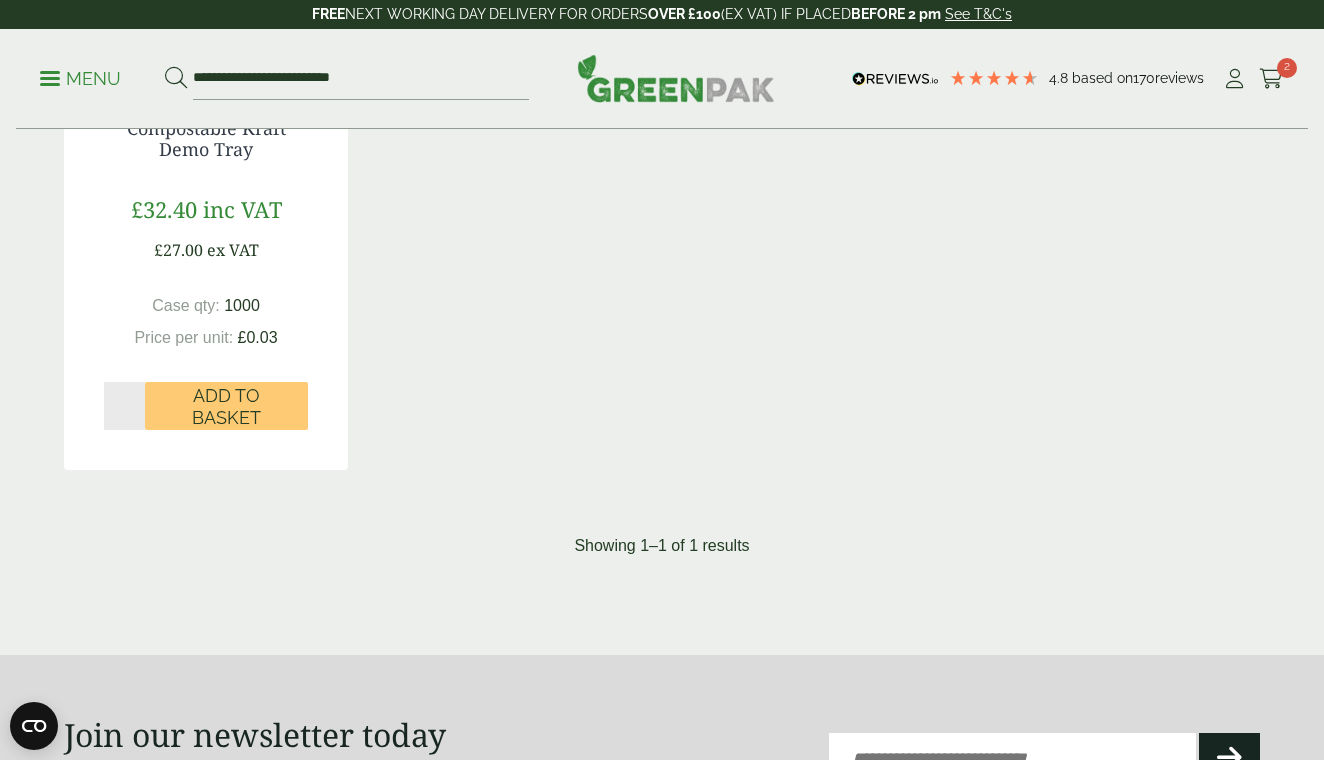 click on "**********" at bounding box center [662, 79] 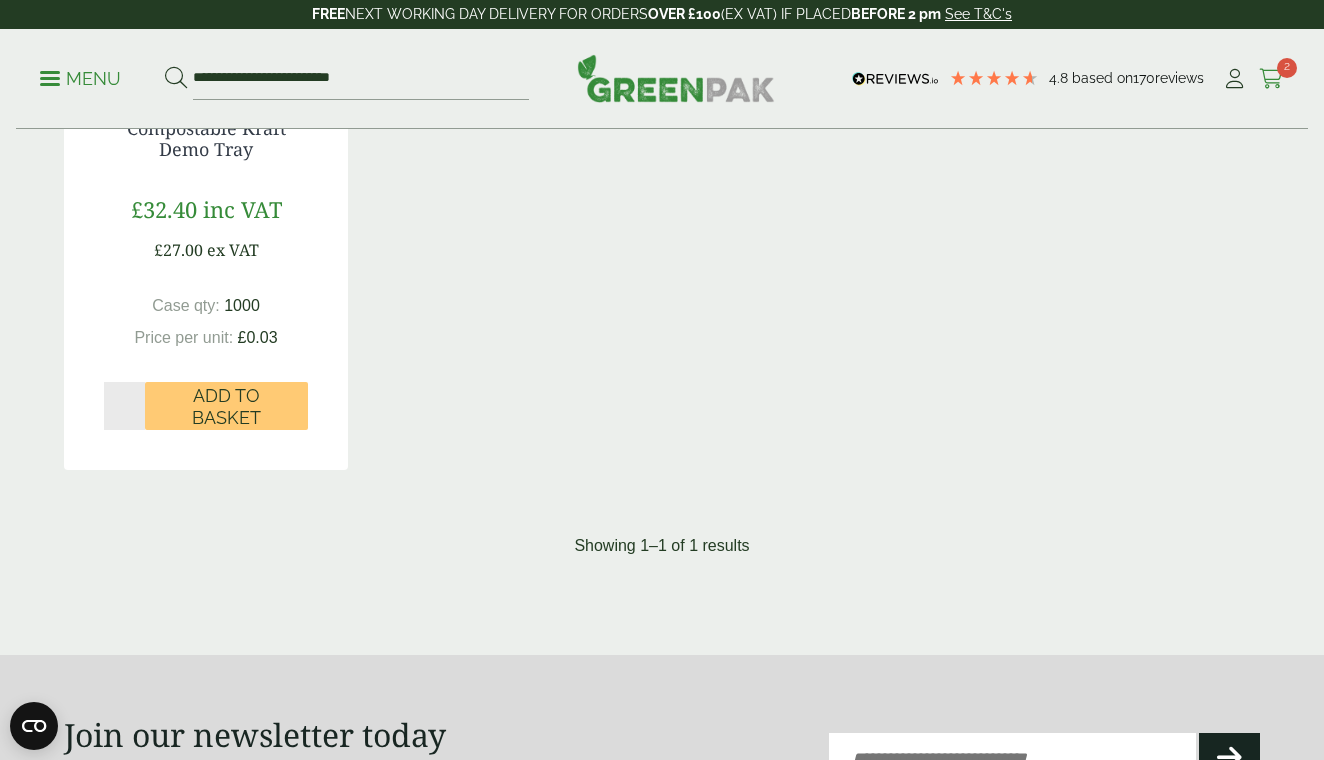 click at bounding box center (1271, 79) 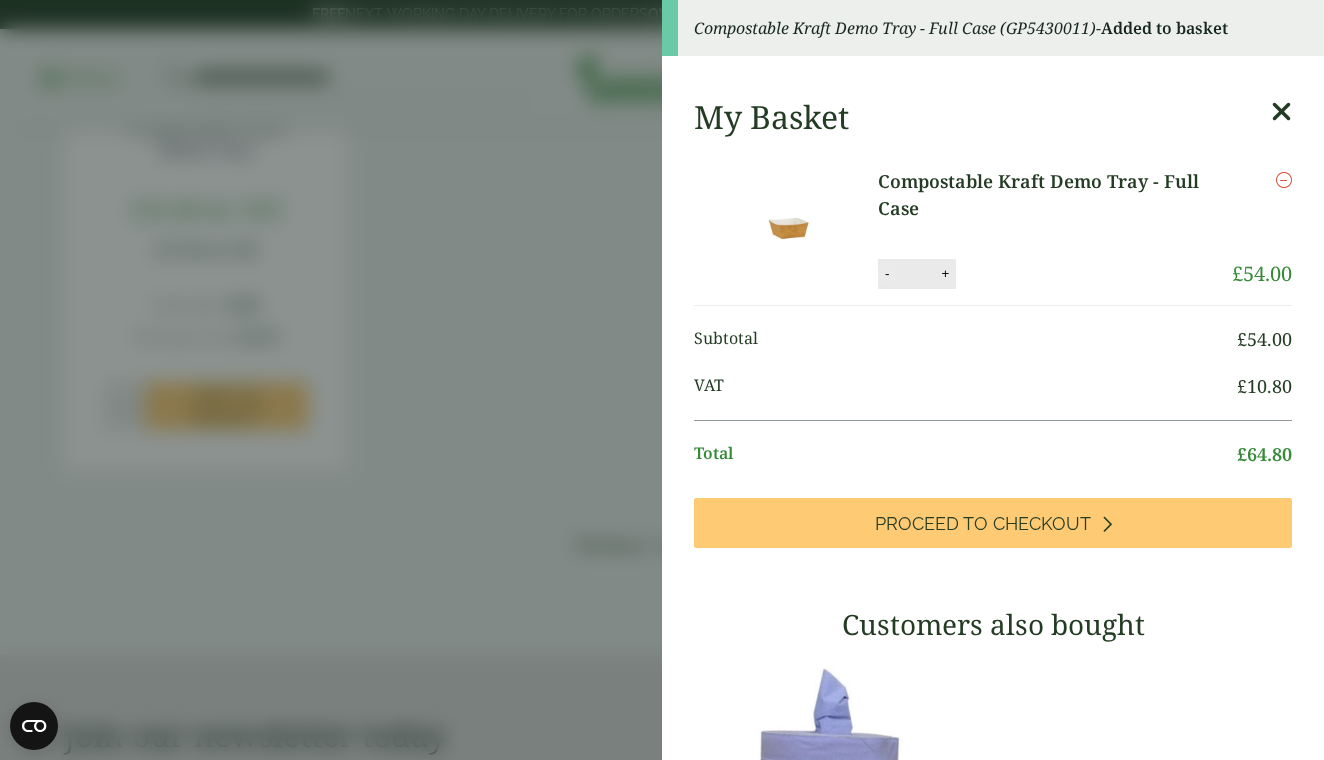 click on "-" at bounding box center (887, 273) 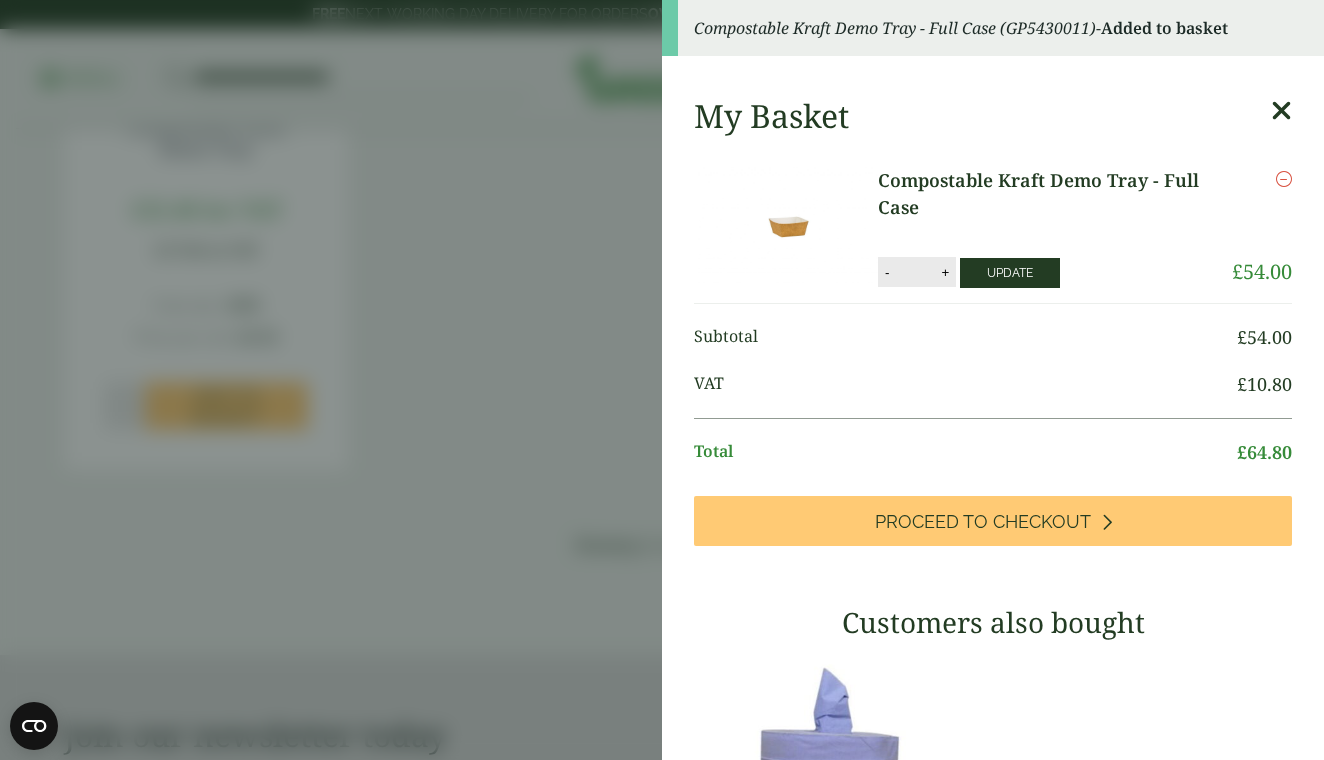 click on "Update" at bounding box center [1010, 273] 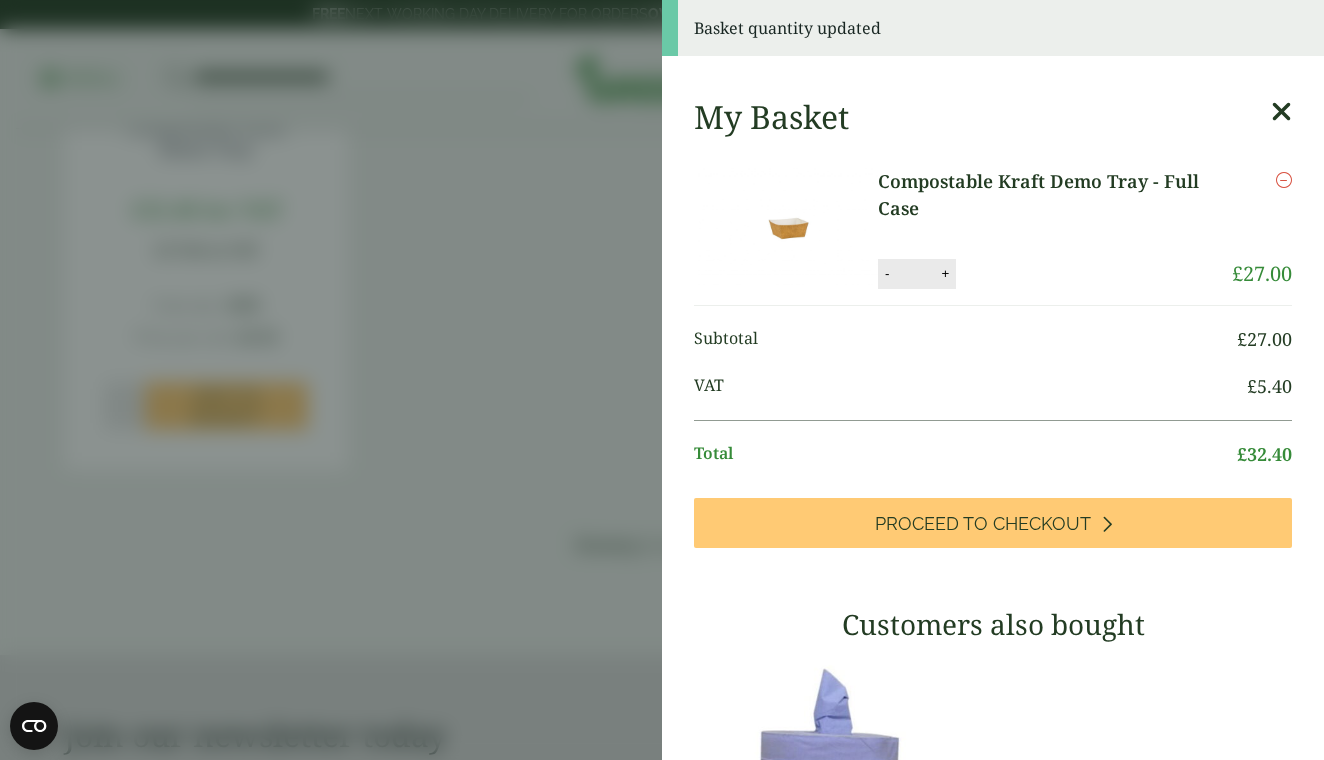 click on "My Basket
Compostable Kraft Demo Tray - Full Case
Compostable Kraft Demo Tray - Full Case quantity
- * +
Update
Remove
£ 27.00
£" at bounding box center (993, 697) 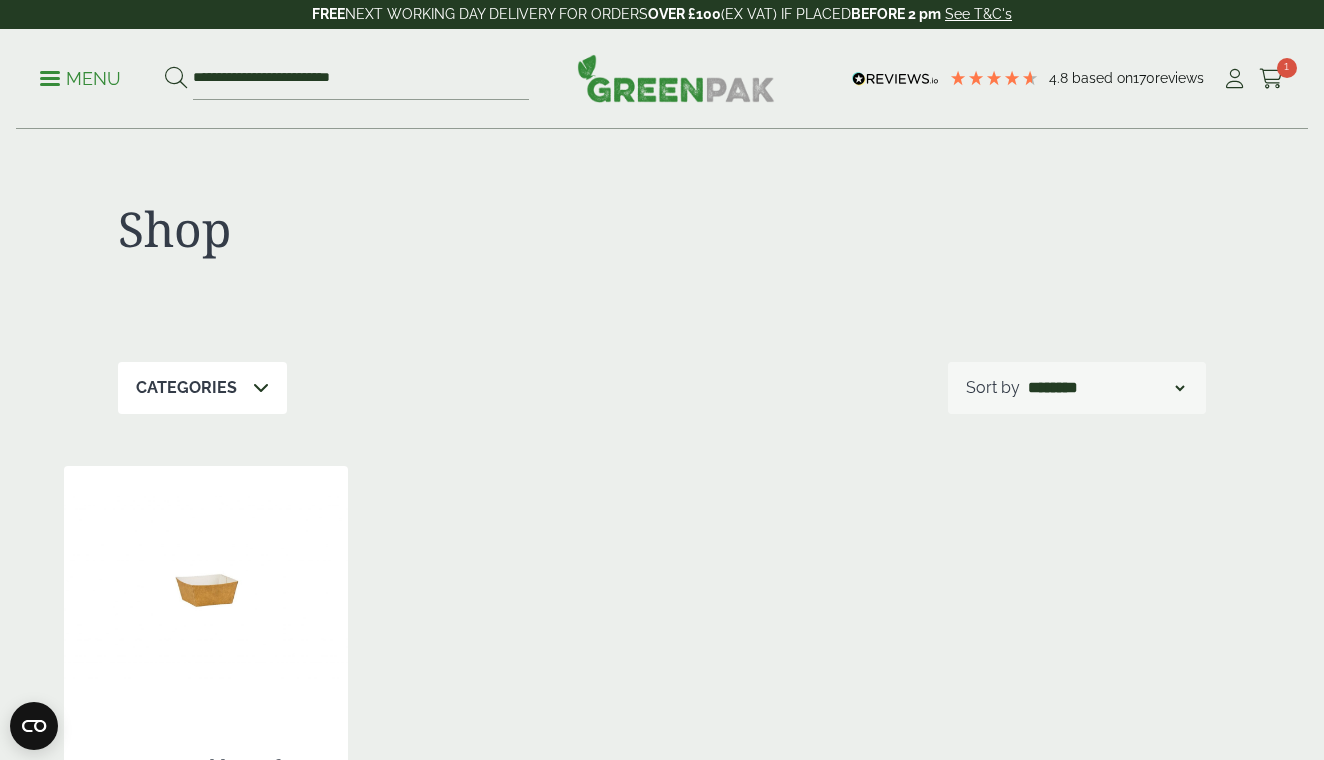 scroll, scrollTop: -1, scrollLeft: 0, axis: vertical 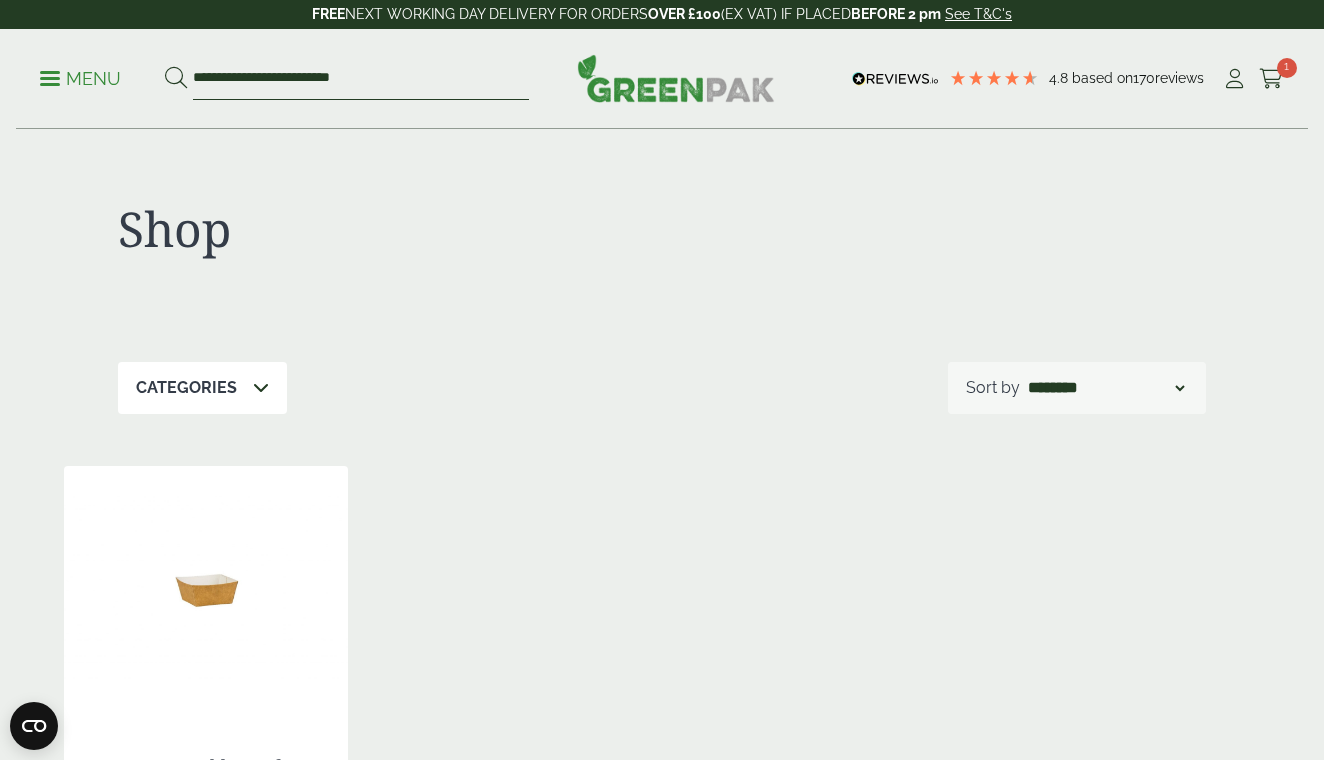 click on "**********" at bounding box center [361, 79] 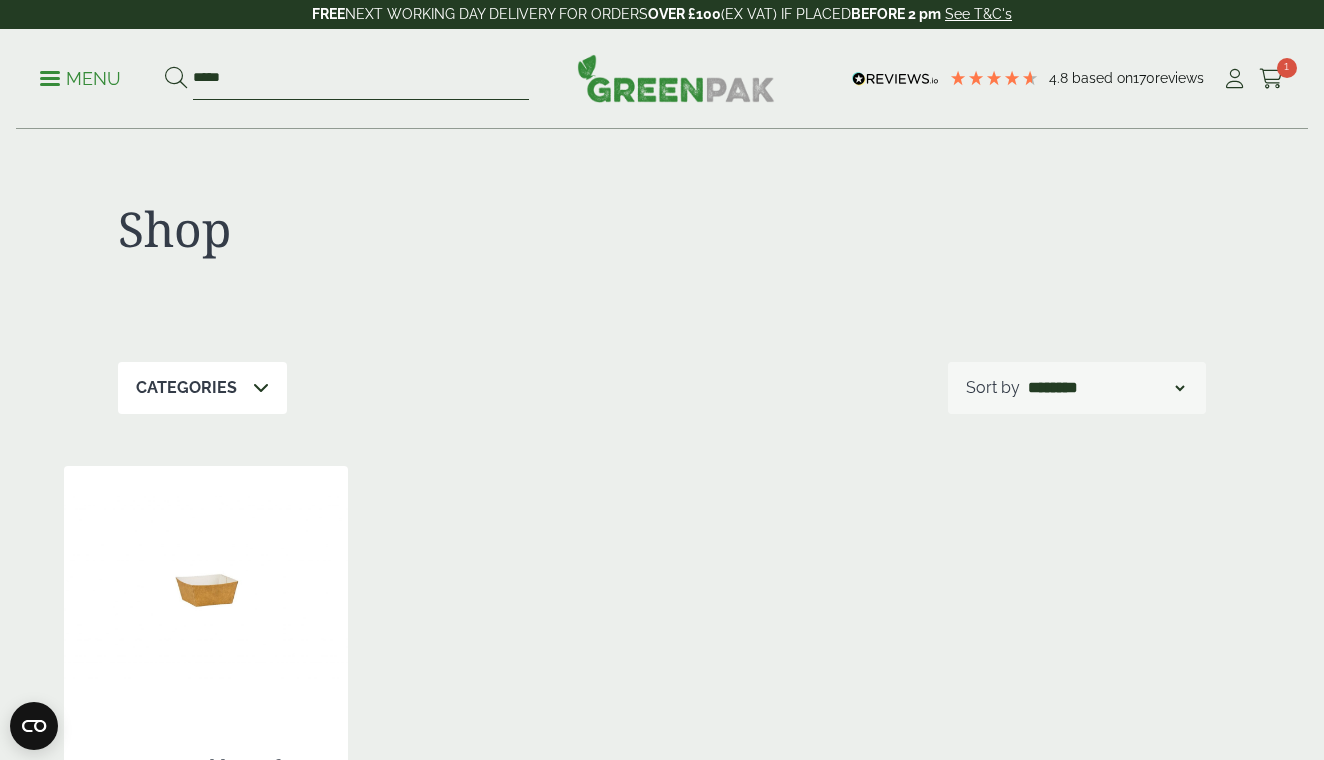 type on "*****" 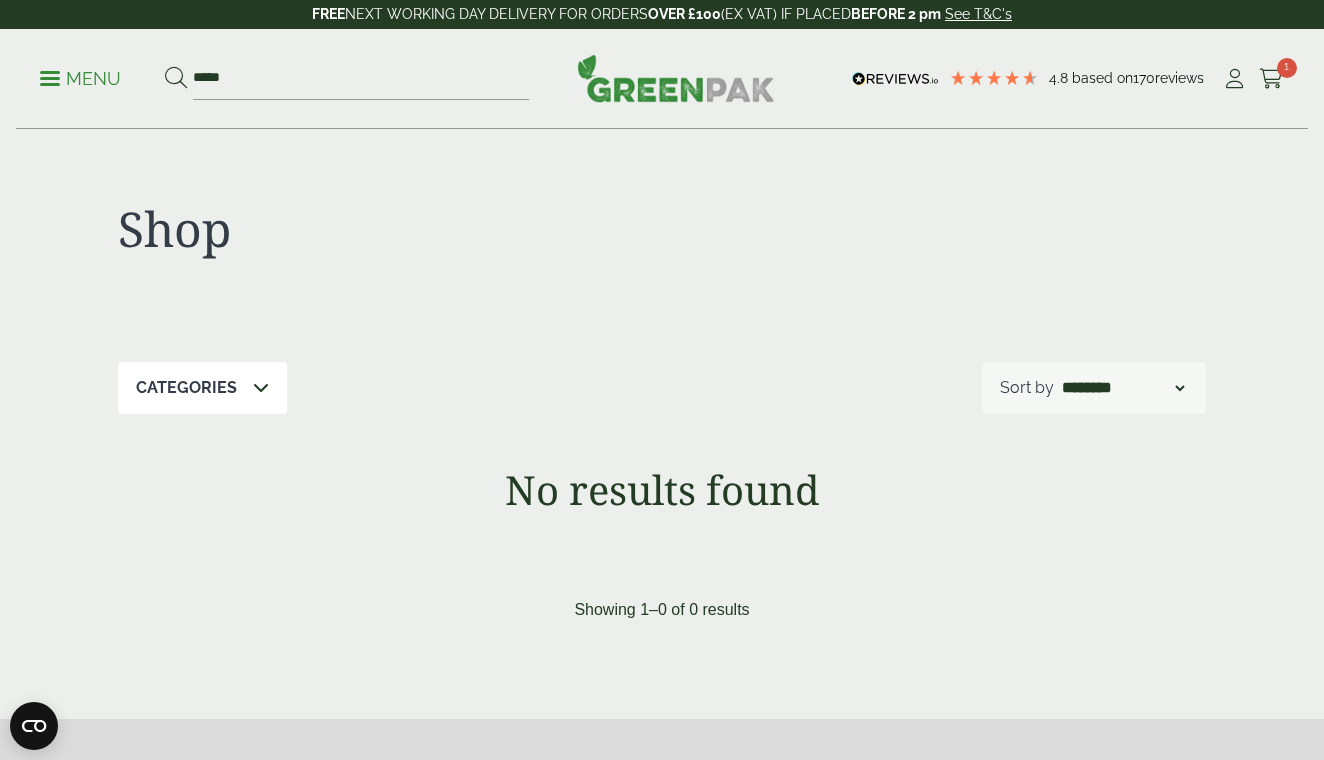 scroll, scrollTop: 268, scrollLeft: 0, axis: vertical 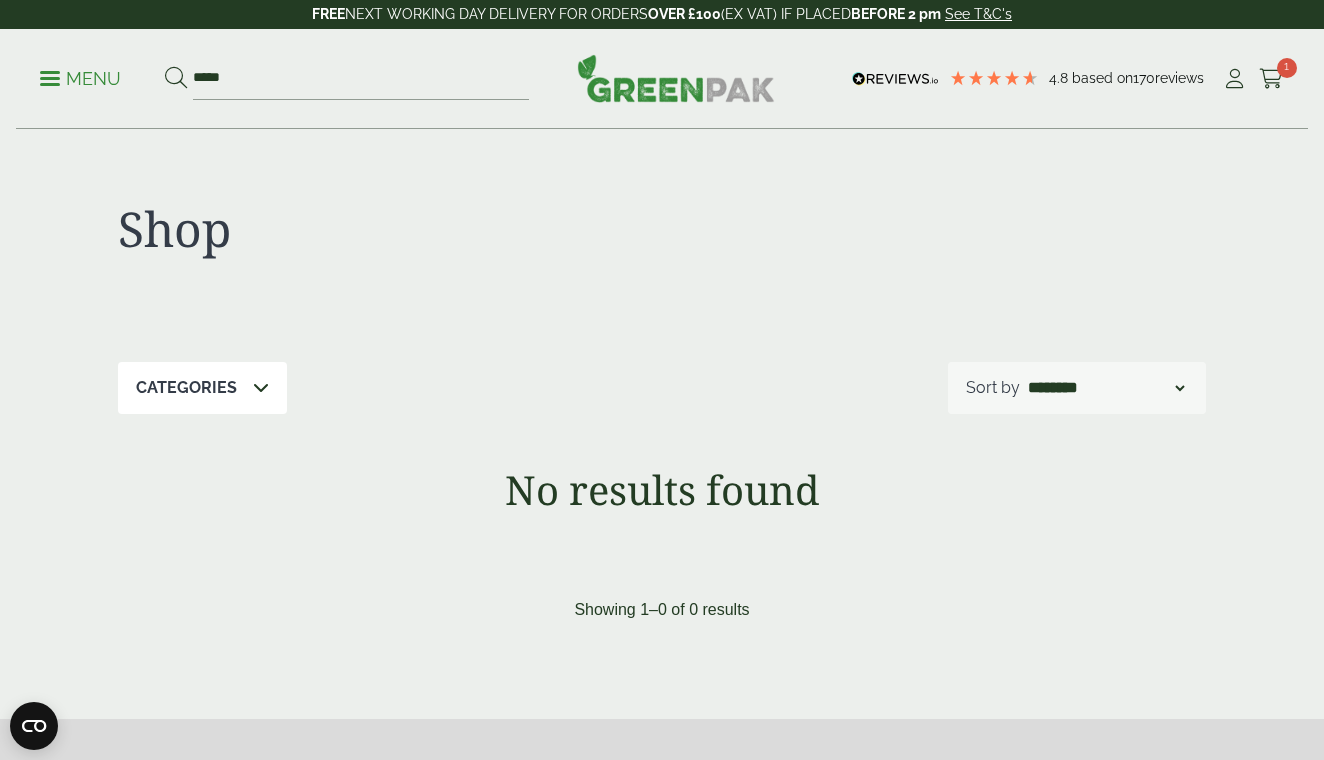 click at bounding box center (50, 78) 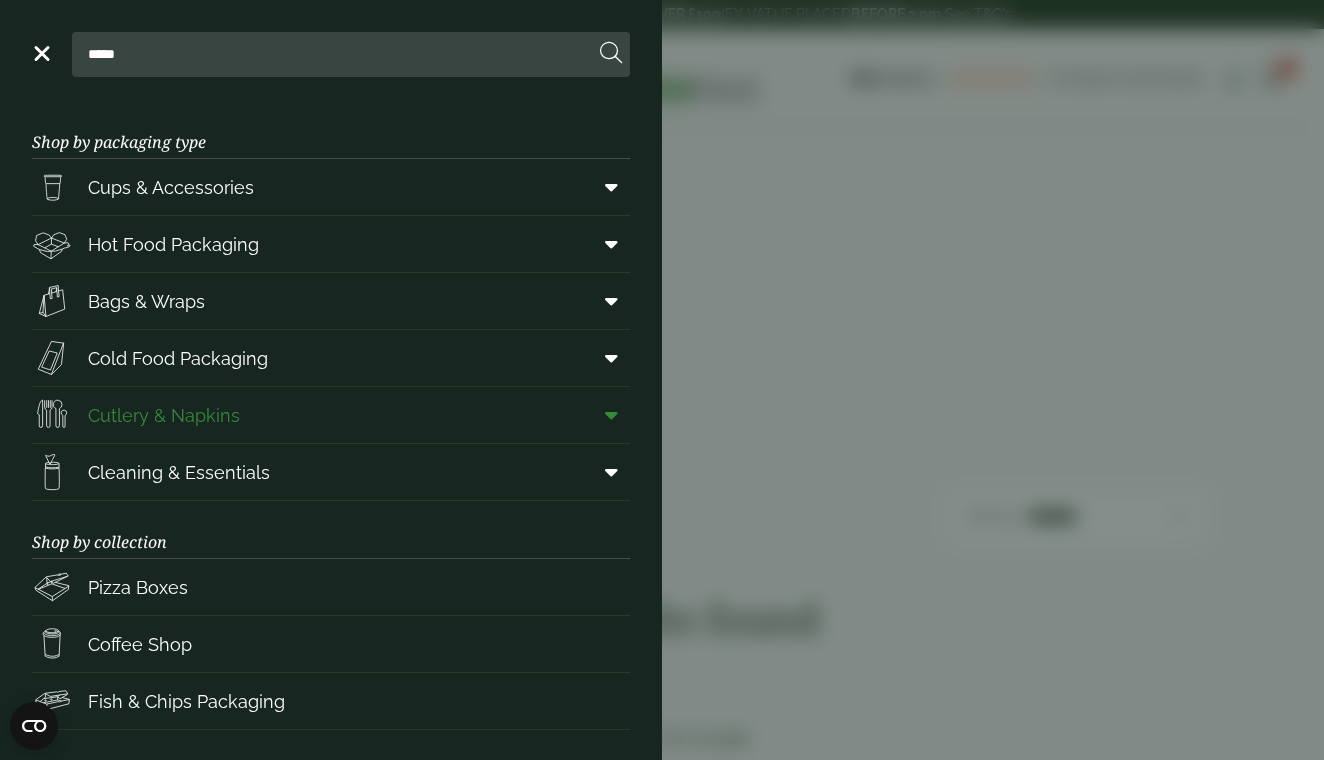 click on "Cutlery & Napkins" at bounding box center [164, 415] 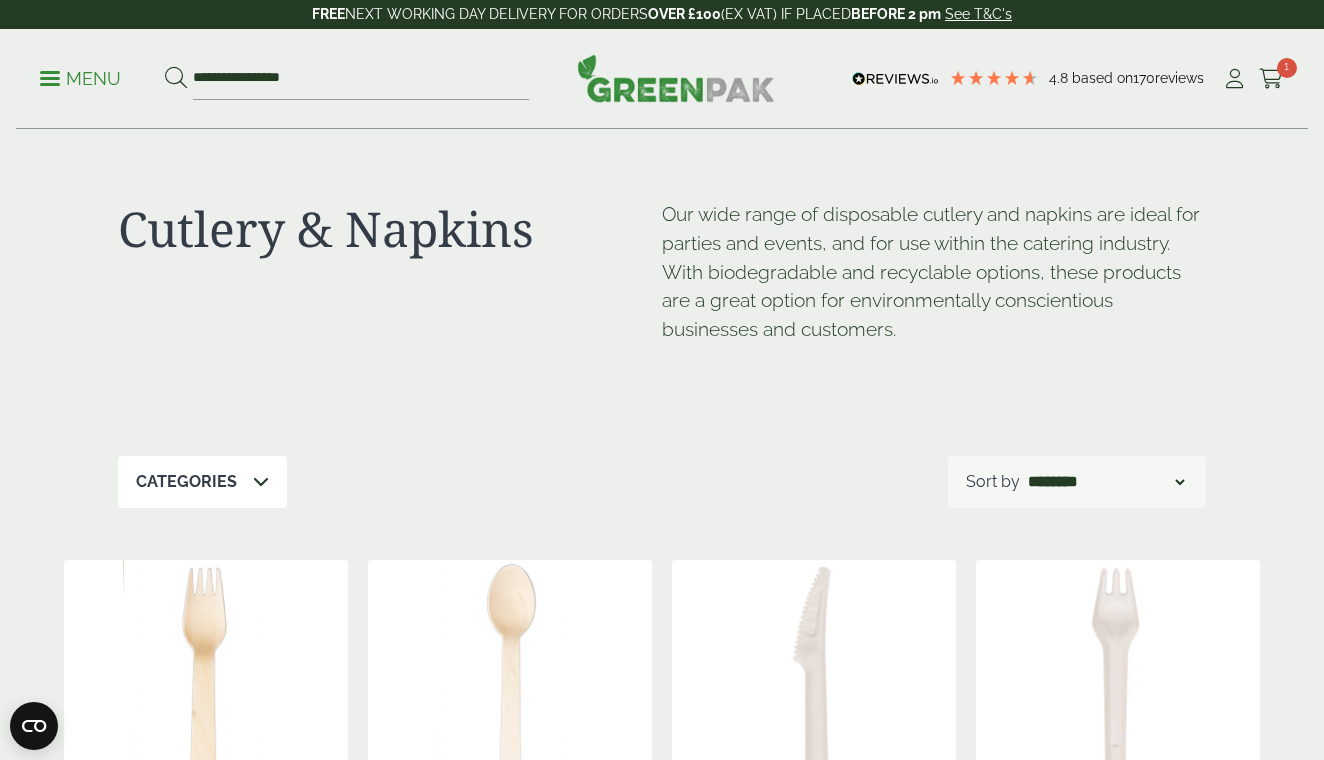 scroll, scrollTop: 0, scrollLeft: 0, axis: both 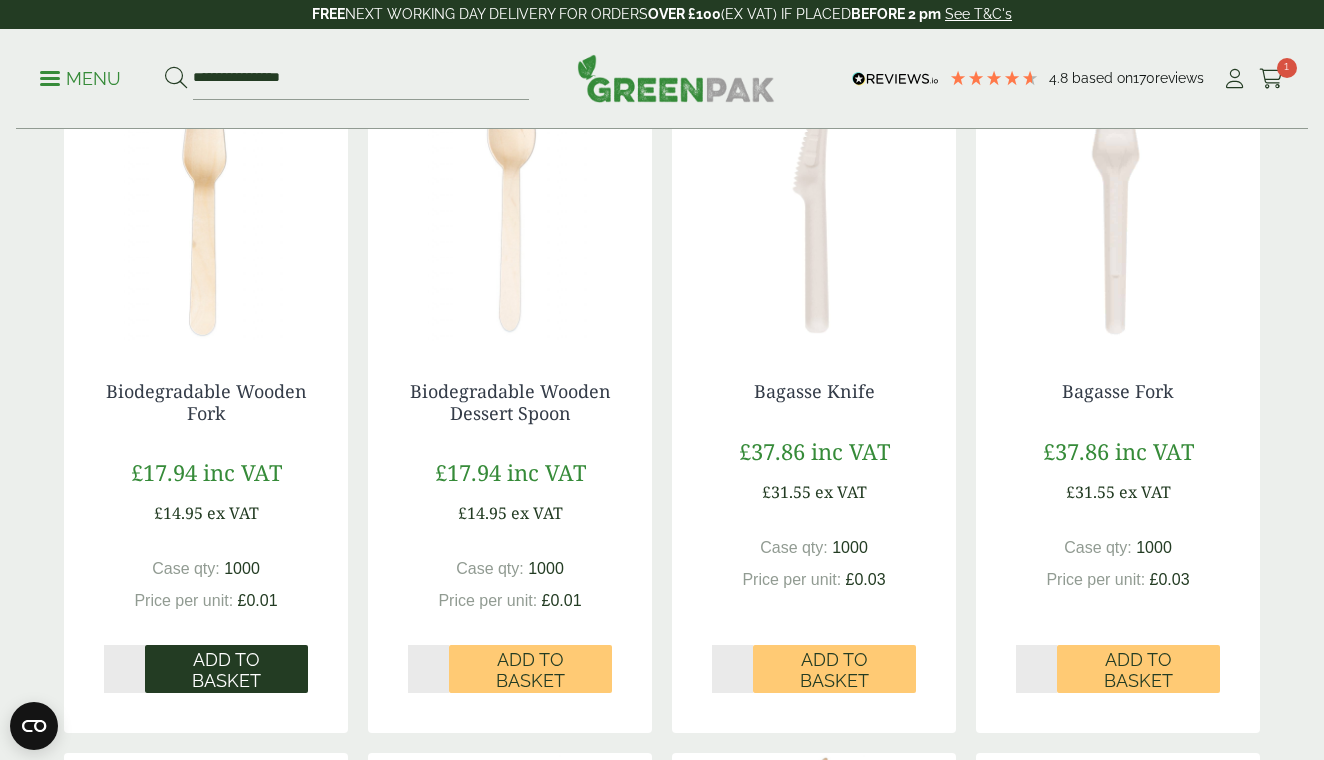 click on "Add to Basket" at bounding box center [226, 670] 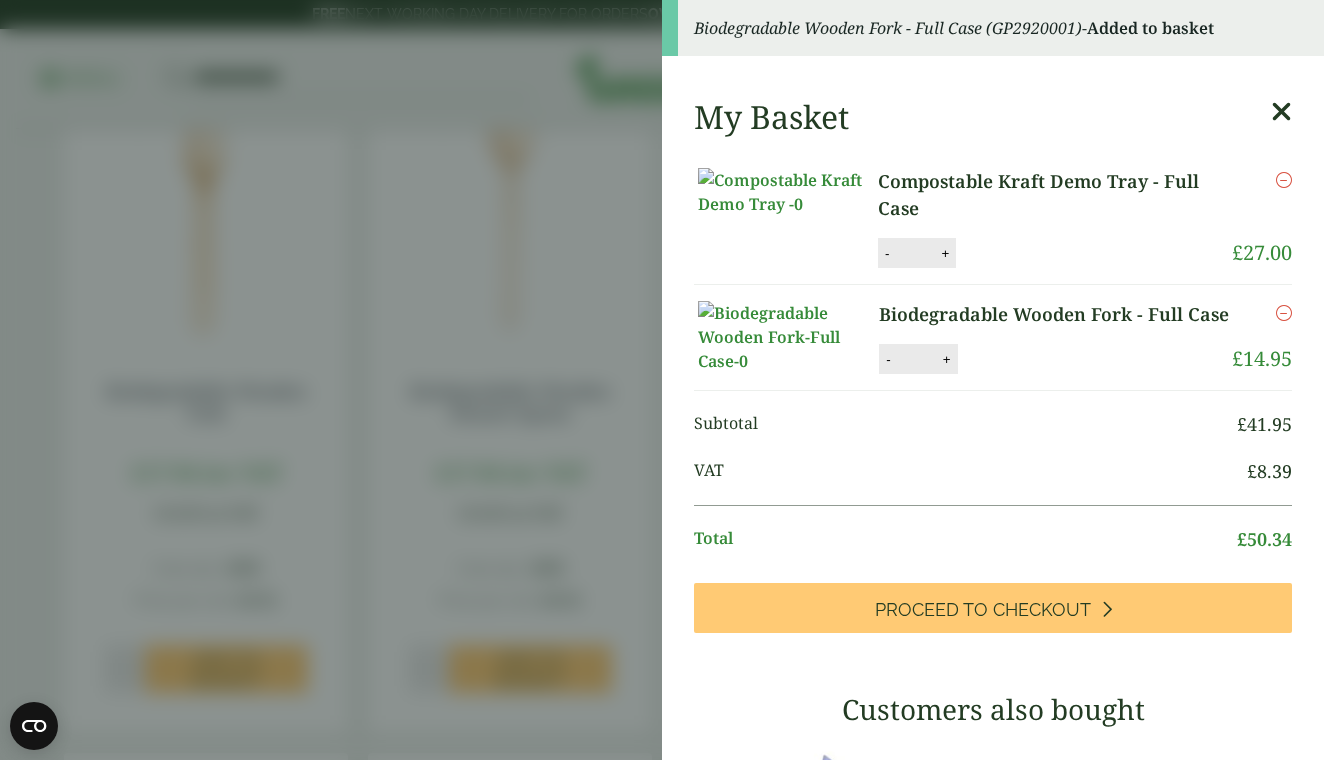 click at bounding box center (1281, 112) 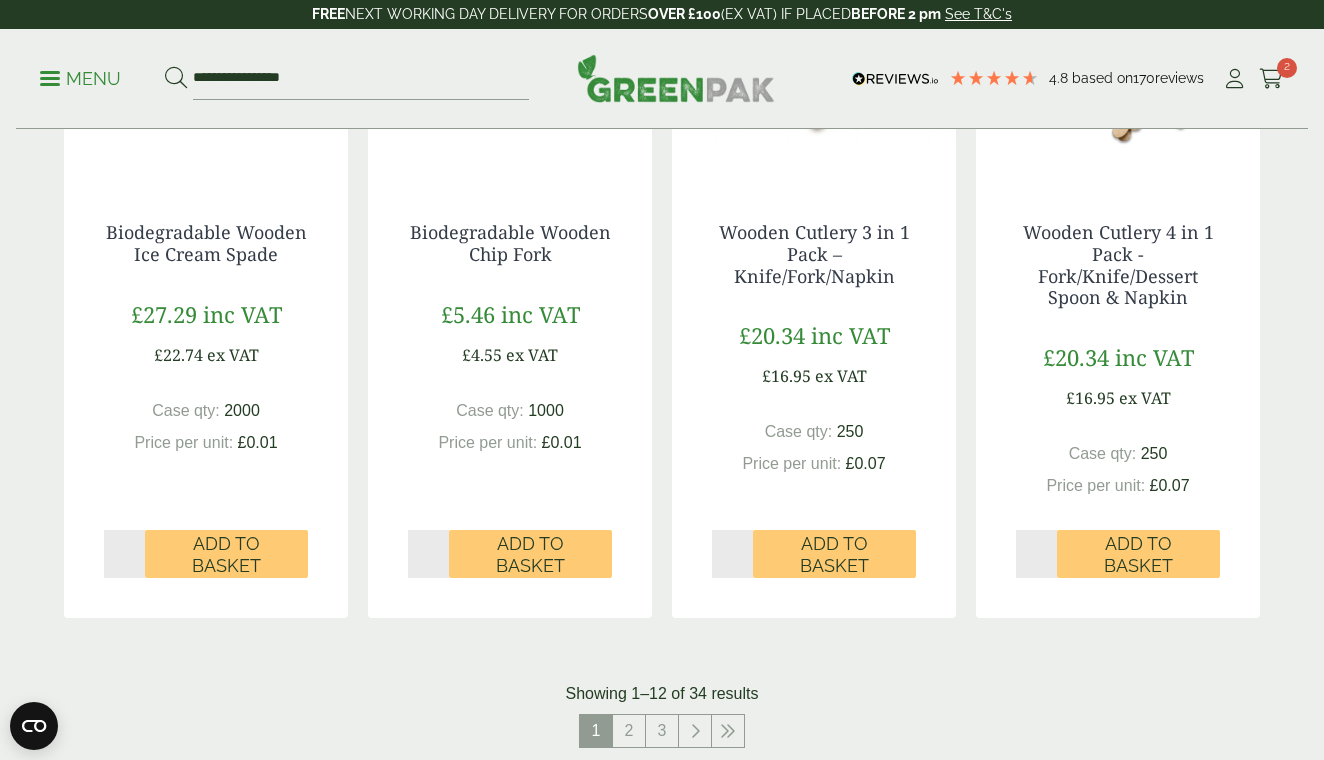 scroll, scrollTop: 1990, scrollLeft: 0, axis: vertical 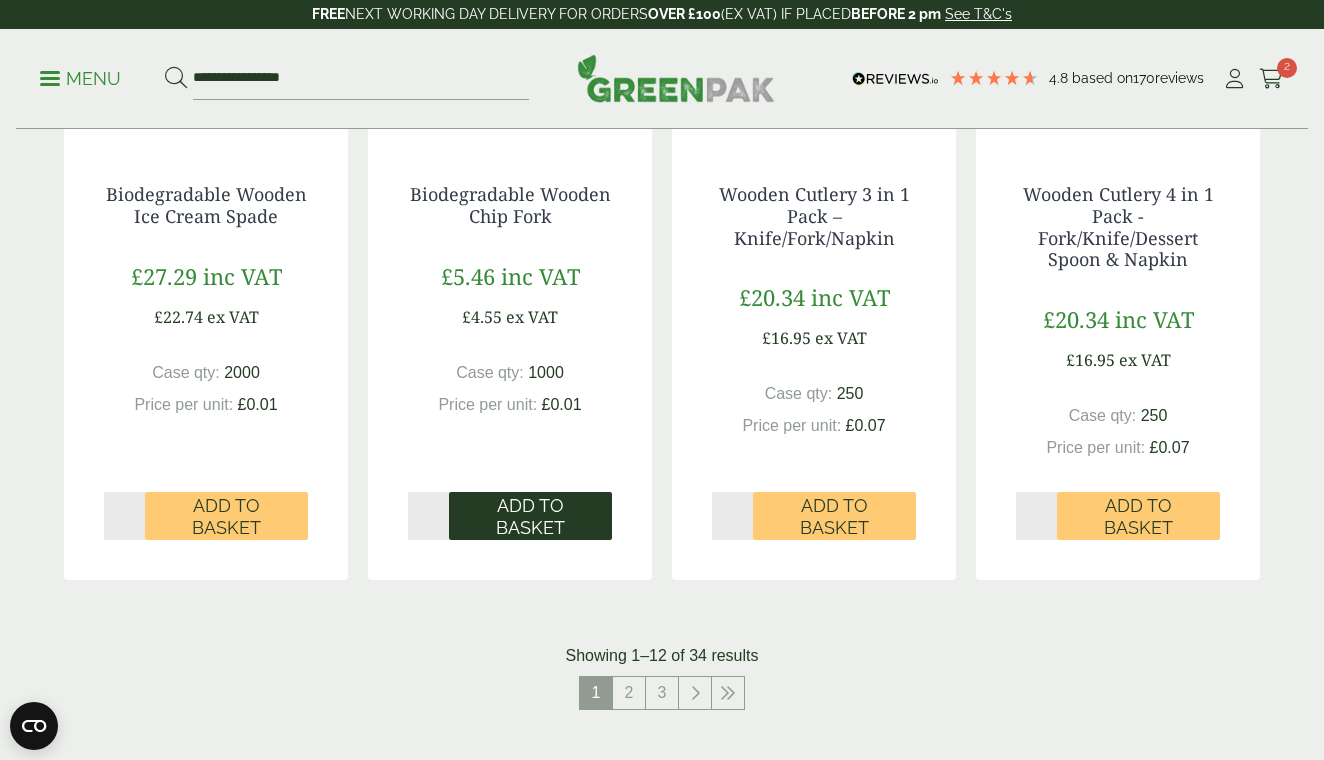 click on "Add to Basket" at bounding box center [530, 516] 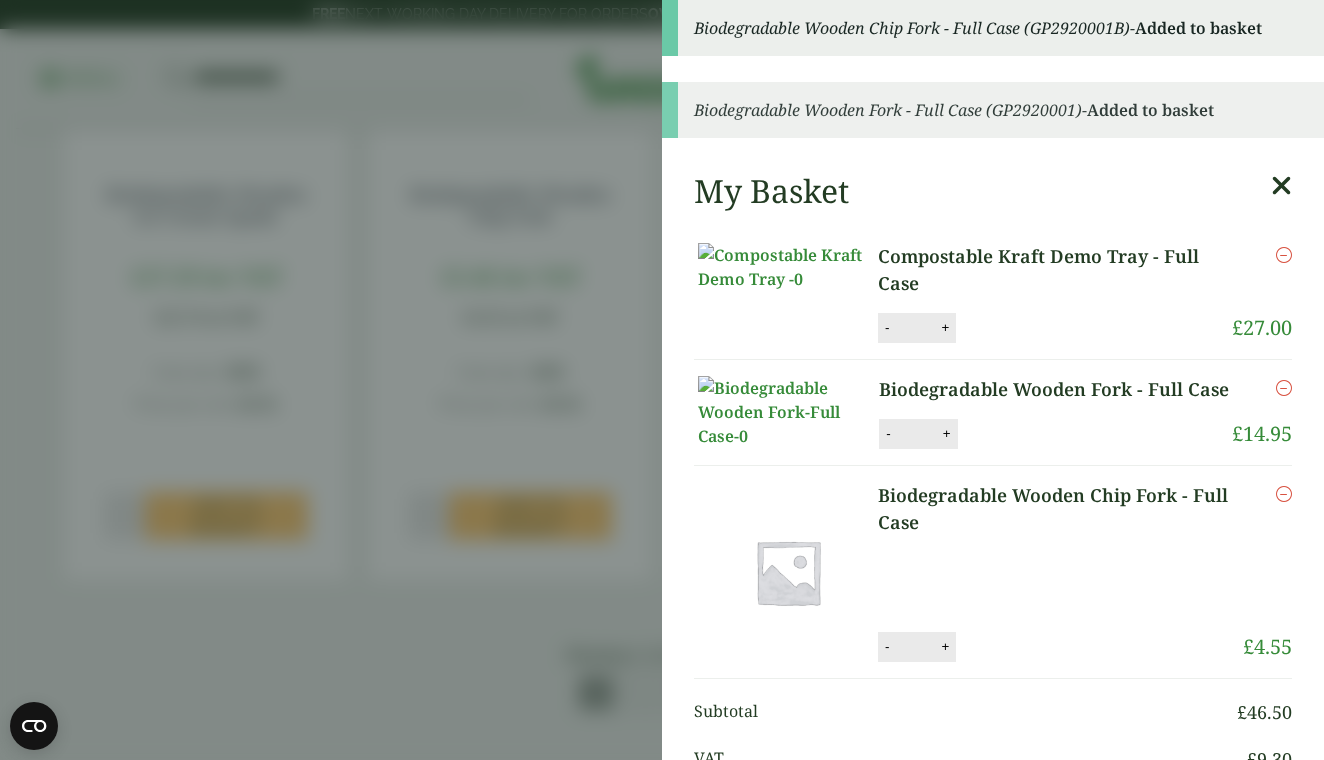 click on "My Basket
Compostable Kraft Demo Tray - Full Case
Compostable Kraft Demo Tray - Full Case quantity
- * +
Update
Remove
£ 27.00" at bounding box center [993, 921] 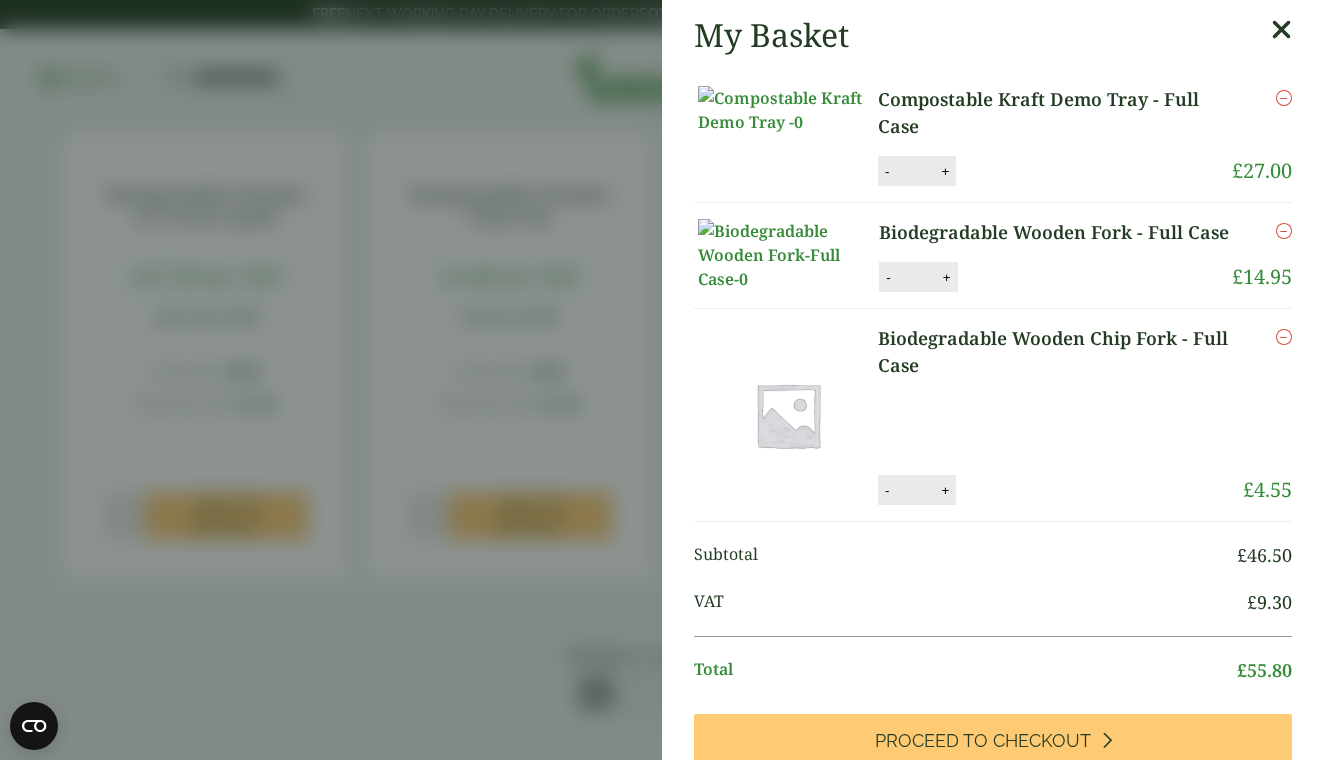 scroll, scrollTop: 0, scrollLeft: 0, axis: both 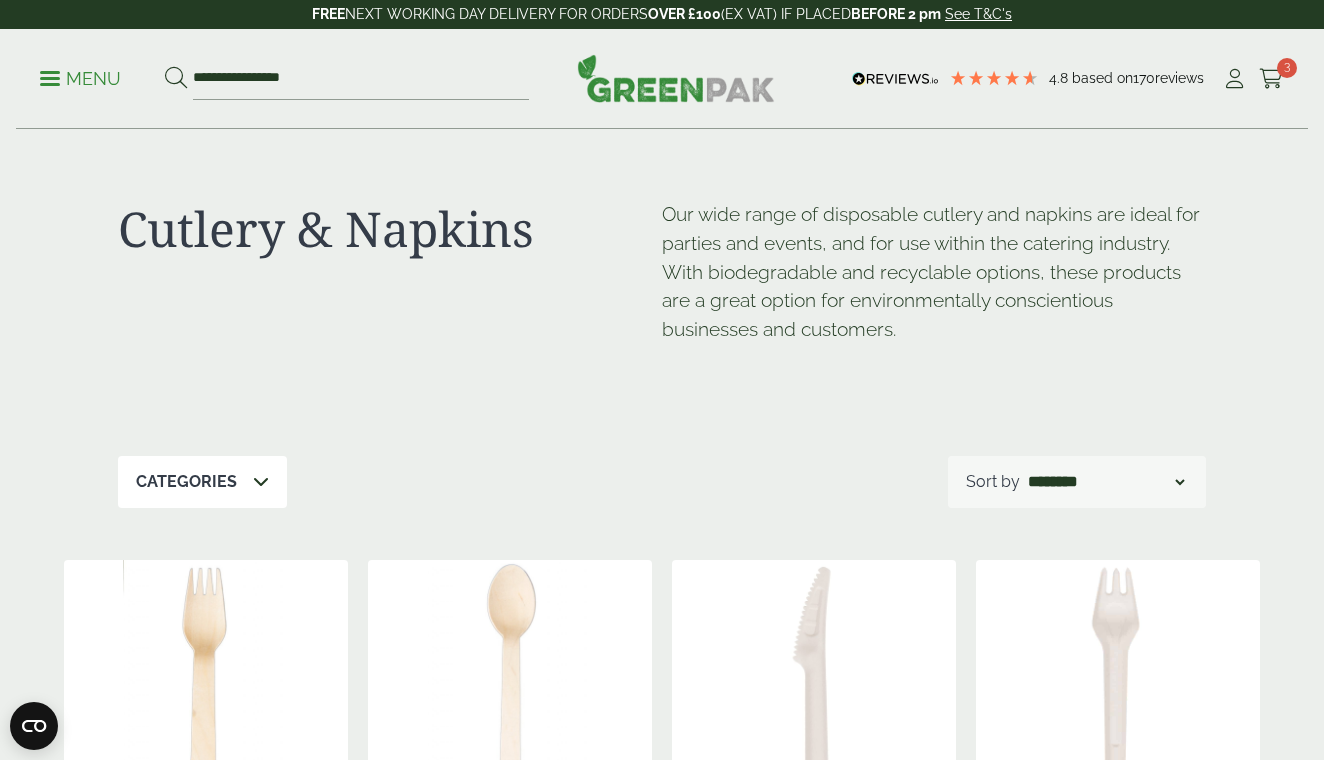 click on "Menu" at bounding box center [80, 79] 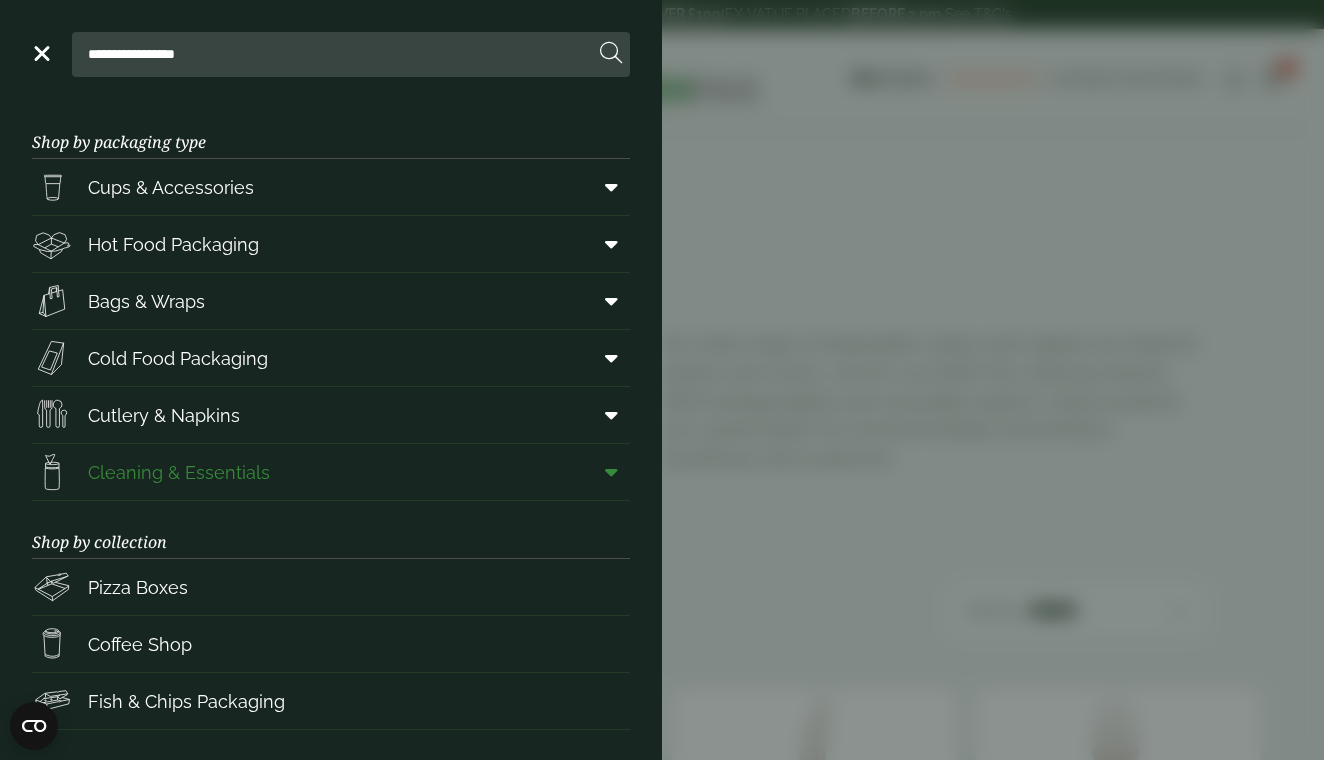 click on "Cleaning & Essentials" at bounding box center [179, 472] 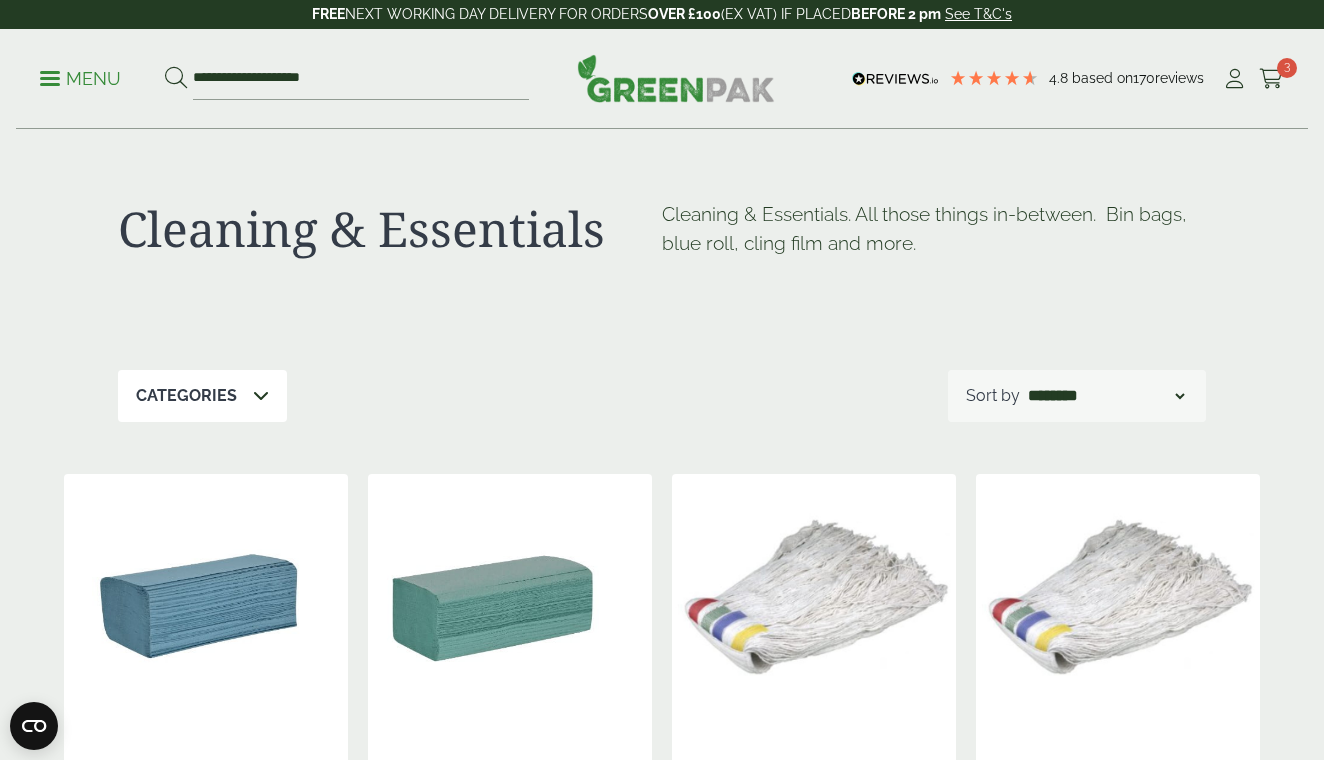 scroll, scrollTop: 0, scrollLeft: 0, axis: both 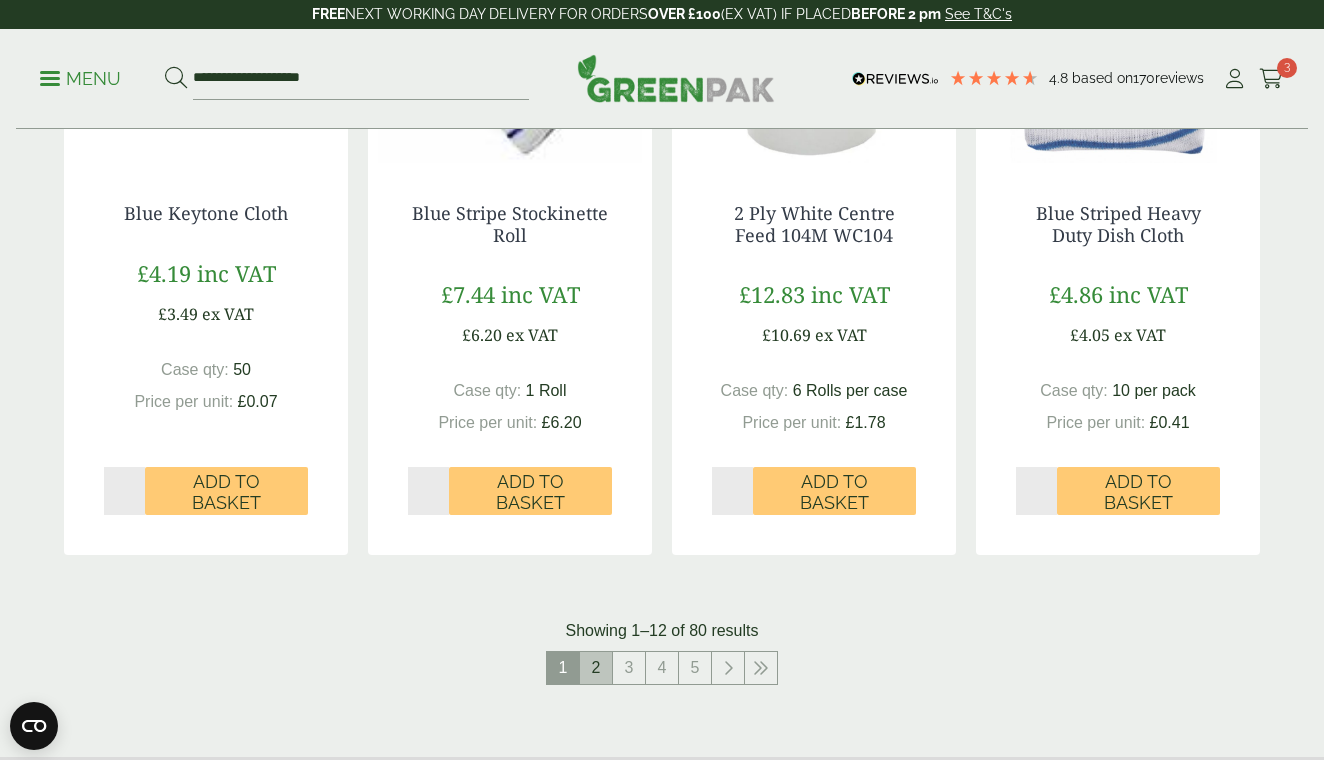 click on "2" at bounding box center [596, 668] 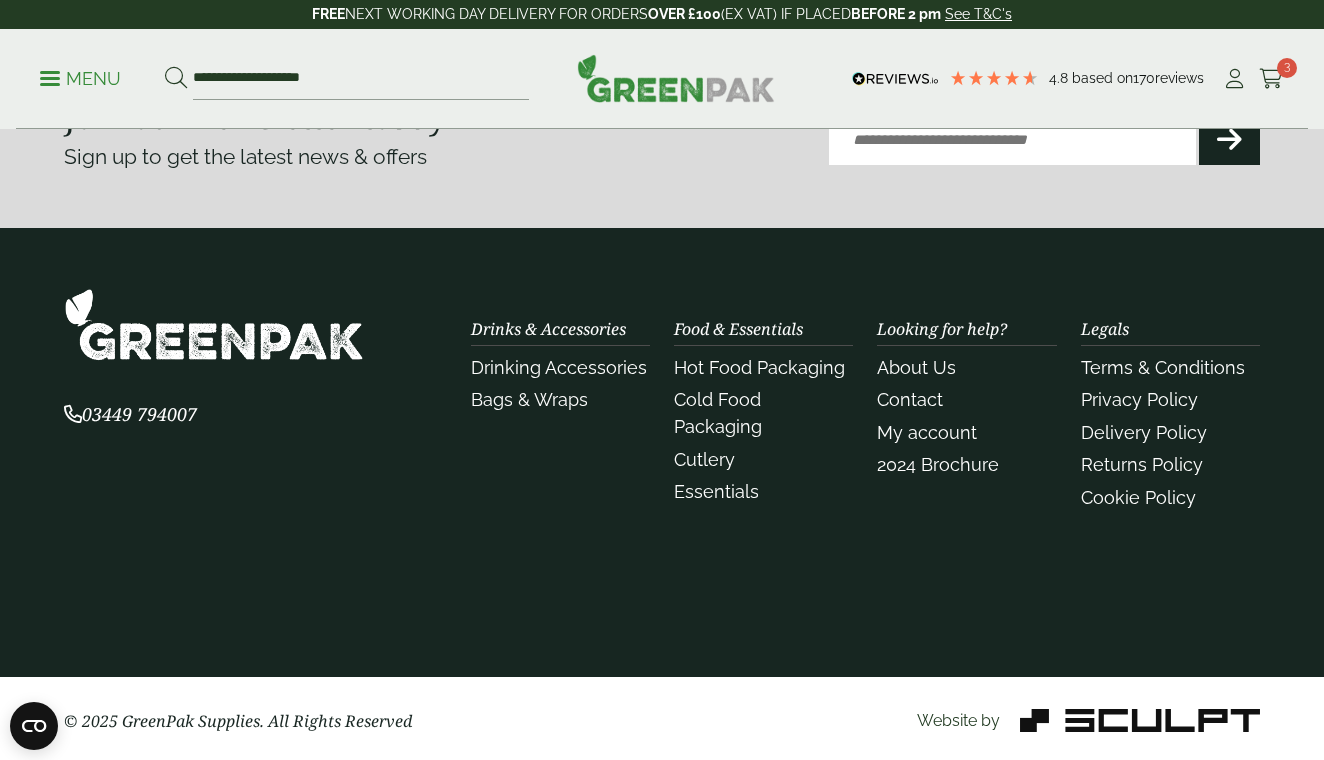 scroll, scrollTop: 2240, scrollLeft: 0, axis: vertical 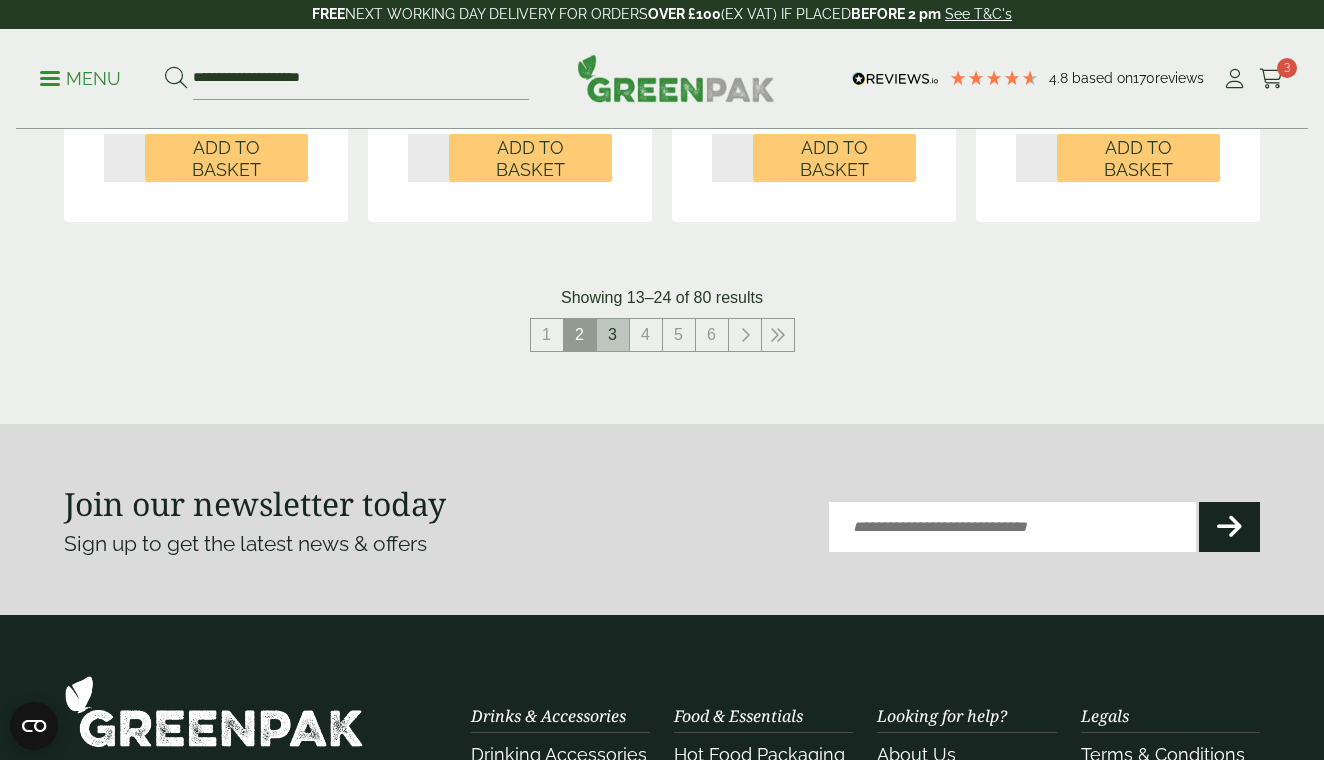 click on "3" at bounding box center (613, 335) 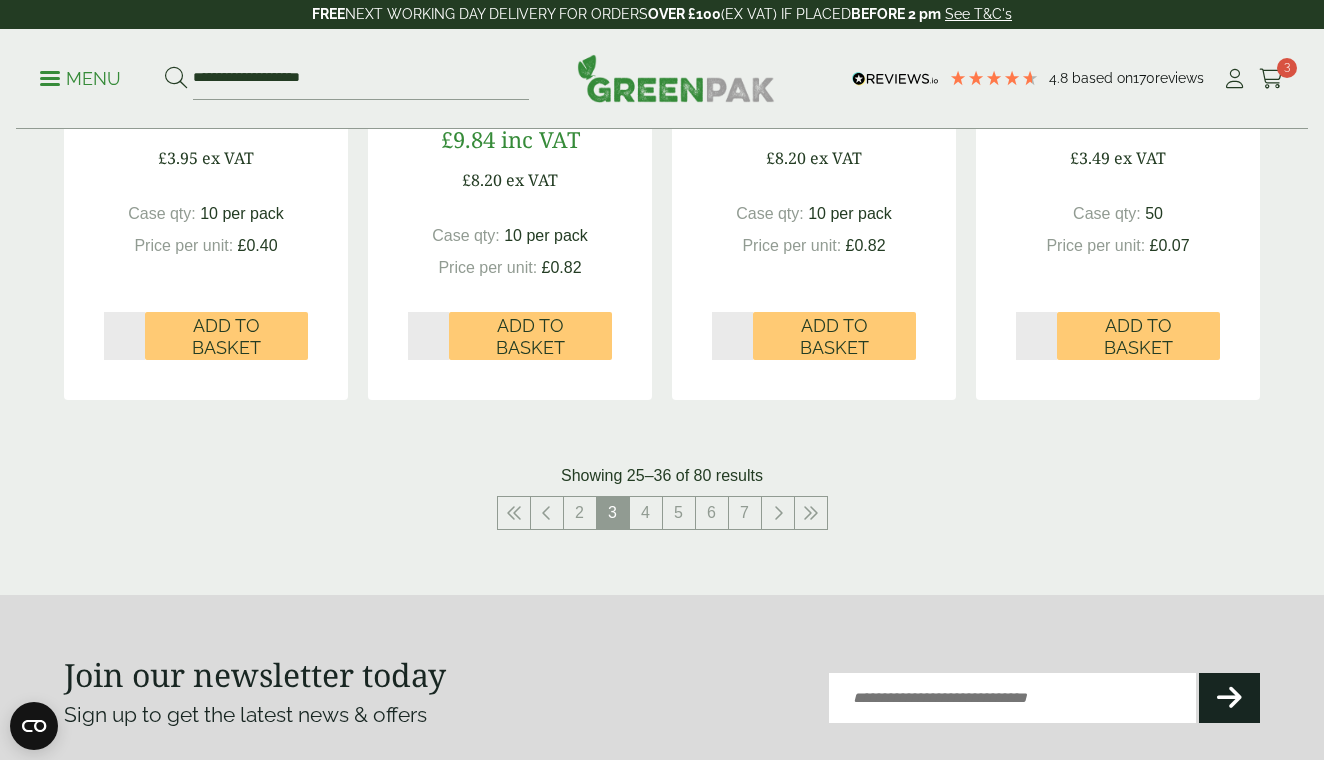 scroll, scrollTop: 2045, scrollLeft: 0, axis: vertical 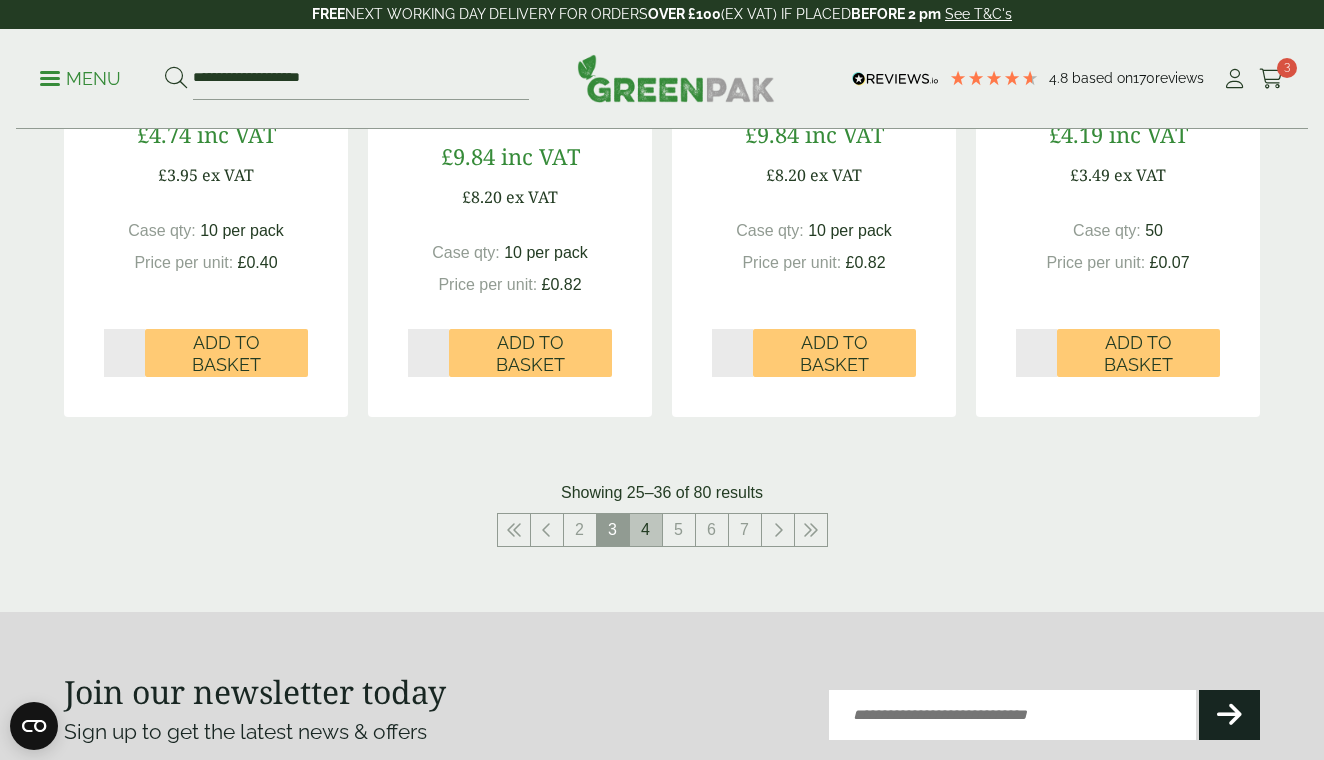click on "4" at bounding box center [646, 530] 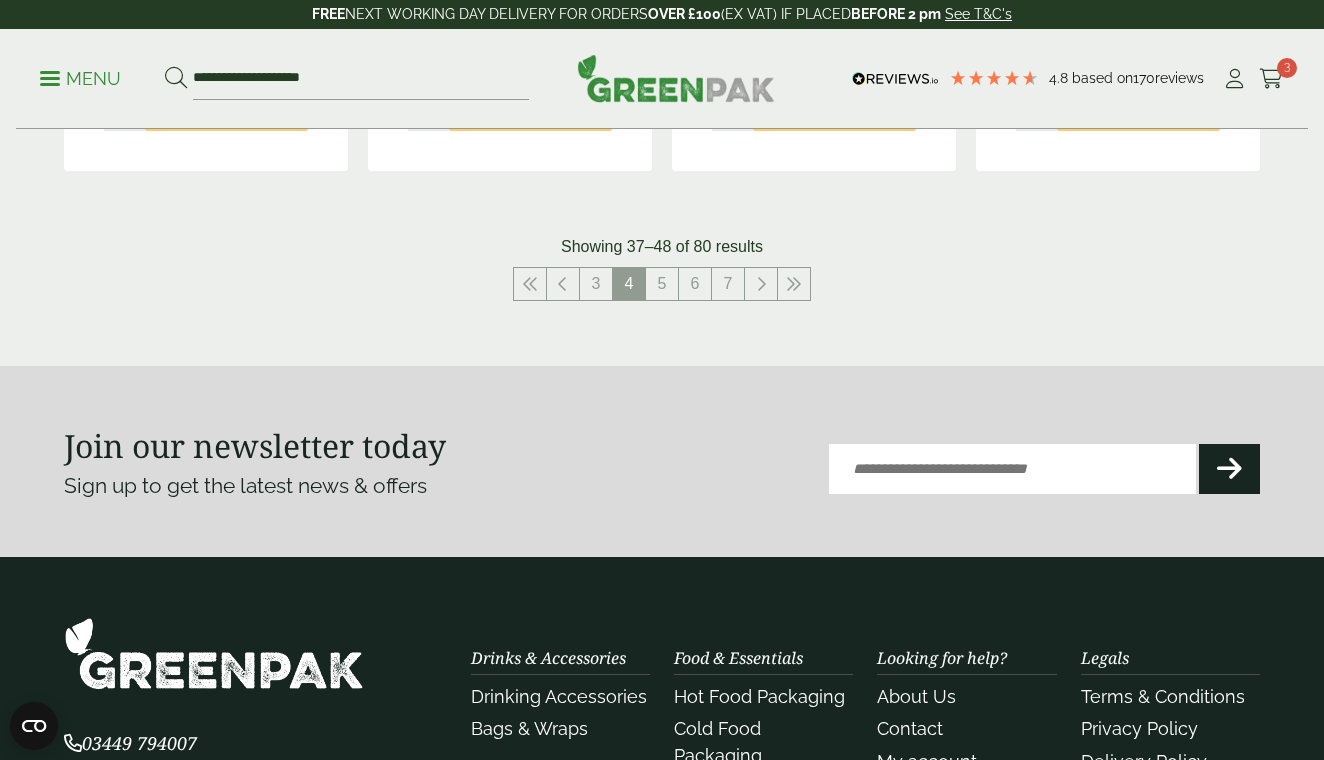 scroll, scrollTop: 2043, scrollLeft: 0, axis: vertical 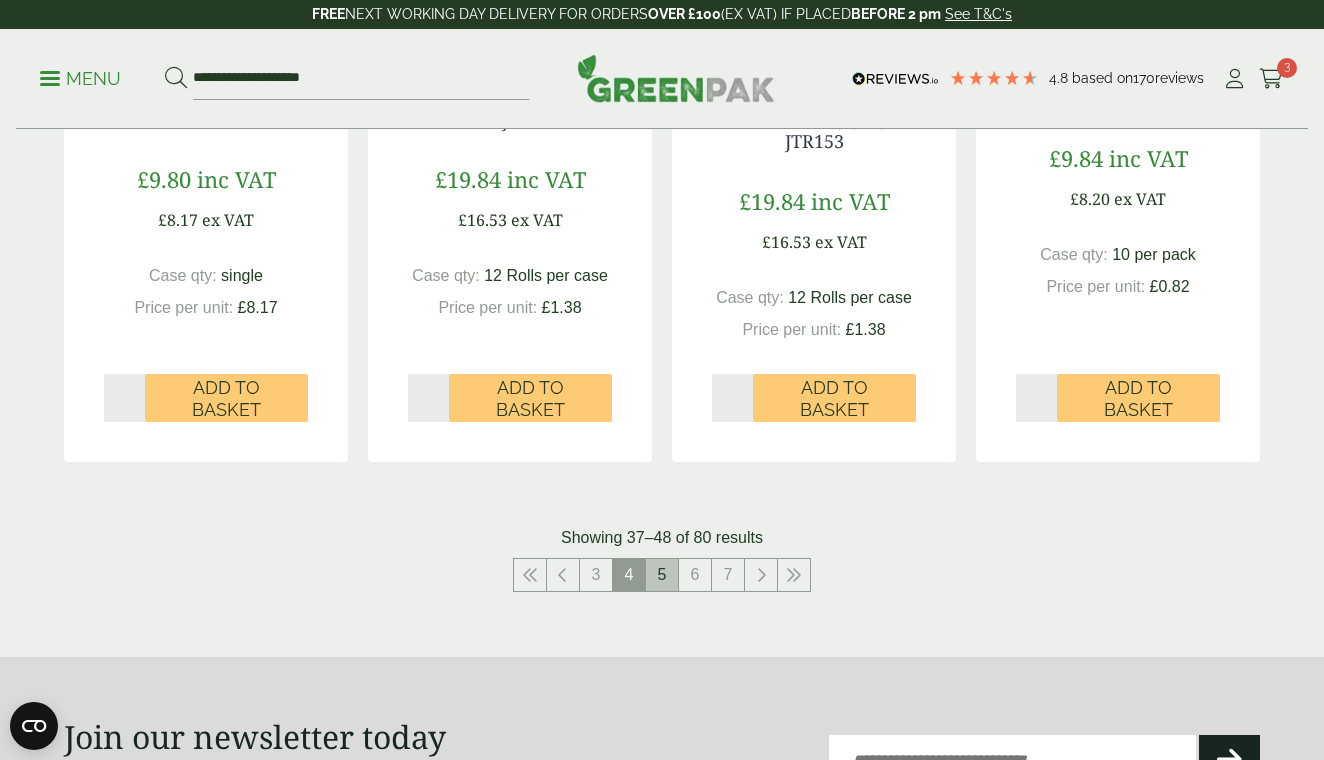 click on "5" at bounding box center [662, 575] 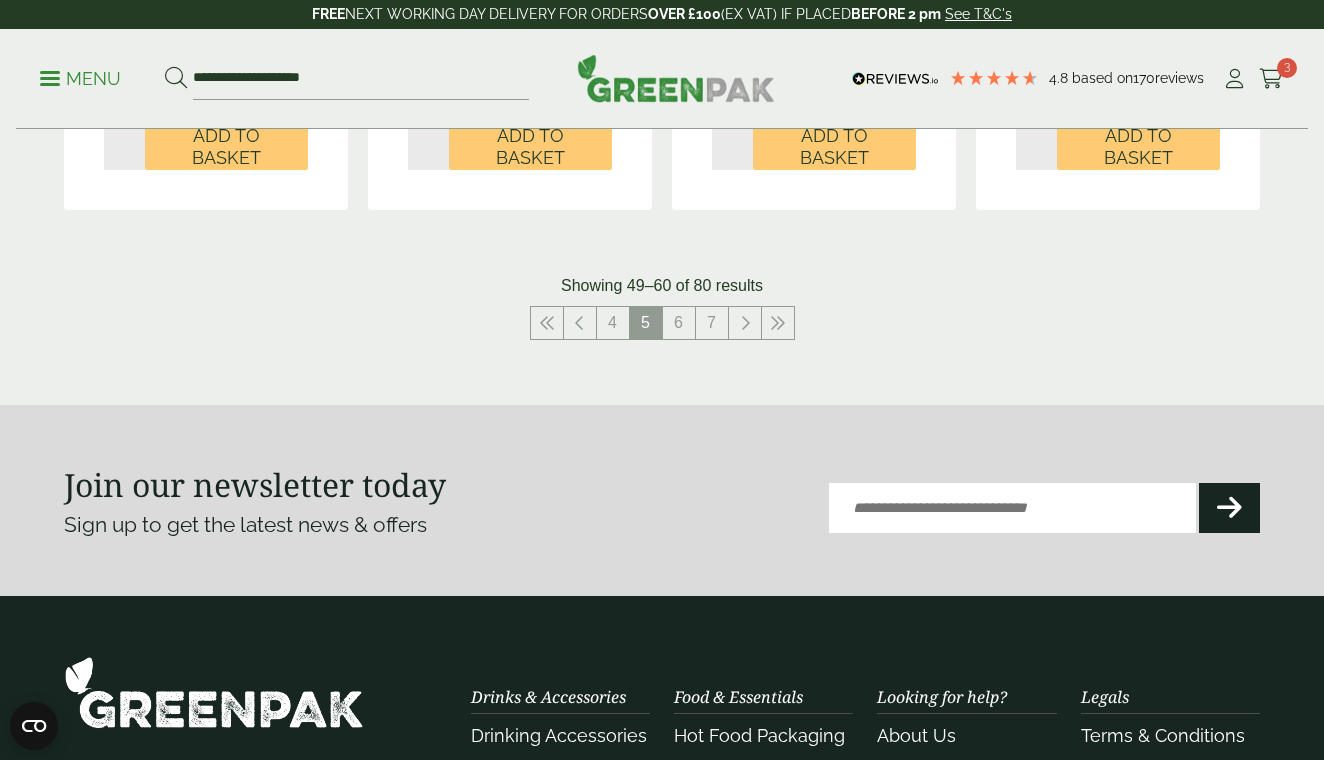 scroll, scrollTop: 2245, scrollLeft: 0, axis: vertical 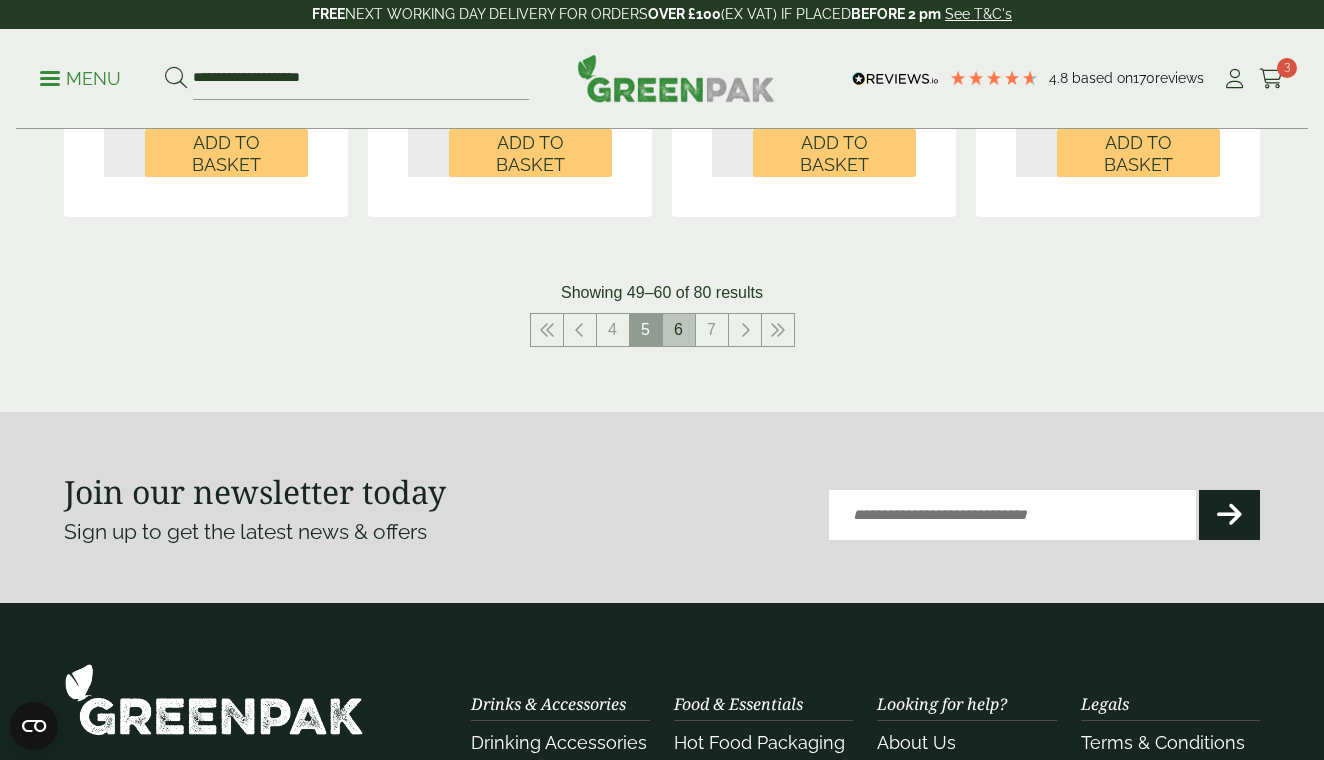 click on "6" at bounding box center (679, 330) 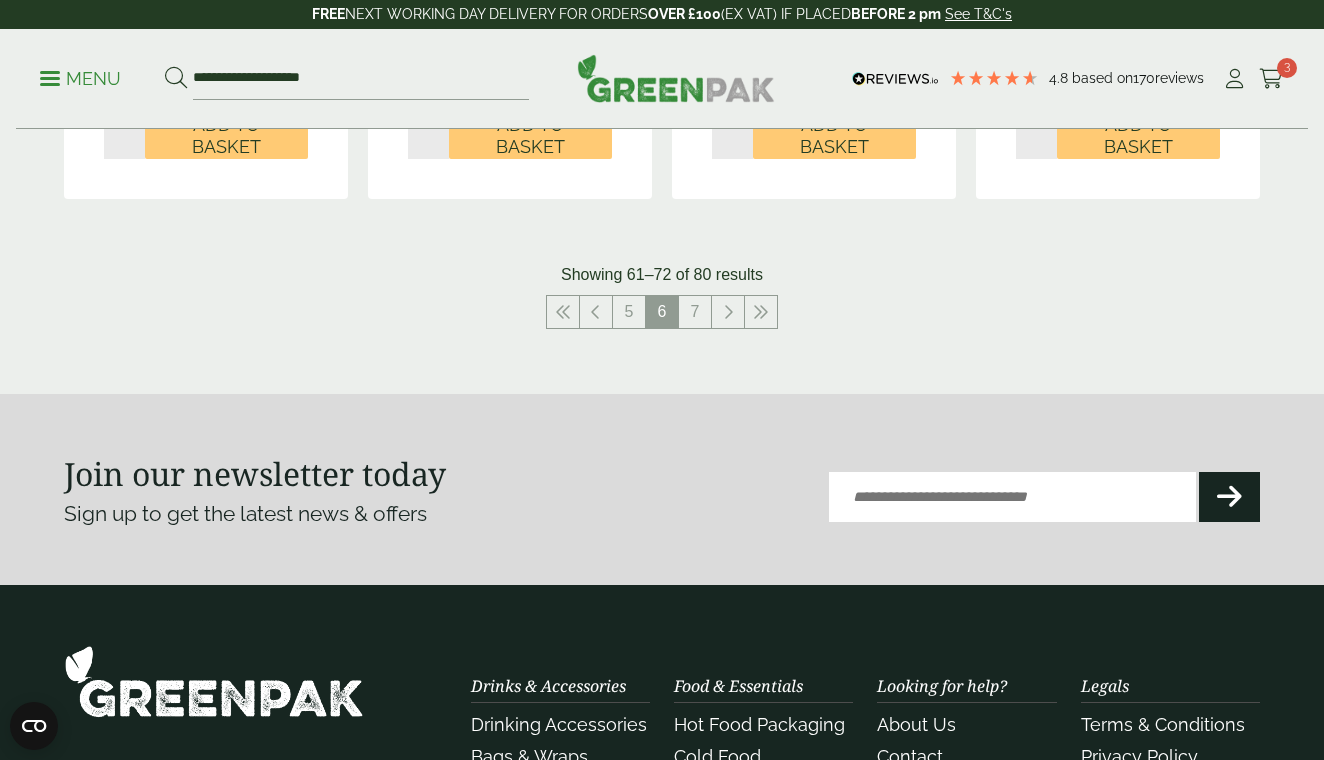 scroll, scrollTop: 2310, scrollLeft: 0, axis: vertical 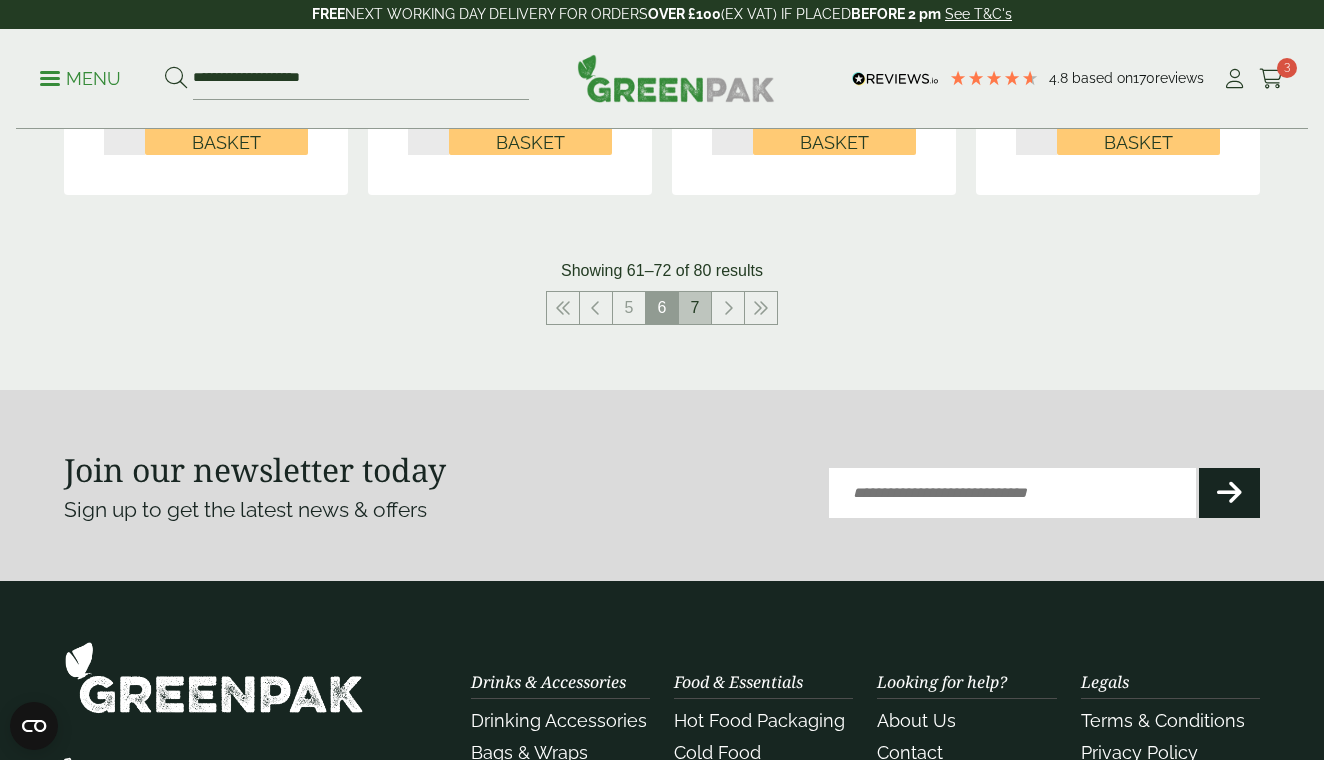 click on "7" at bounding box center (695, 308) 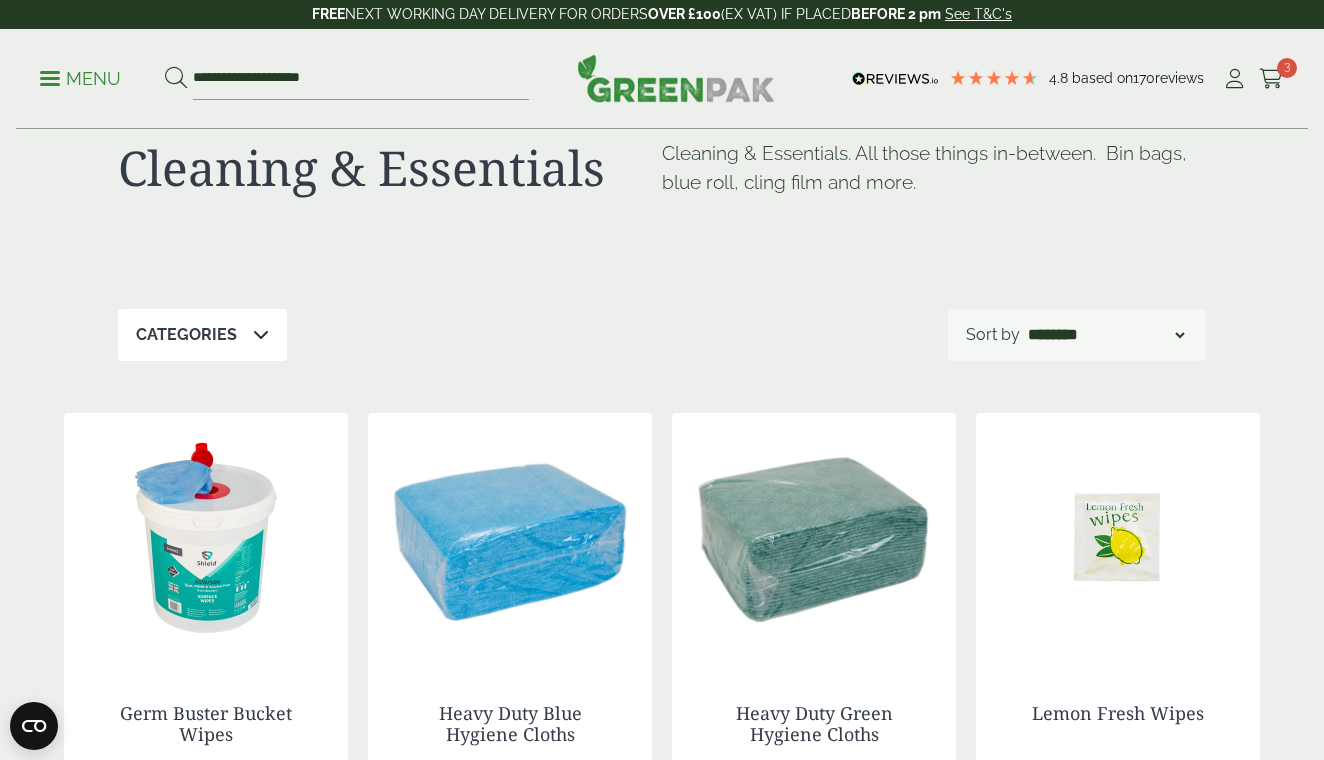scroll, scrollTop: 60, scrollLeft: 0, axis: vertical 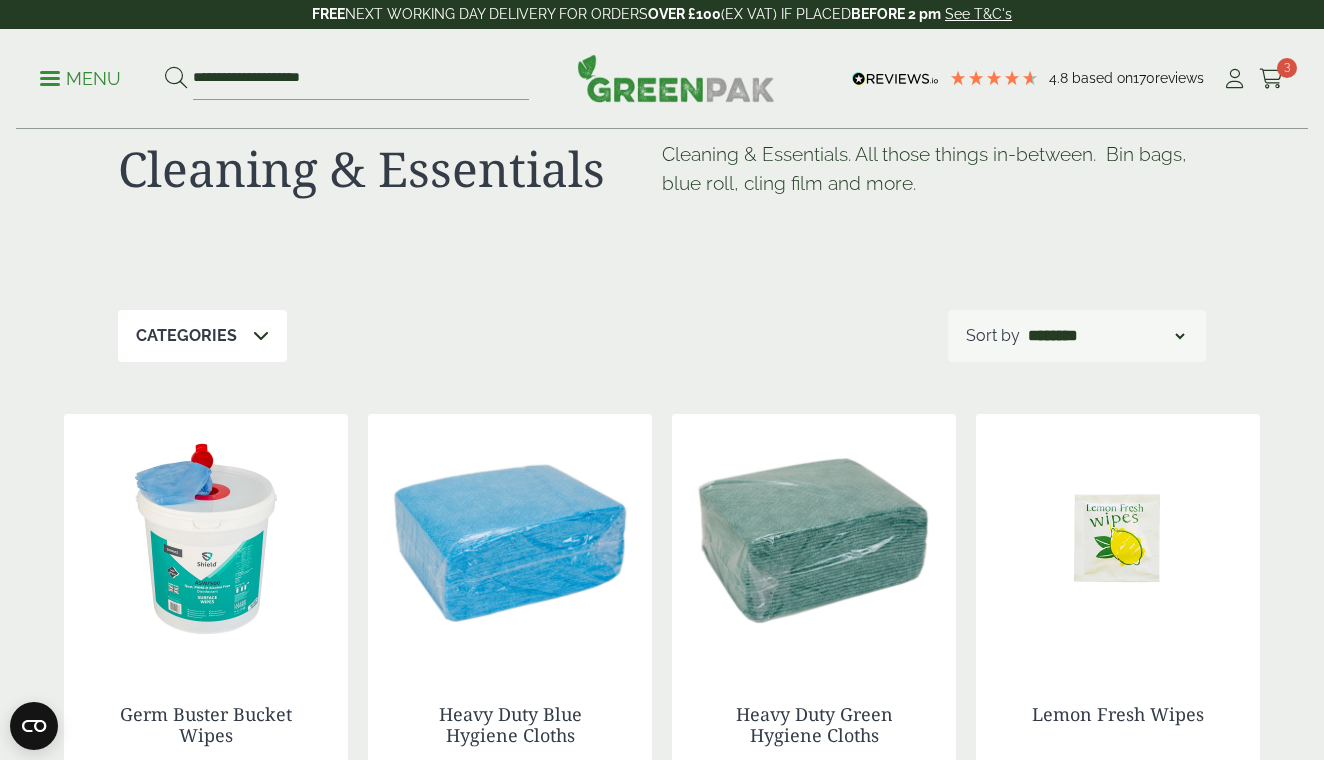 click on "Menu" at bounding box center (80, 79) 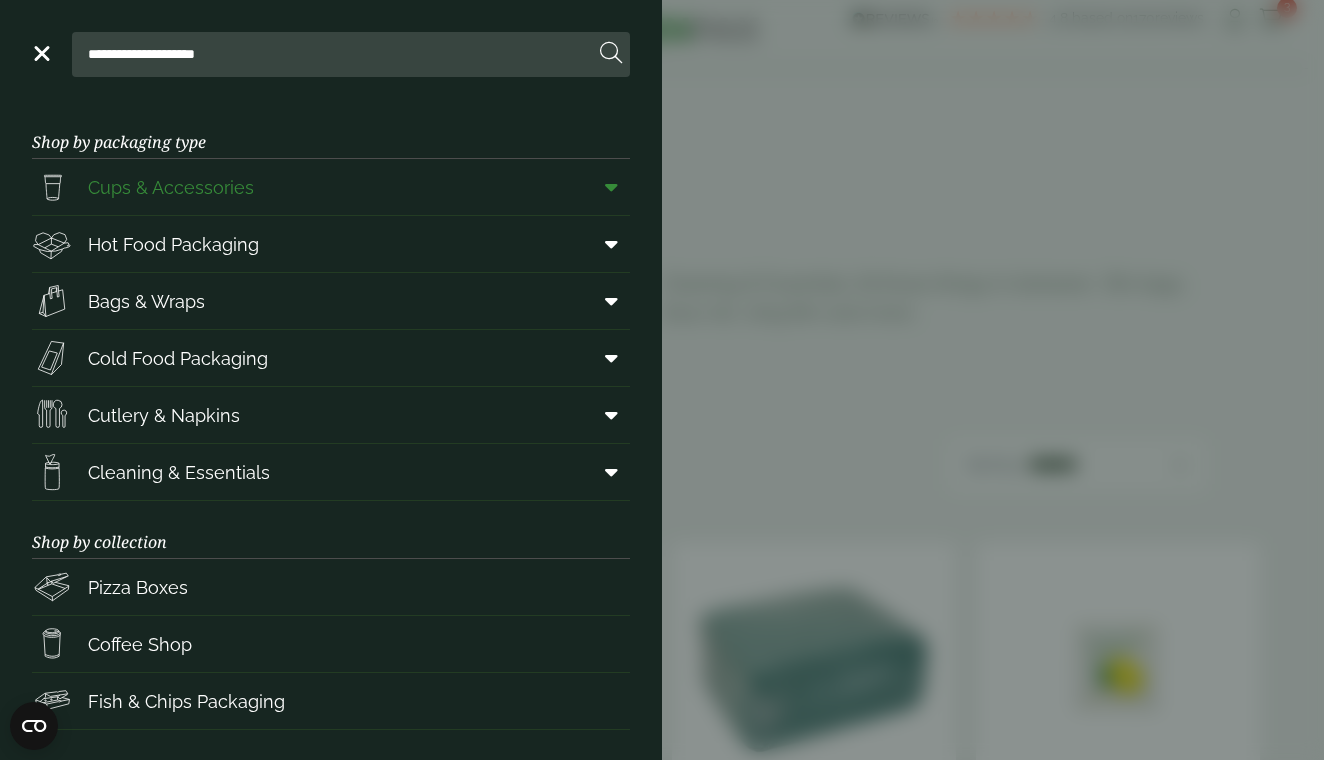 click on "Cups & Accessories" at bounding box center [171, 187] 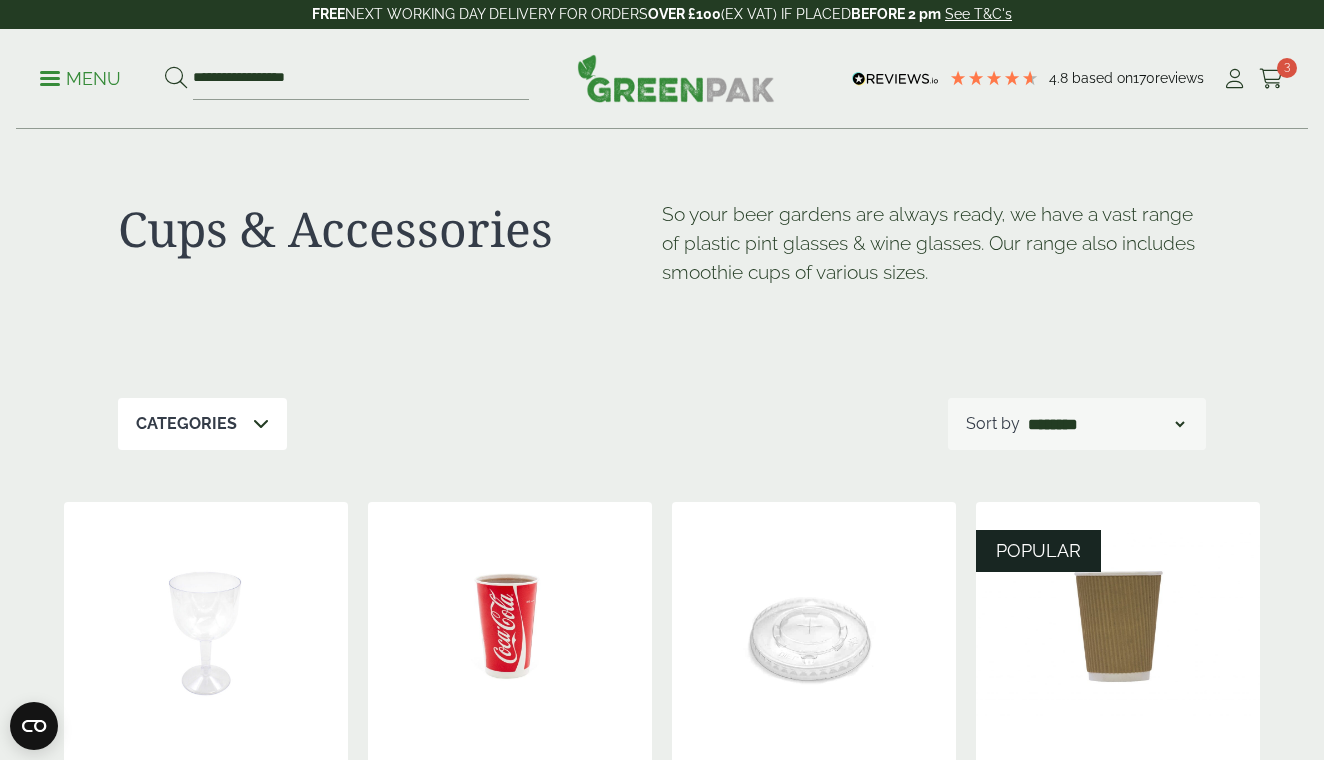 scroll, scrollTop: 0, scrollLeft: 0, axis: both 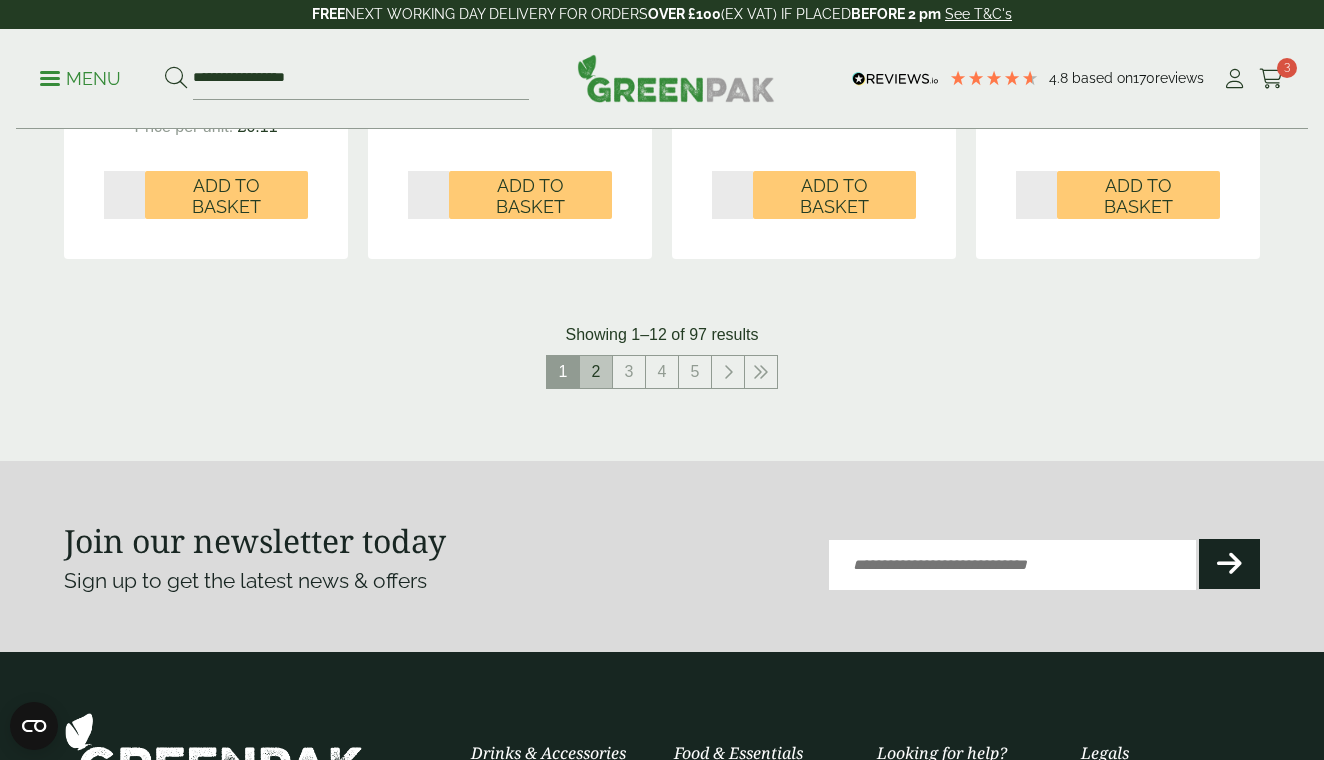 click on "2" at bounding box center (596, 372) 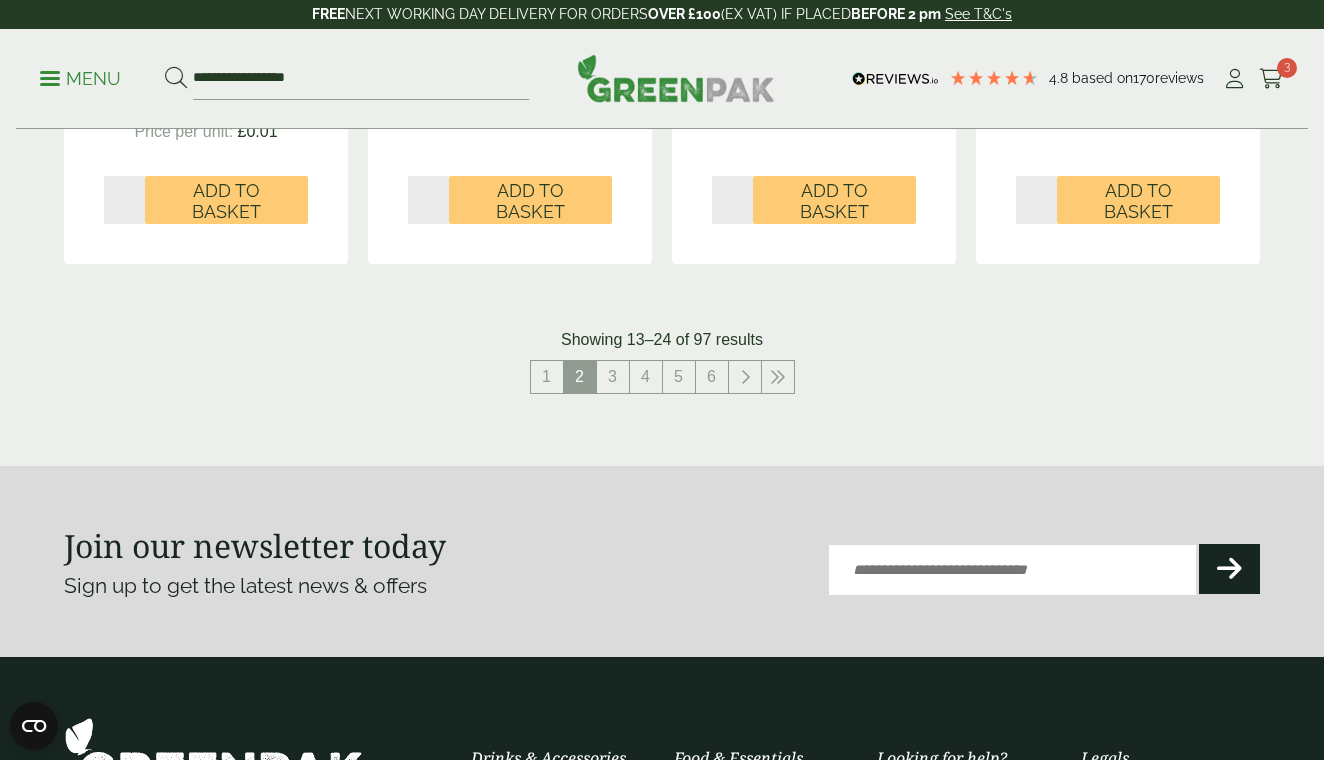 scroll, scrollTop: 2210, scrollLeft: 0, axis: vertical 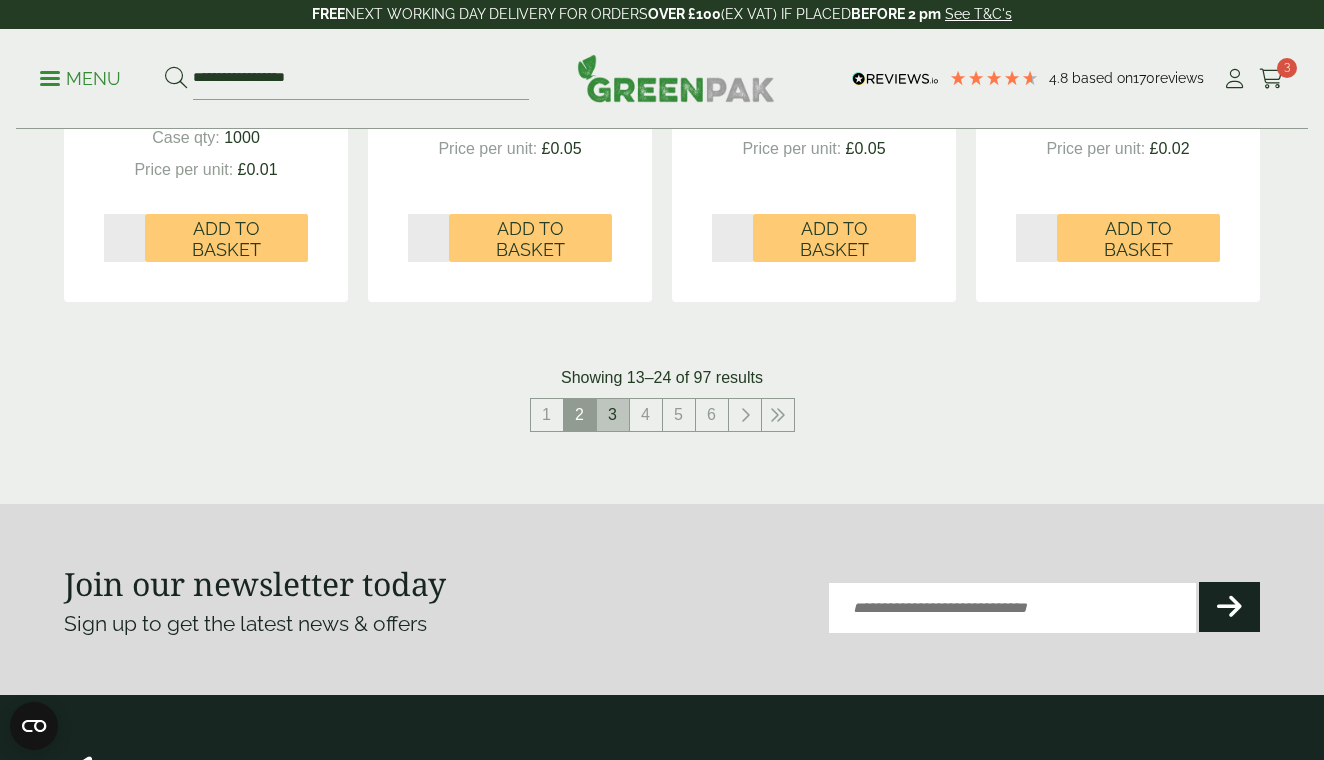 click on "3" at bounding box center [613, 415] 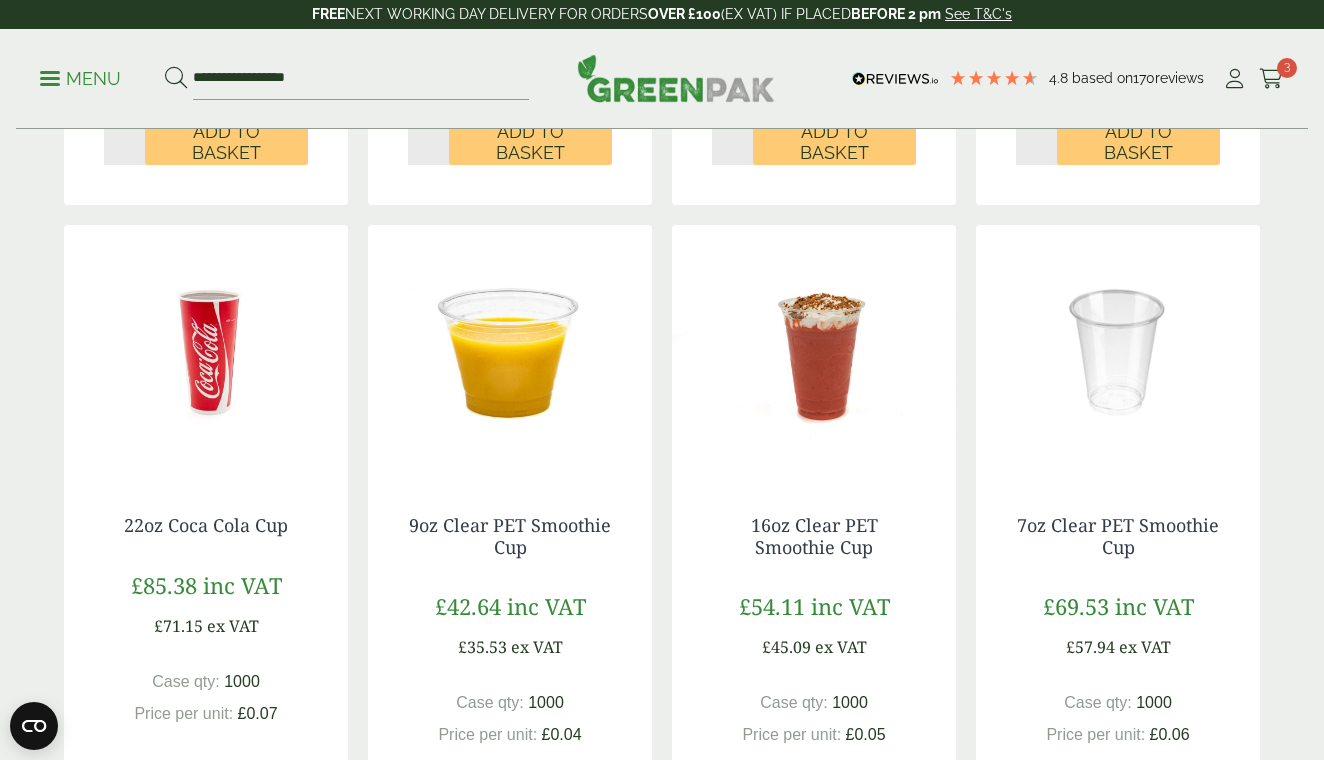scroll, scrollTop: 1625, scrollLeft: 0, axis: vertical 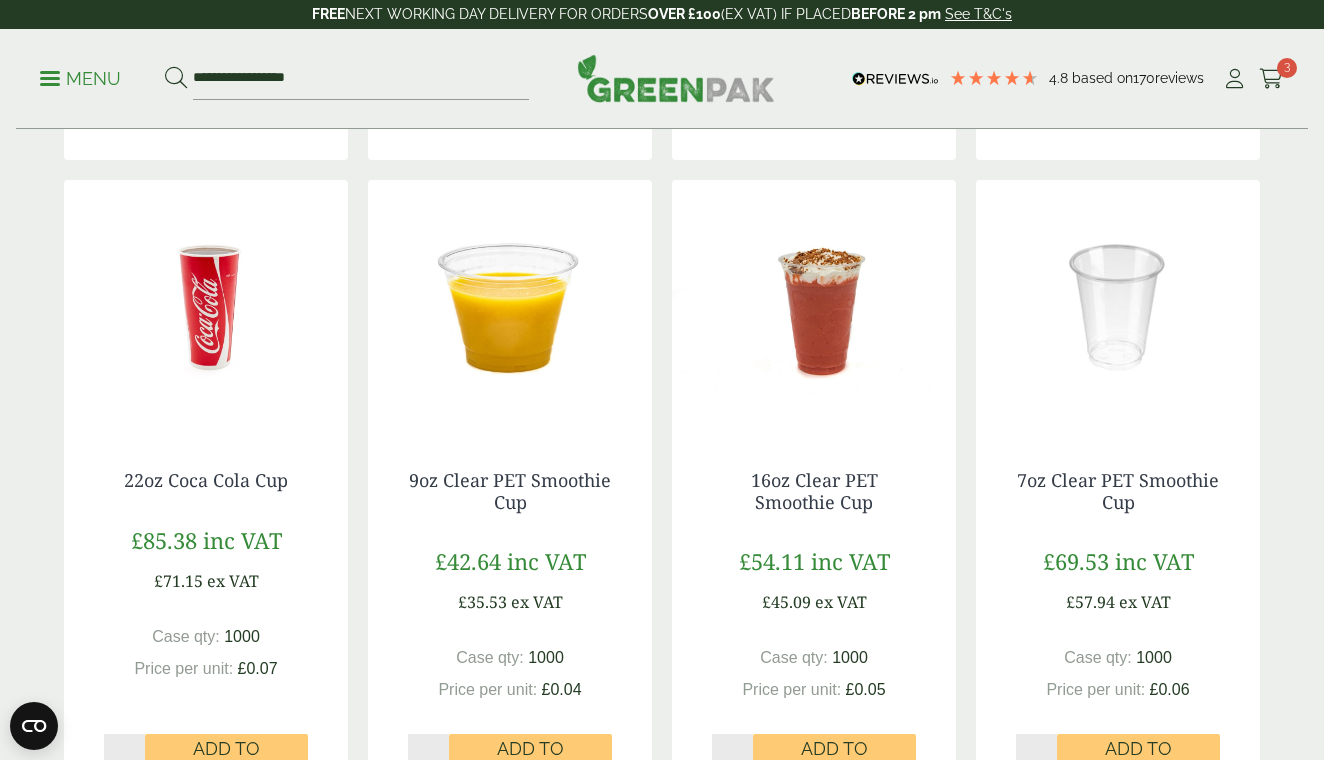 click at bounding box center (510, 305) 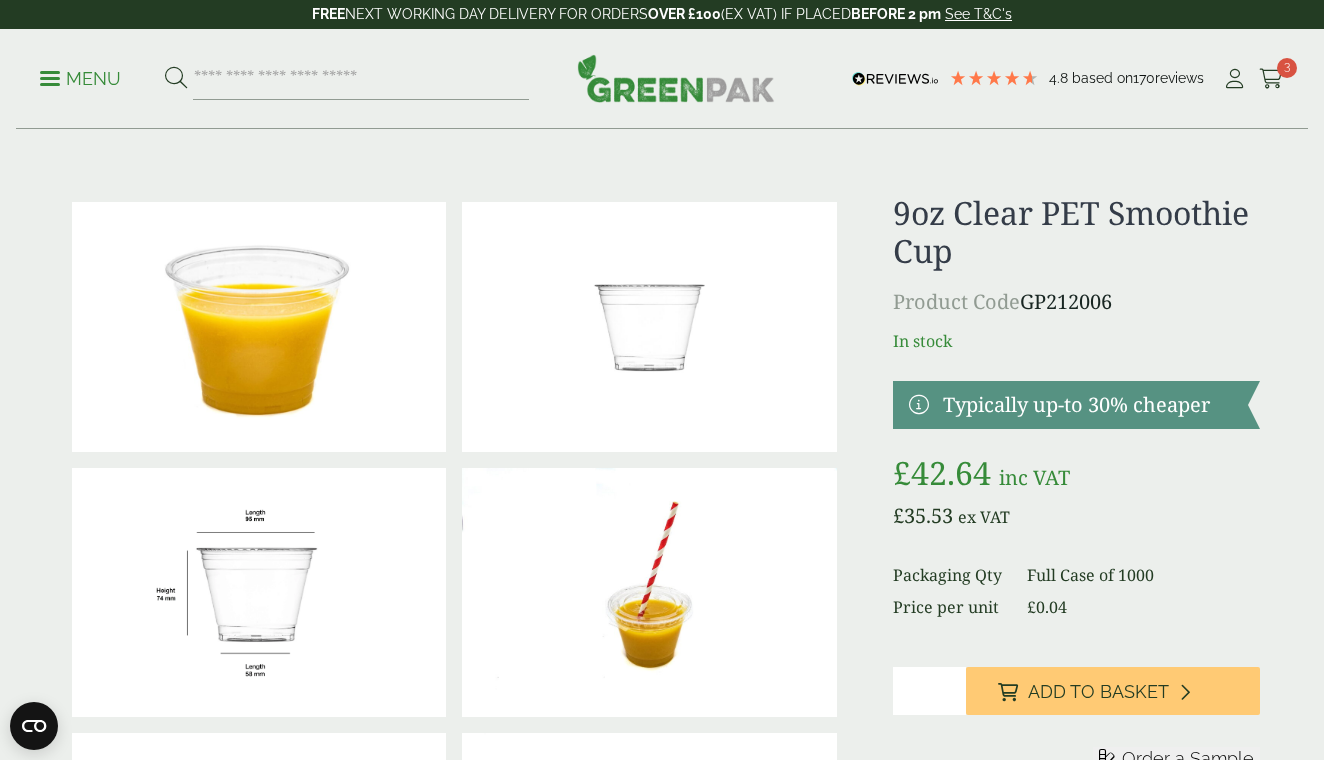 scroll, scrollTop: 0, scrollLeft: 0, axis: both 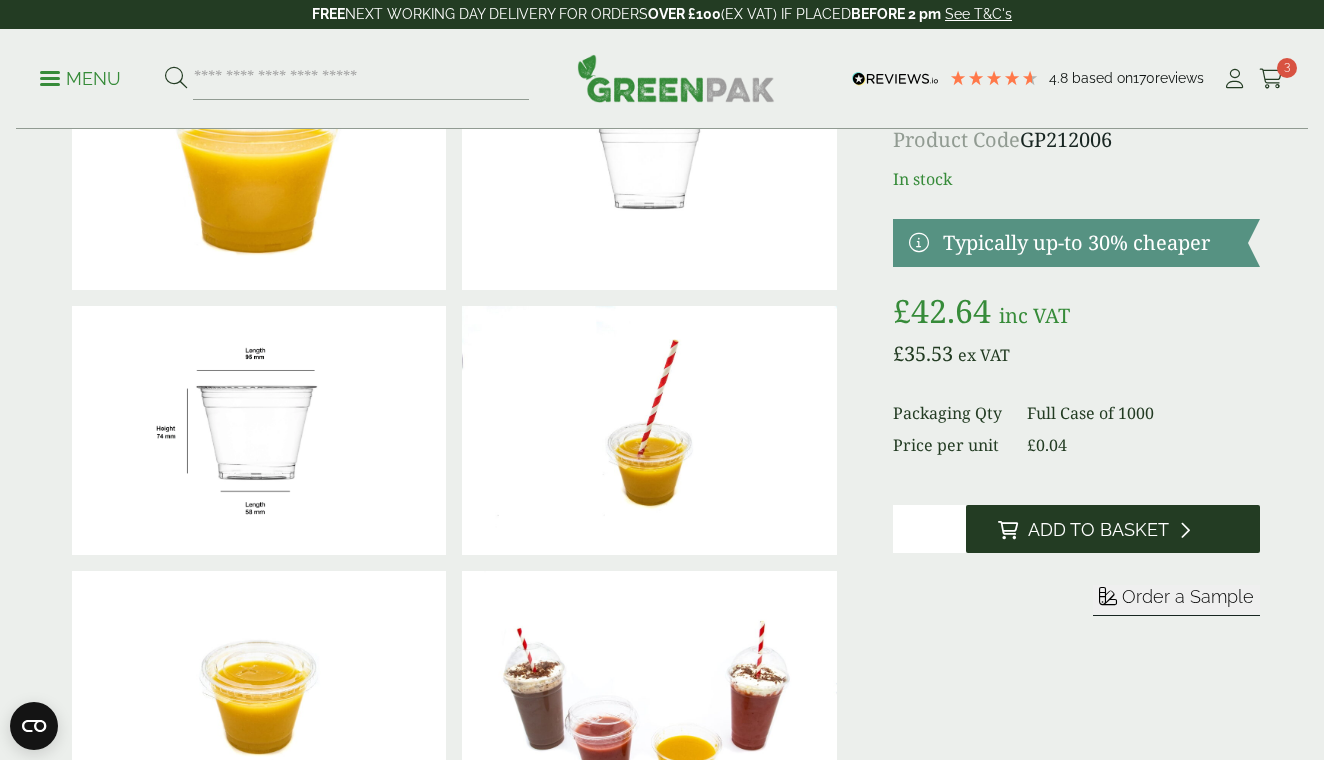 click on "Add to Basket" at bounding box center (1098, 530) 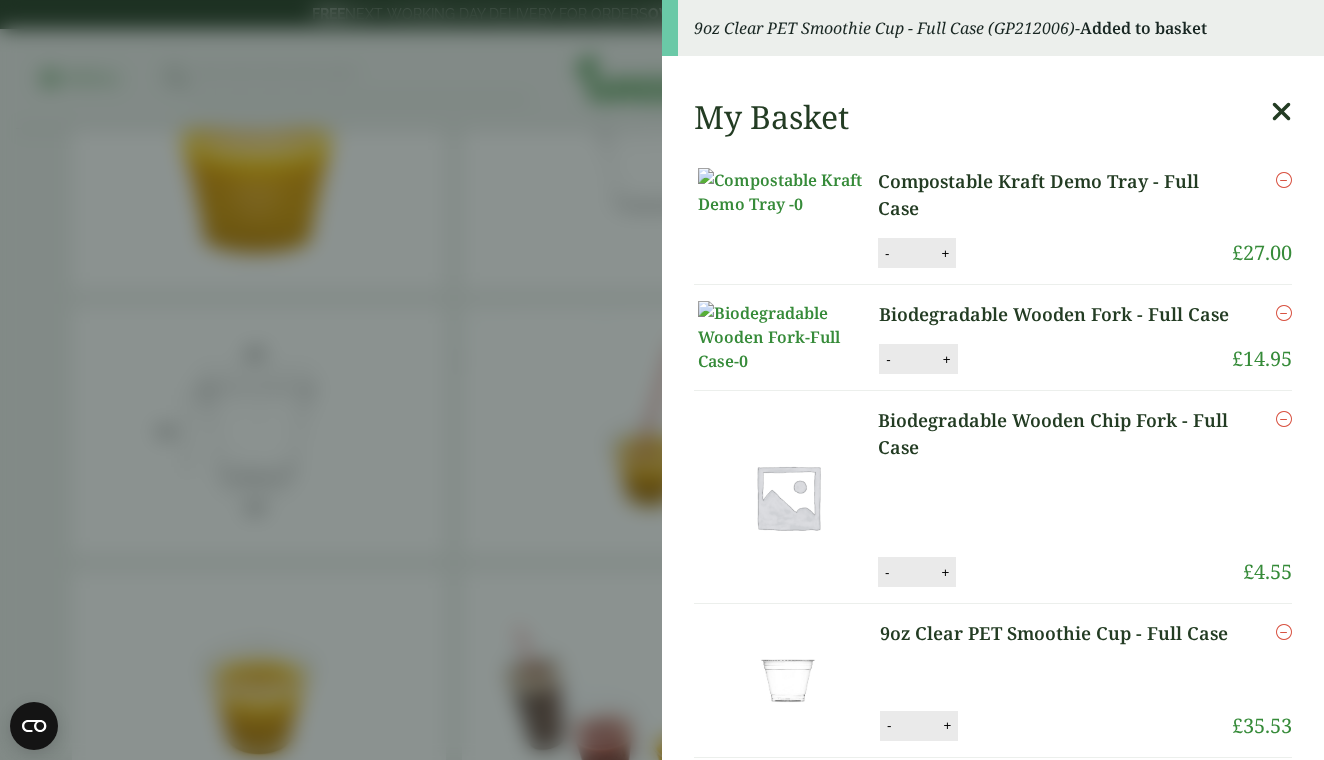 click at bounding box center (1281, 112) 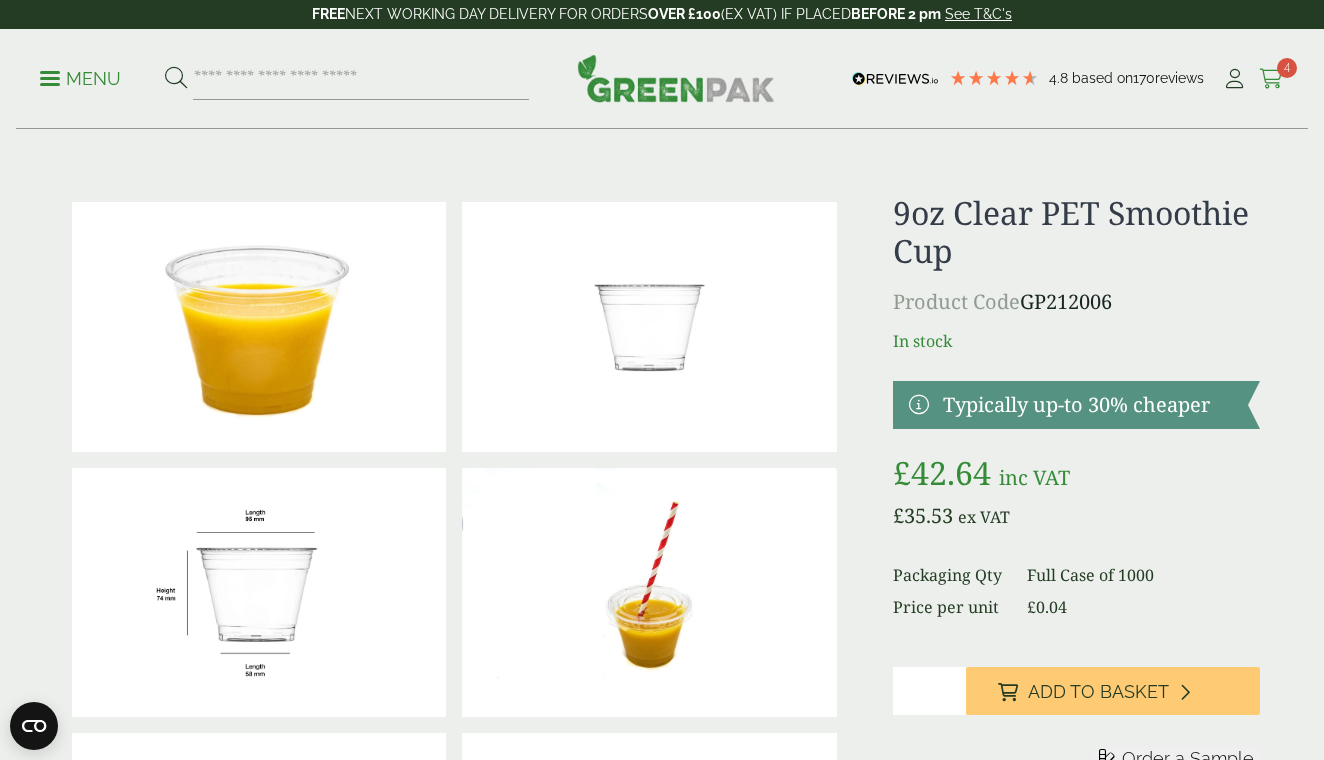 scroll, scrollTop: 0, scrollLeft: 0, axis: both 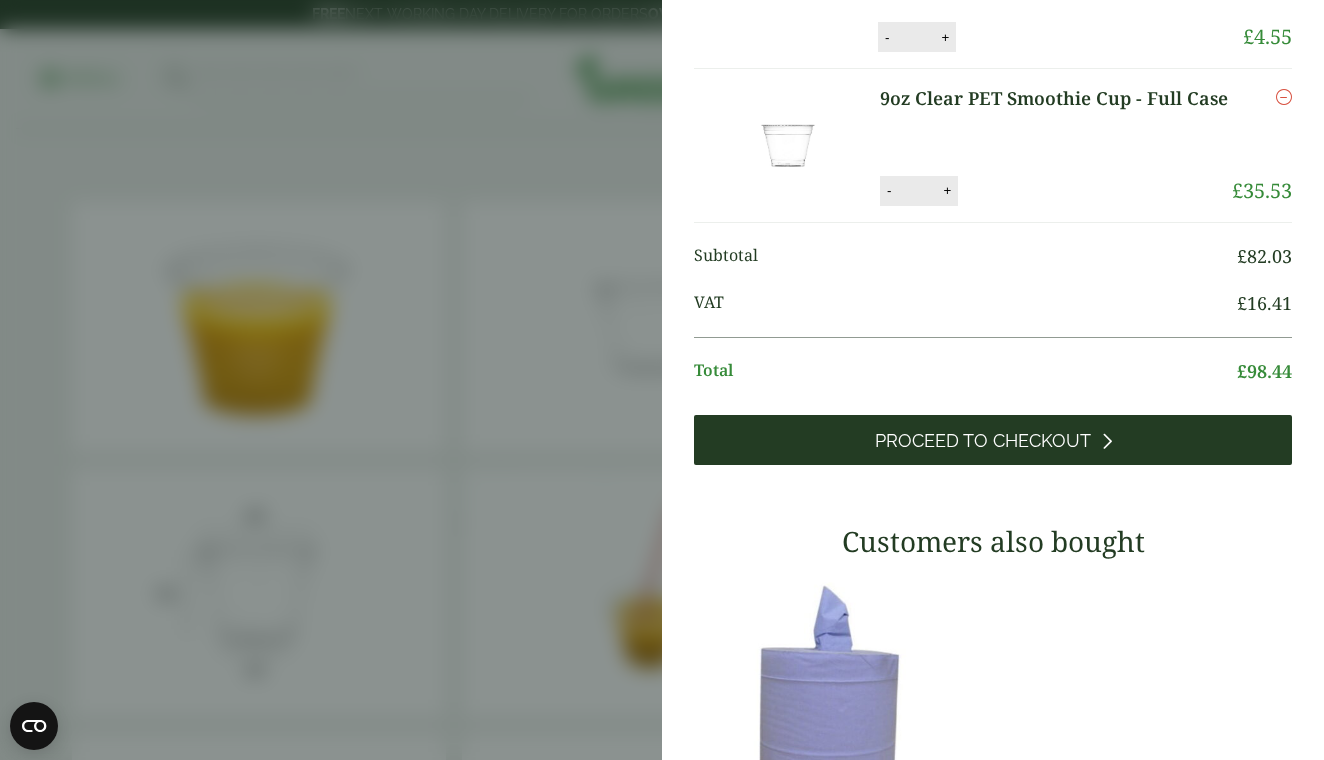 click on "Proceed to Checkout" at bounding box center (993, 440) 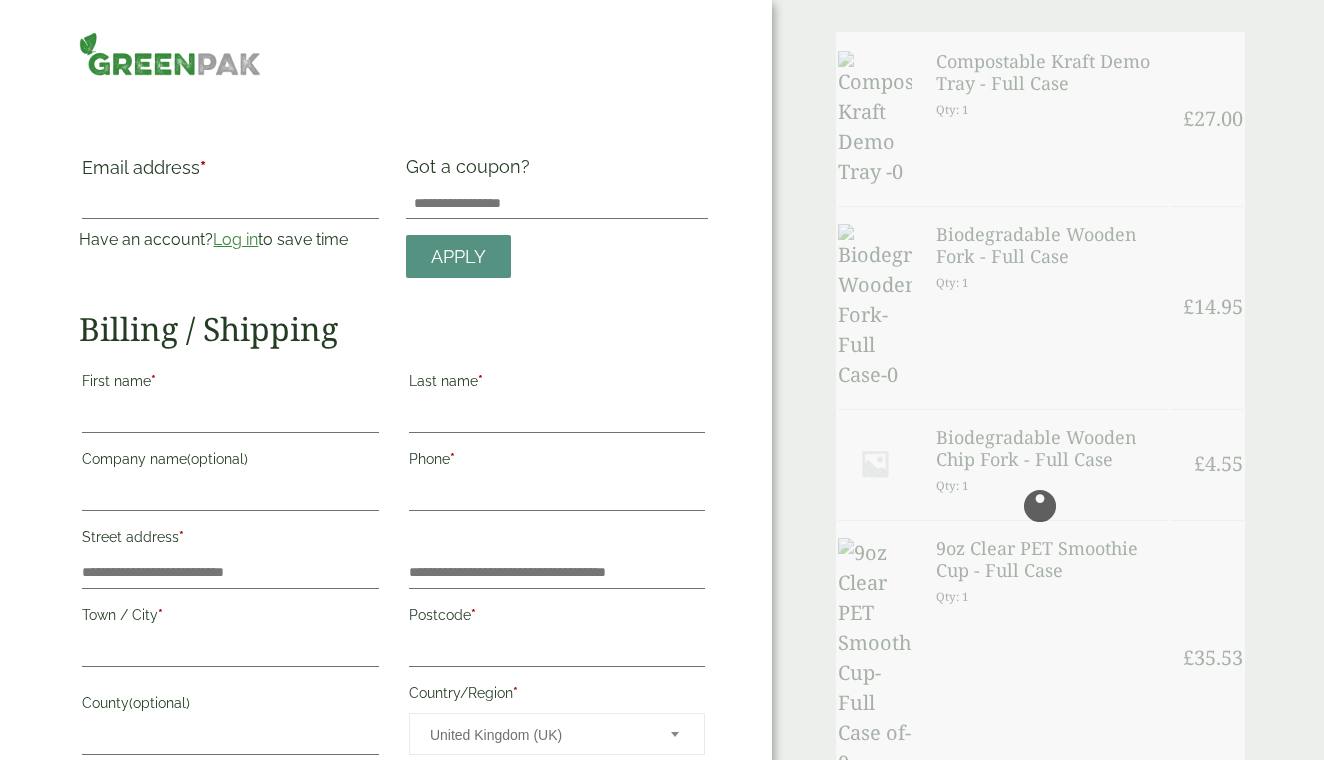 scroll, scrollTop: 0, scrollLeft: 0, axis: both 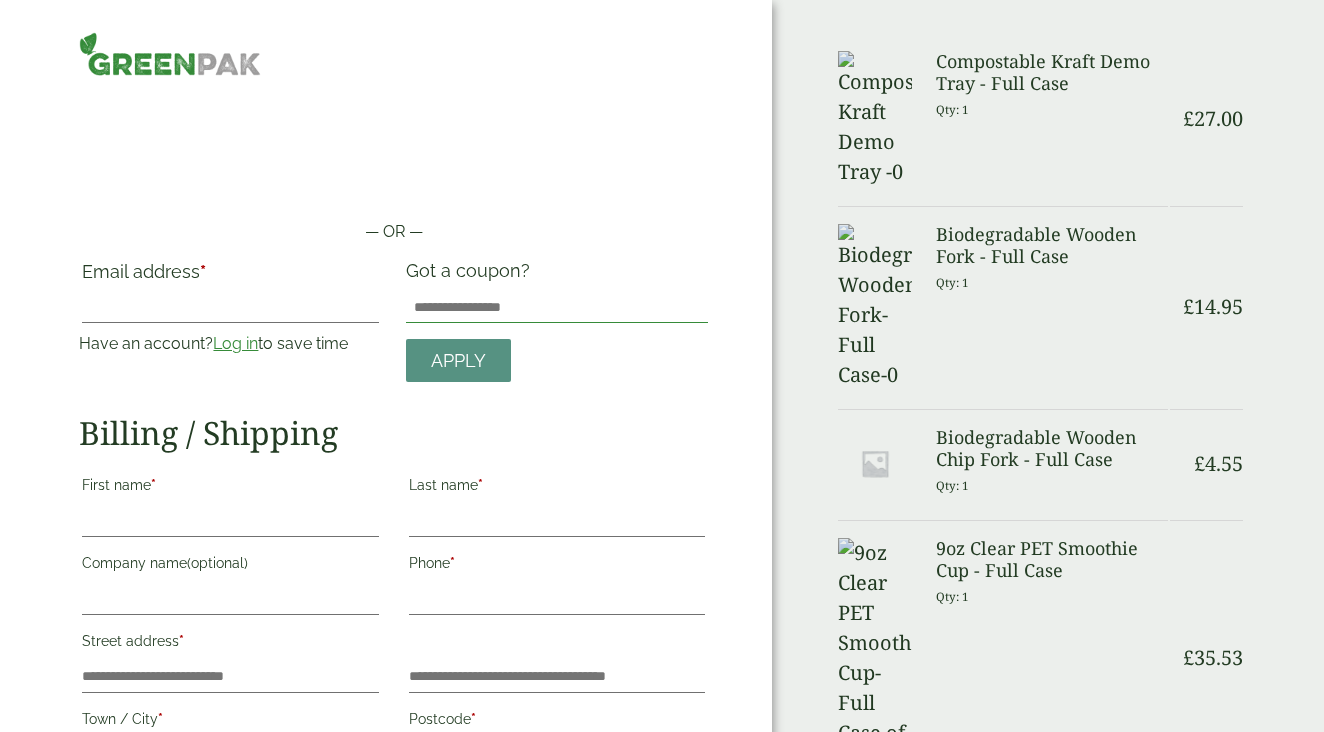 click on "Got a coupon?" at bounding box center (557, 307) 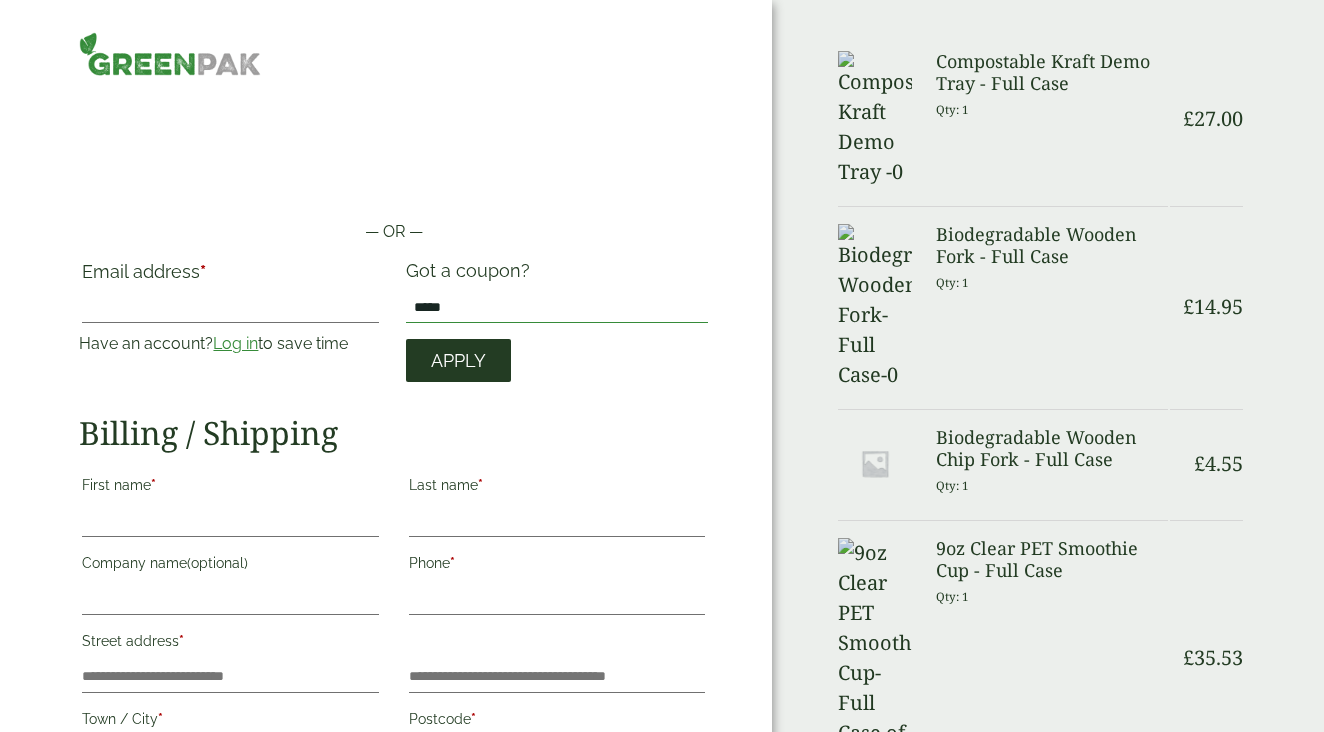 type on "*****" 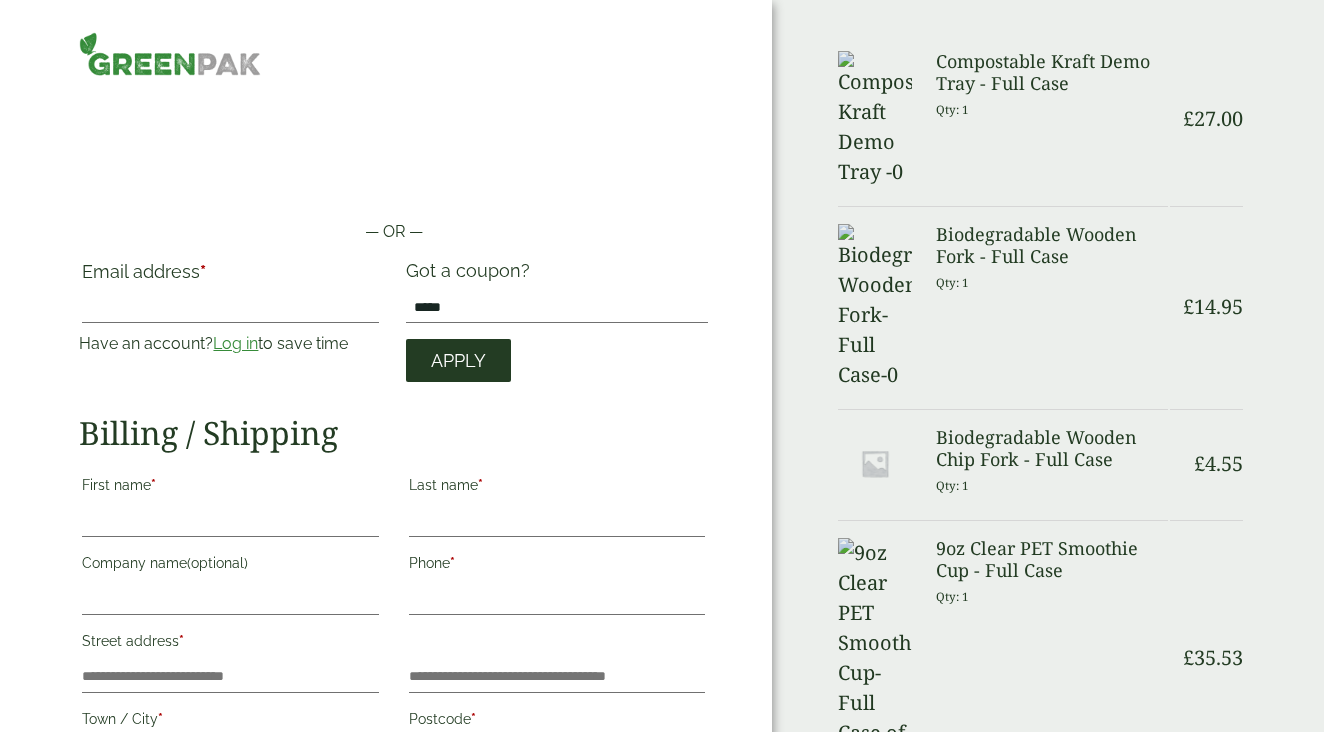 click on "Apply" at bounding box center [458, 361] 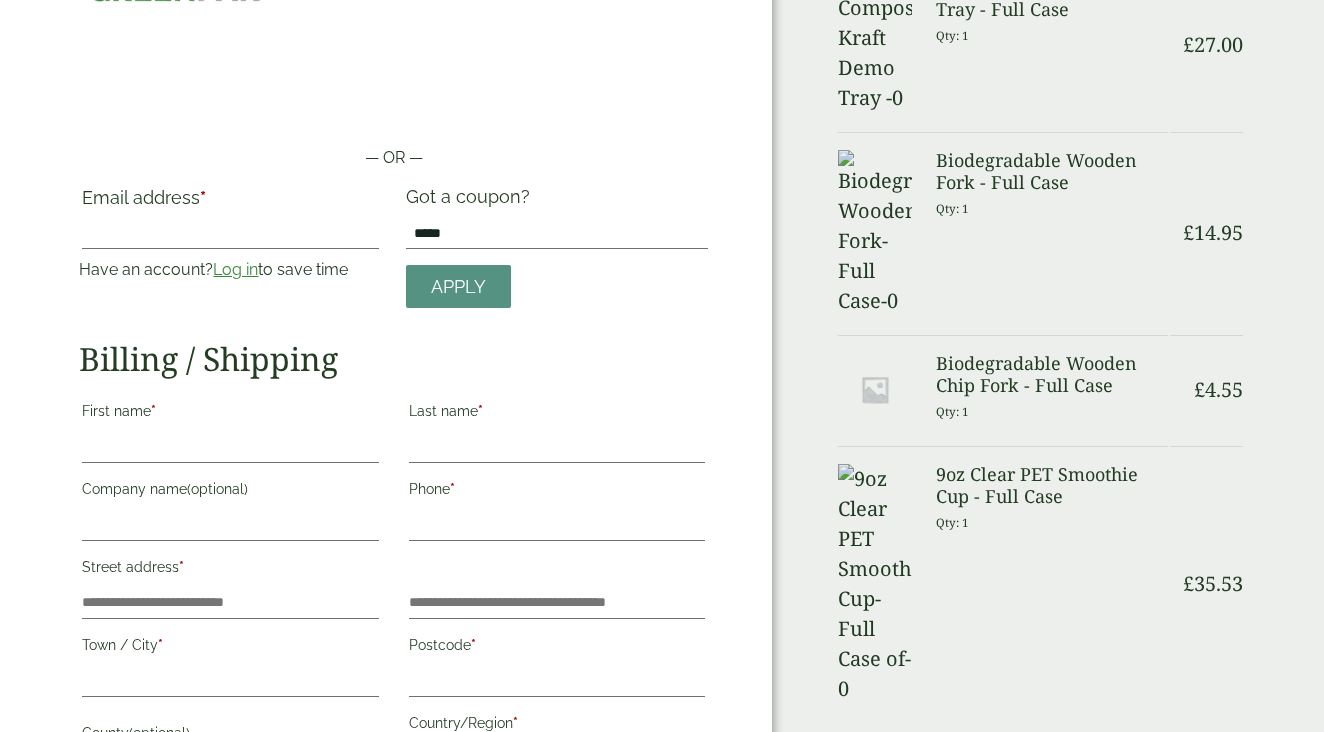 scroll, scrollTop: 78, scrollLeft: 0, axis: vertical 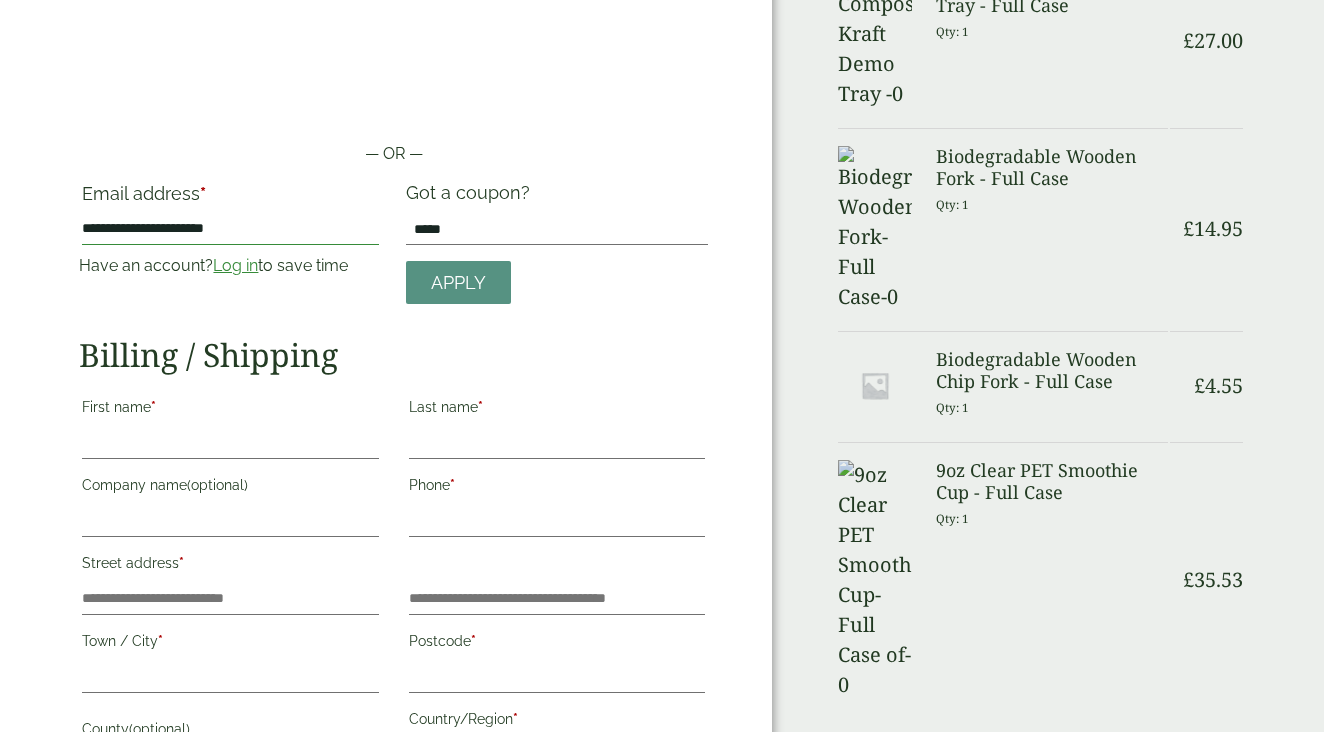 type on "**********" 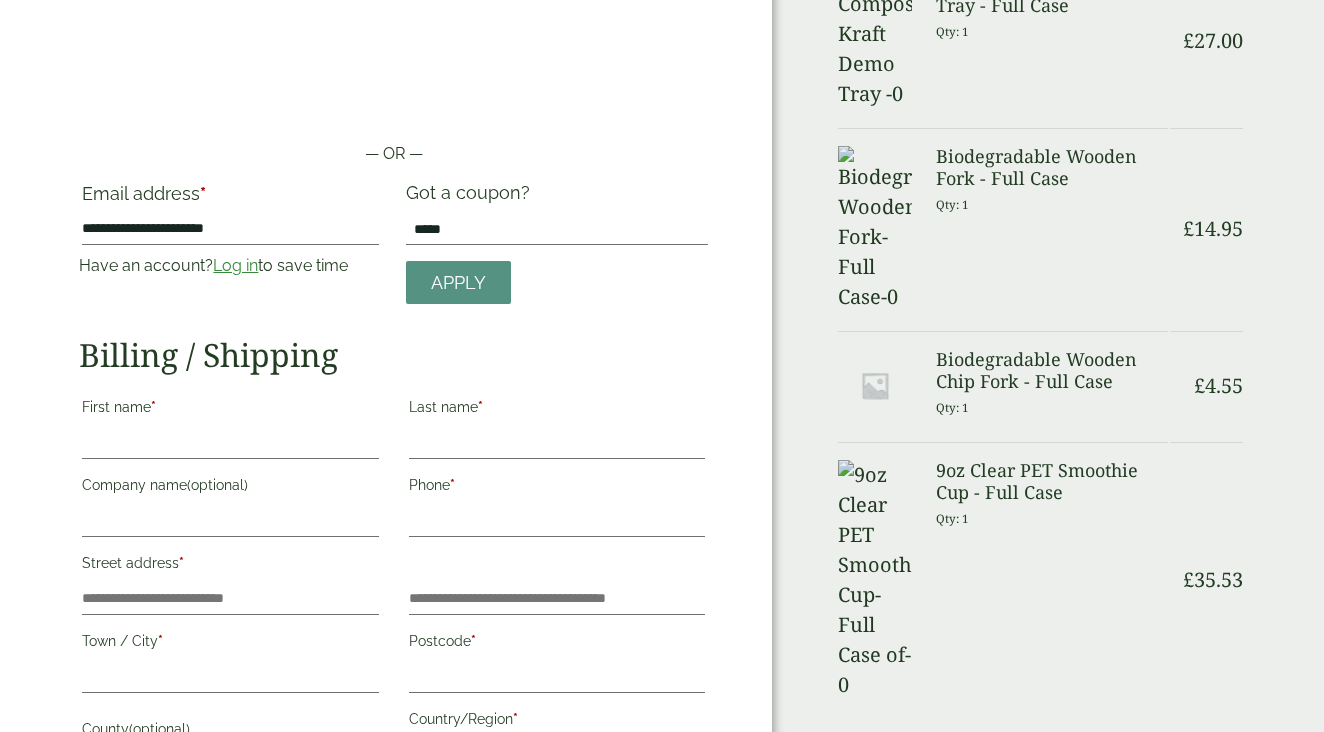 click on "Billing / Shipping" at bounding box center (393, 355) 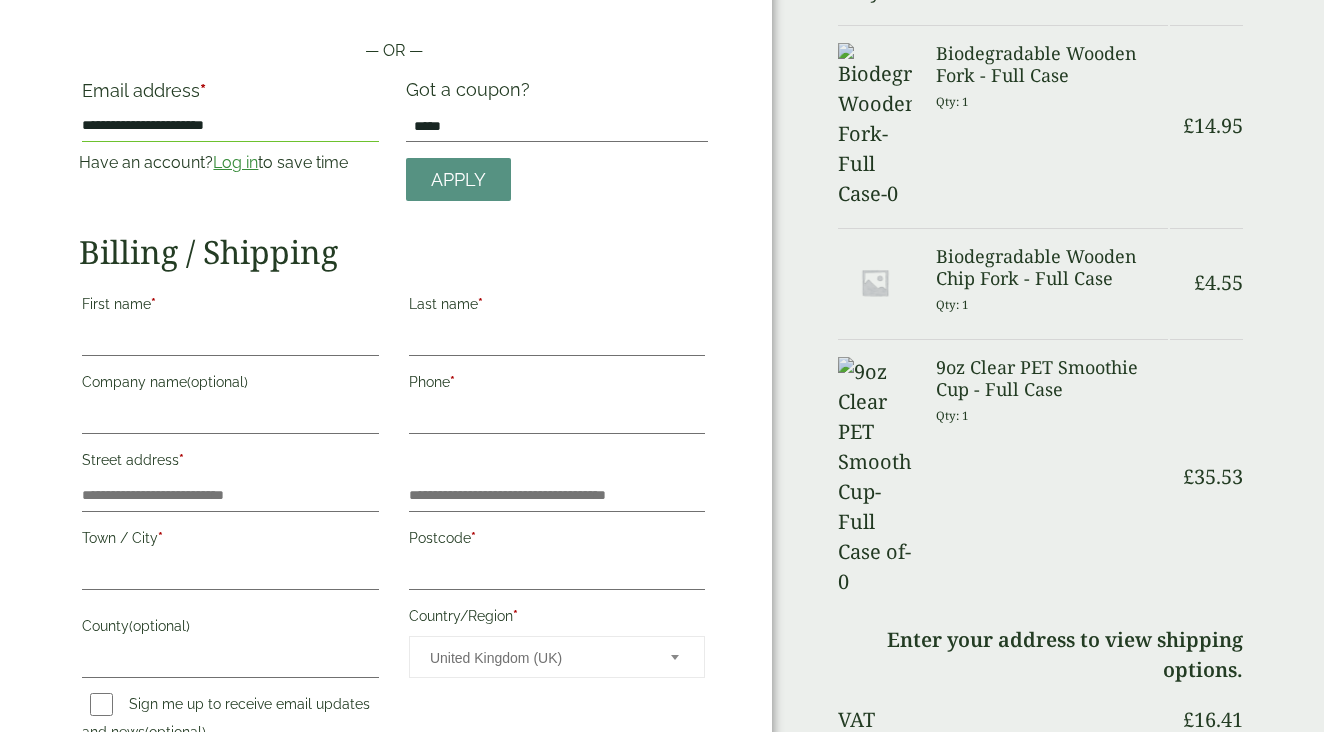 scroll, scrollTop: 197, scrollLeft: 0, axis: vertical 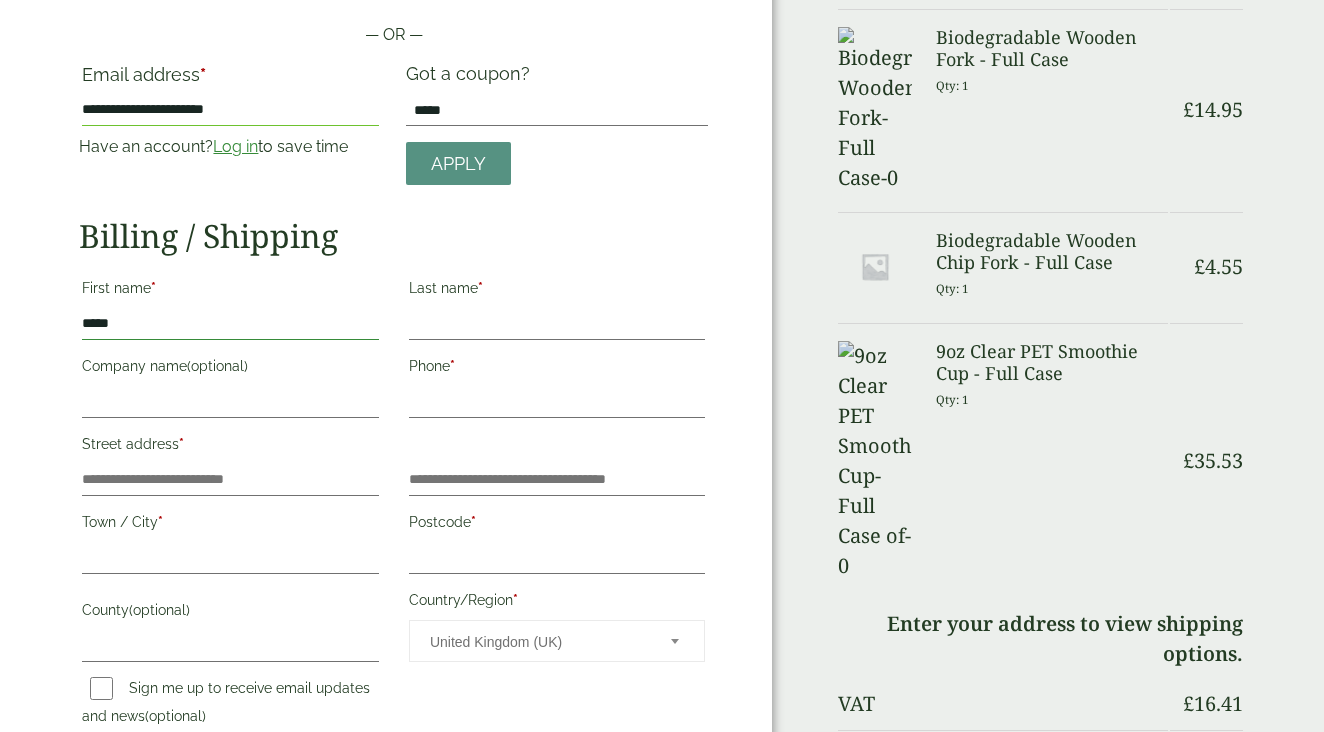 type on "*****" 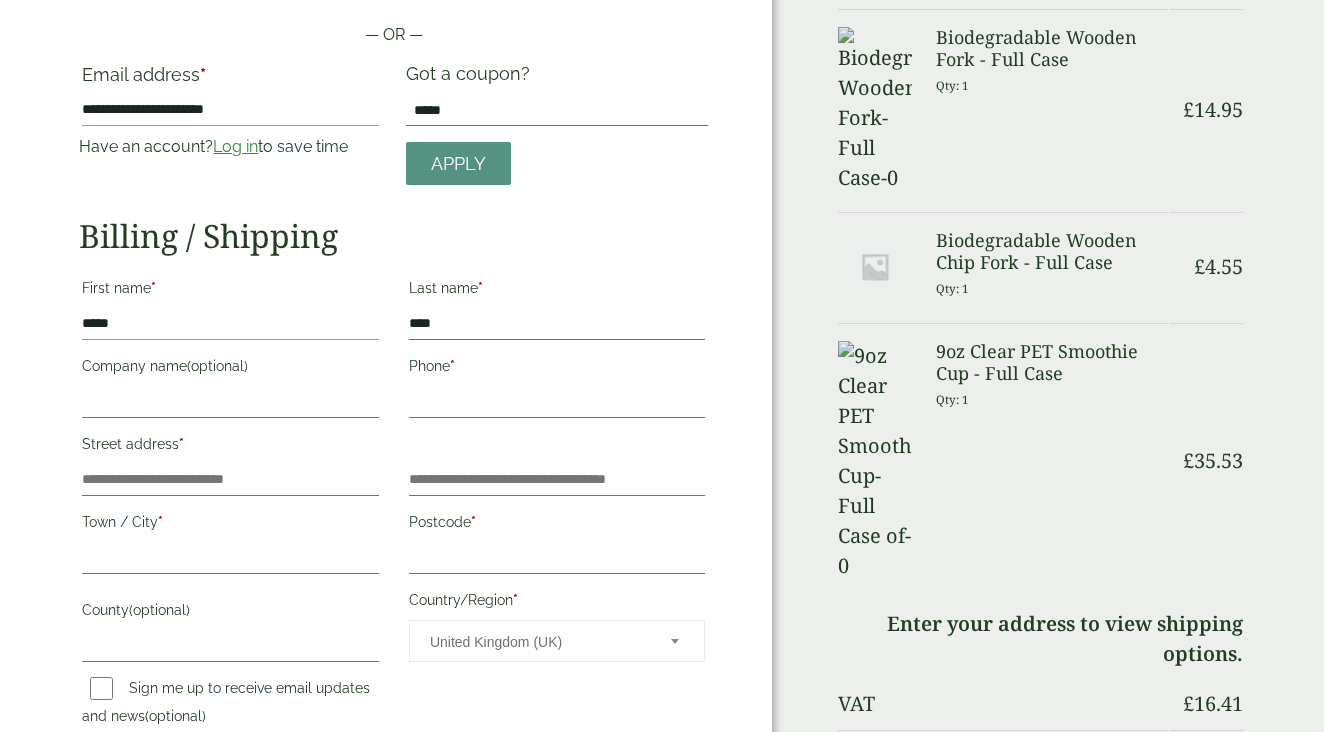 type on "****" 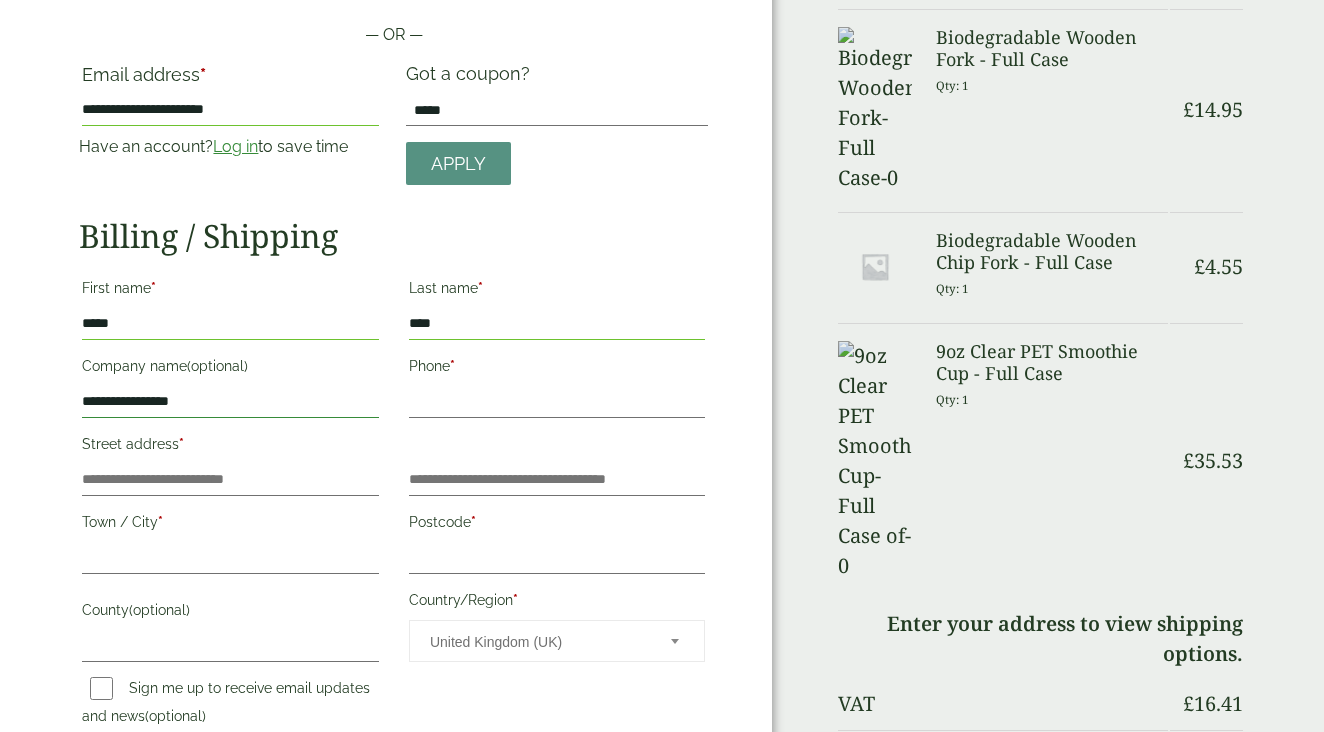 type on "**********" 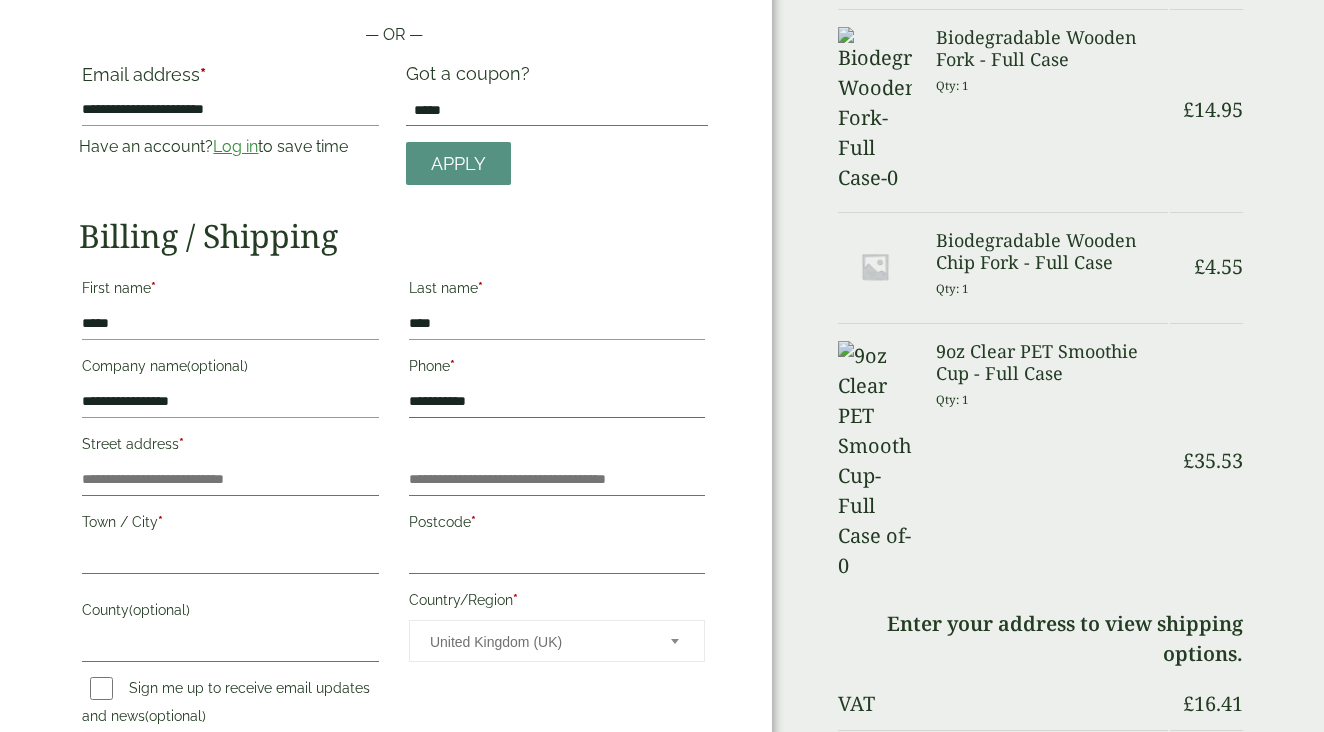 type on "**********" 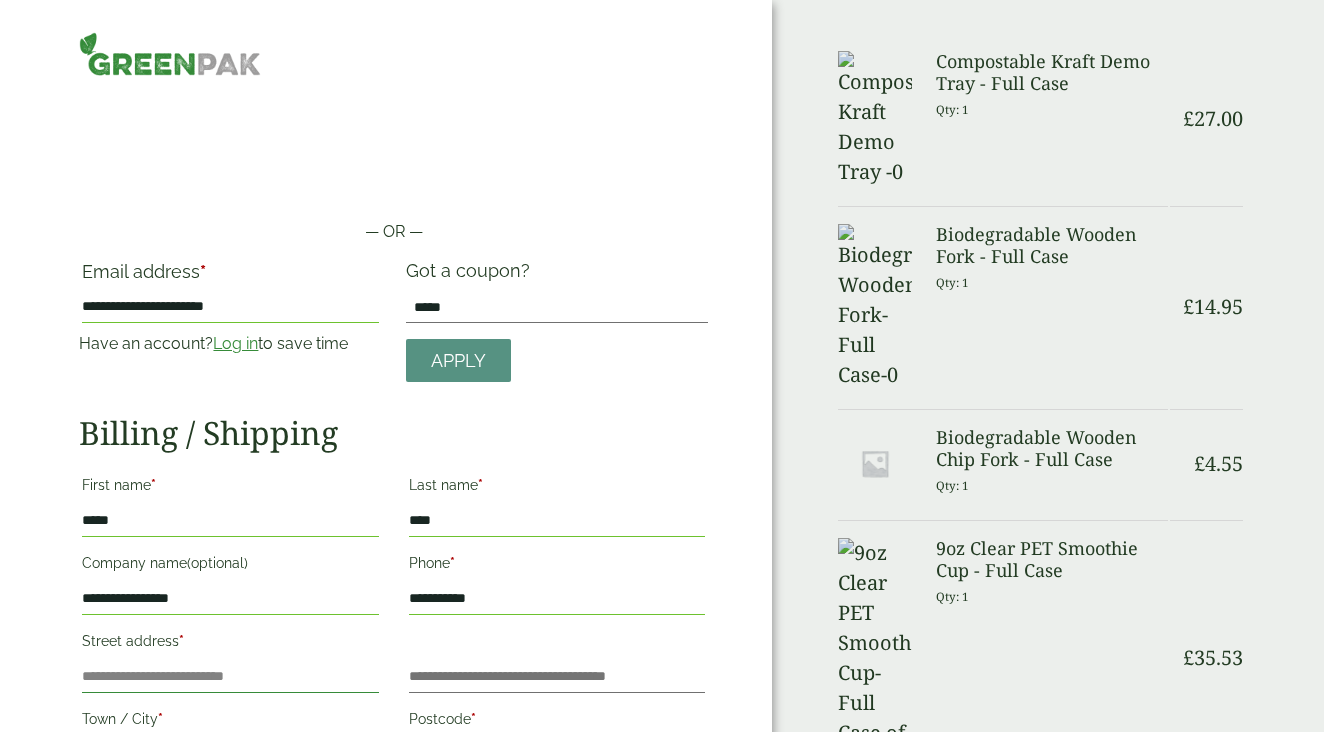 scroll, scrollTop: 0, scrollLeft: 0, axis: both 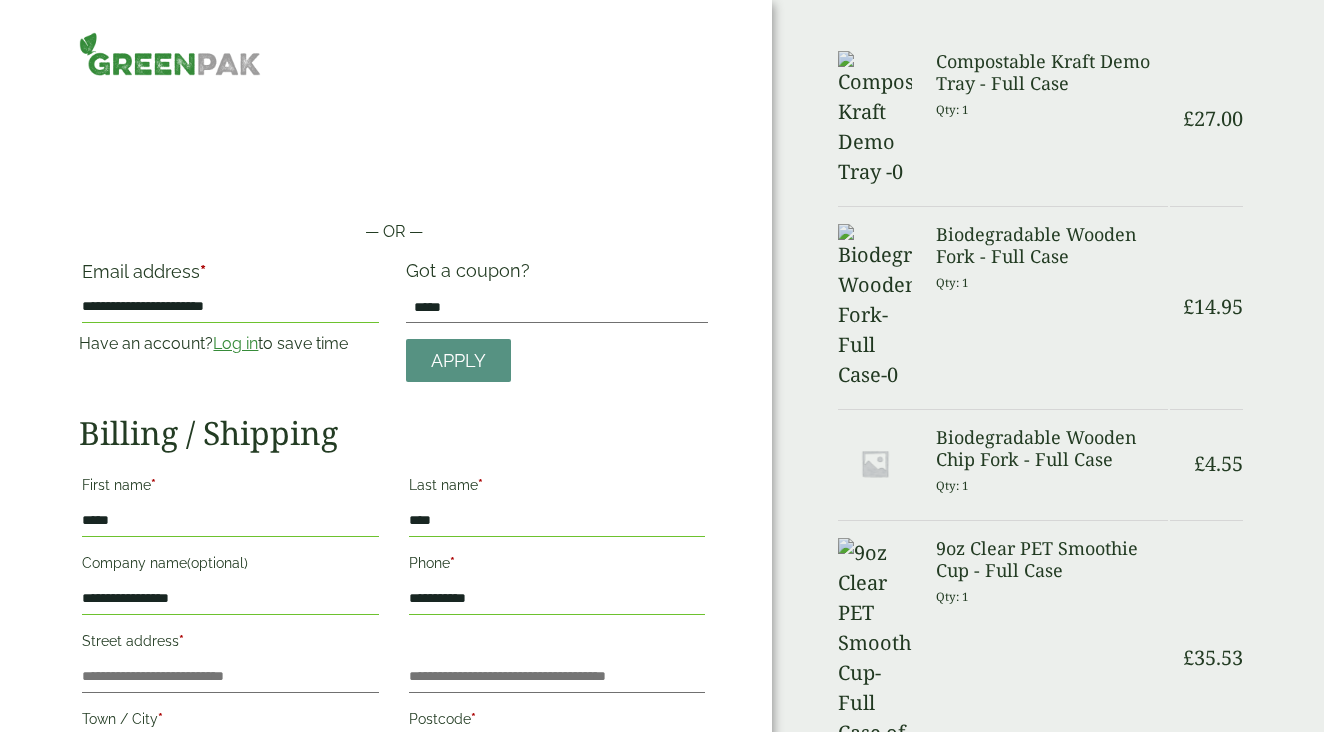 click on "Log in" at bounding box center [235, 343] 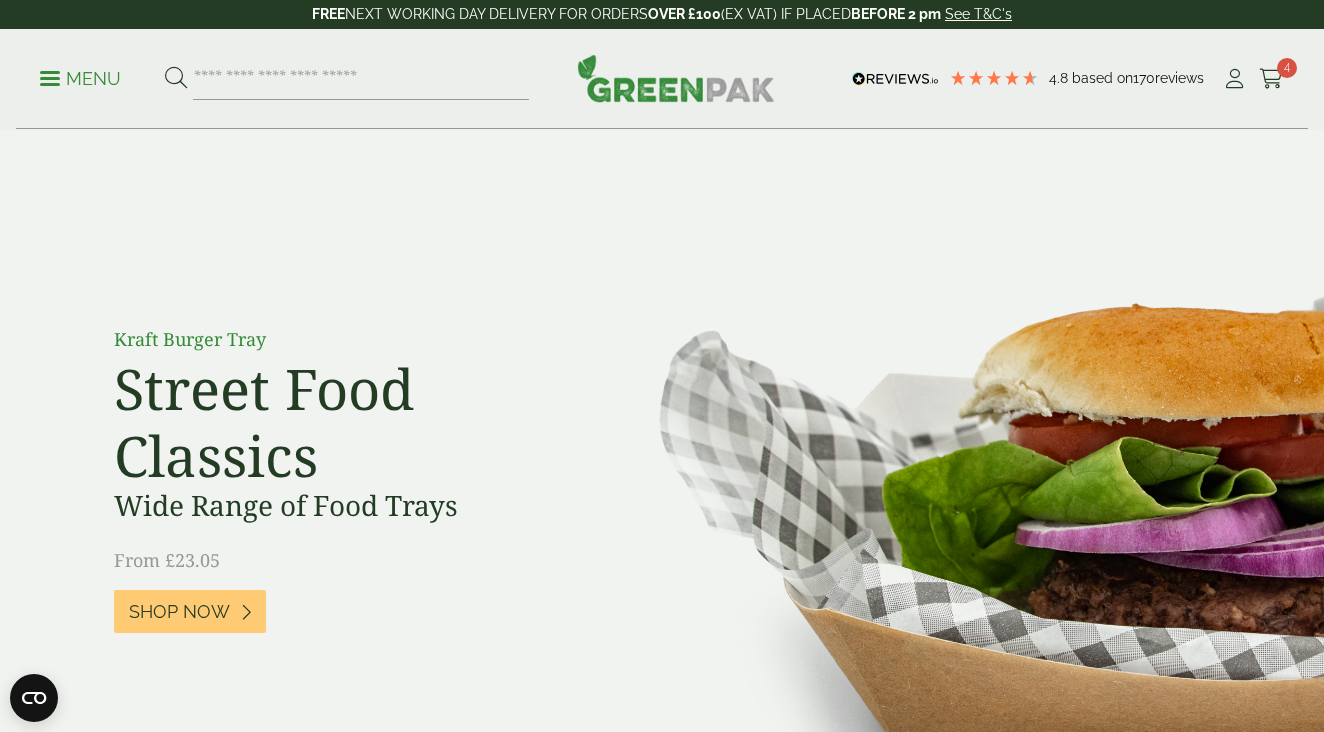 scroll, scrollTop: 0, scrollLeft: 0, axis: both 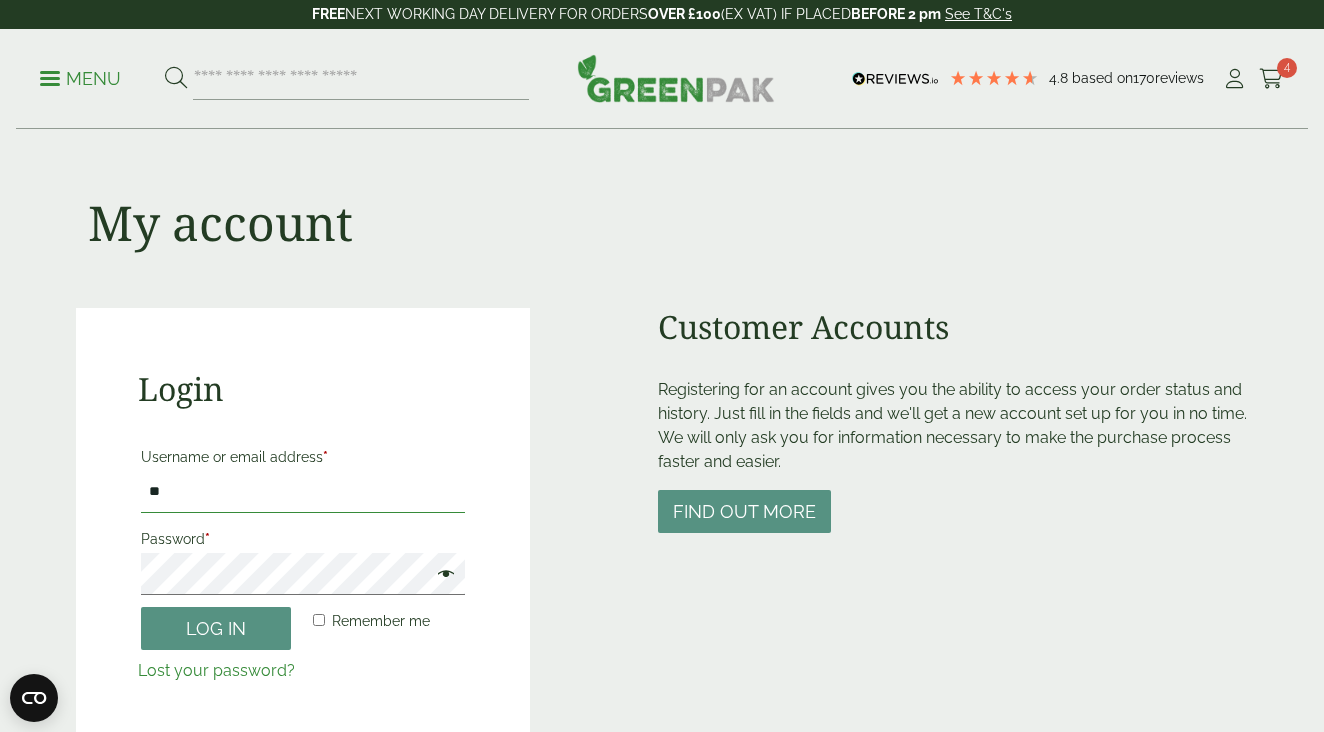 type on "*" 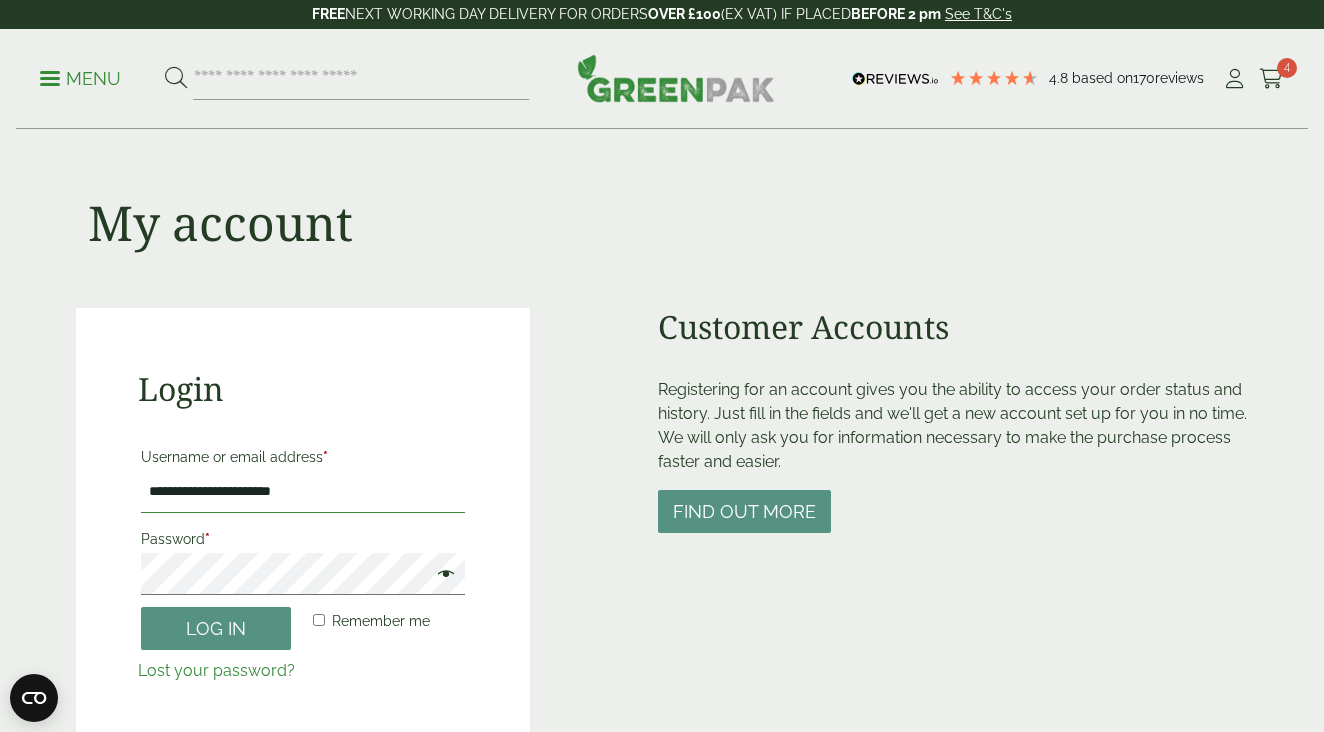 type on "**********" 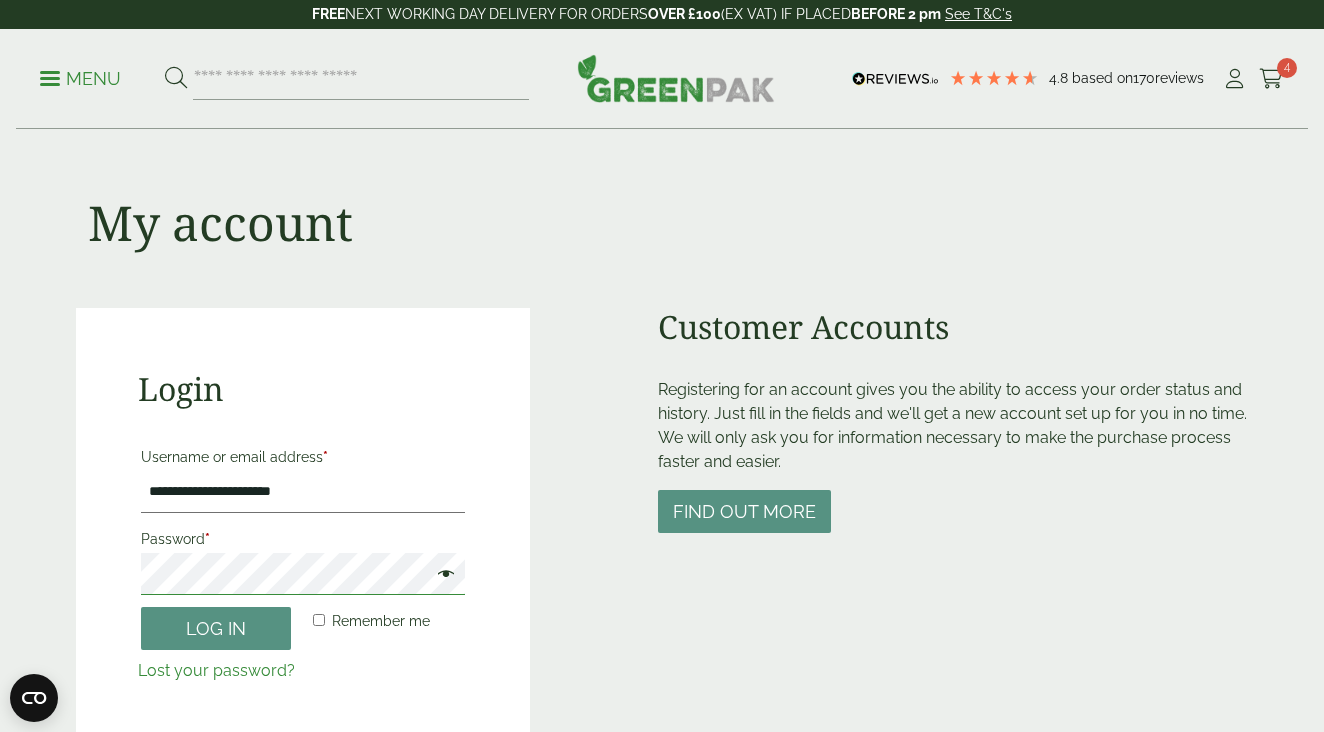 click on "Log in" at bounding box center [216, 628] 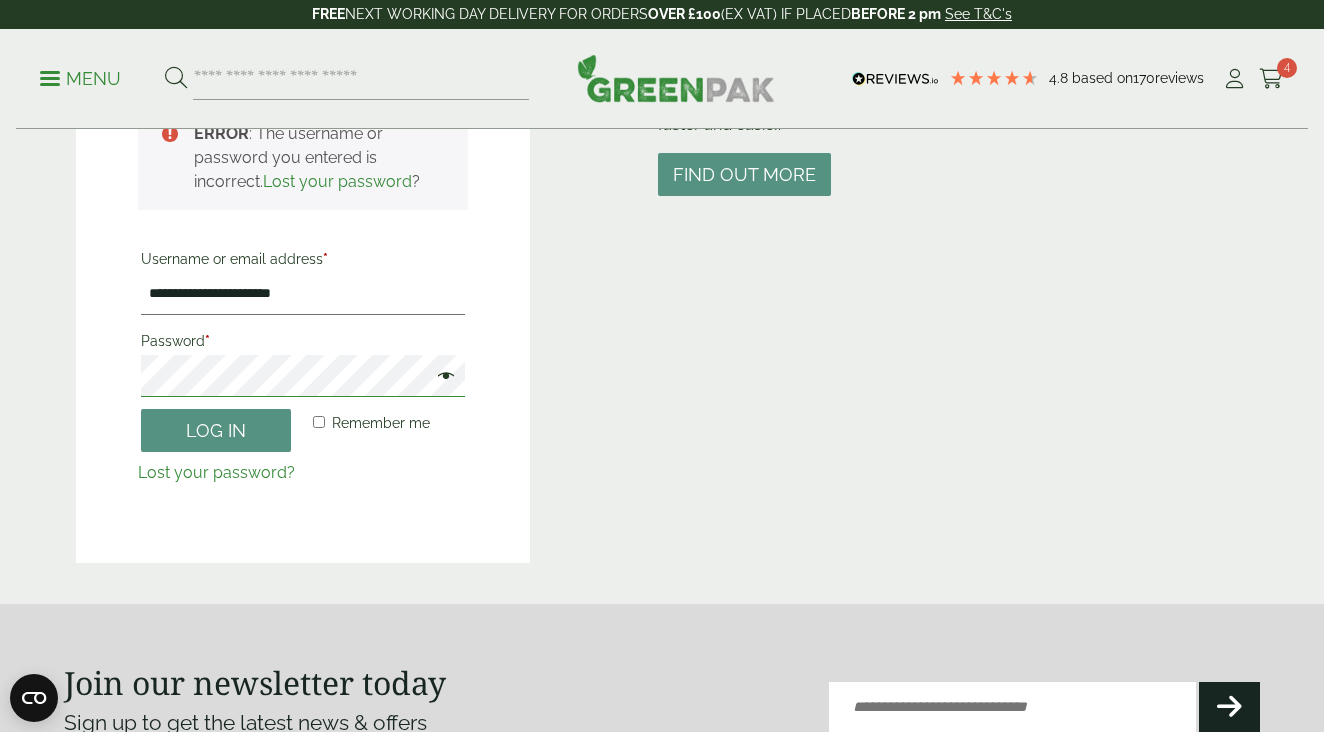 scroll, scrollTop: 182, scrollLeft: 0, axis: vertical 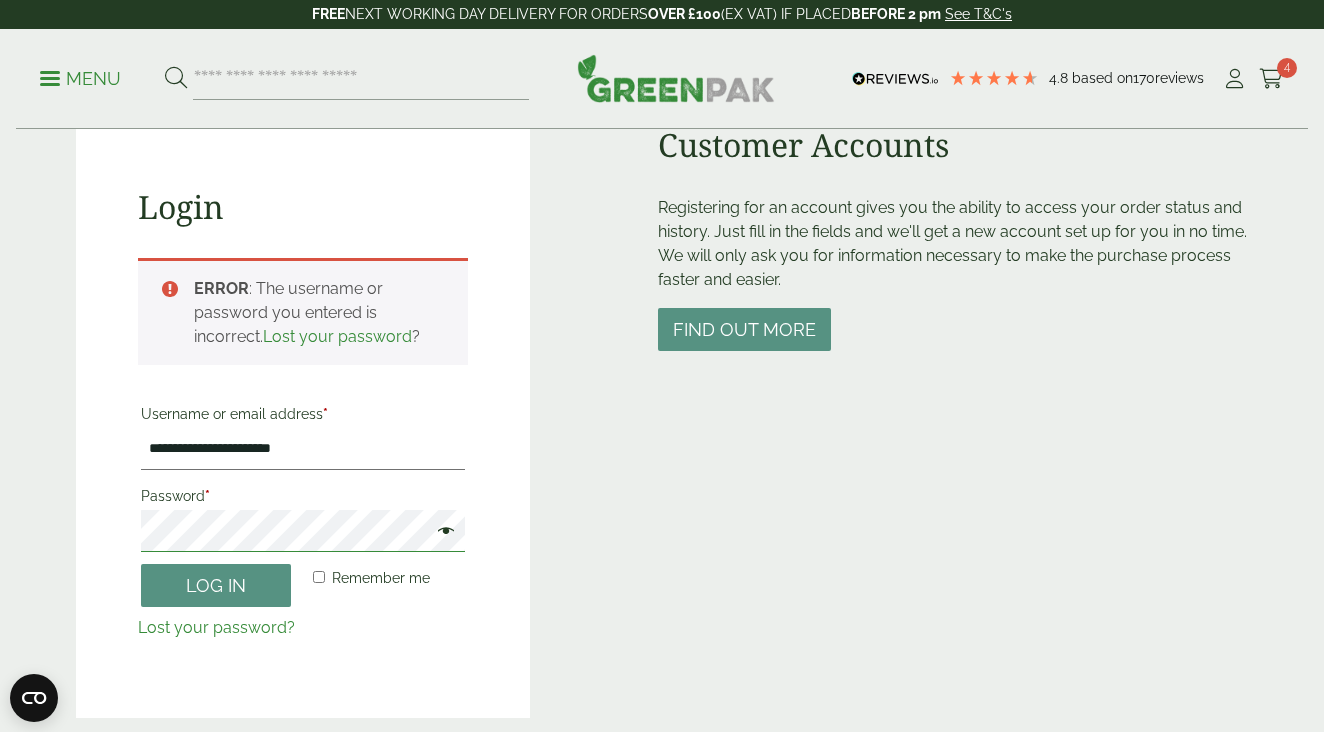 click on "**********" at bounding box center [662, 288] 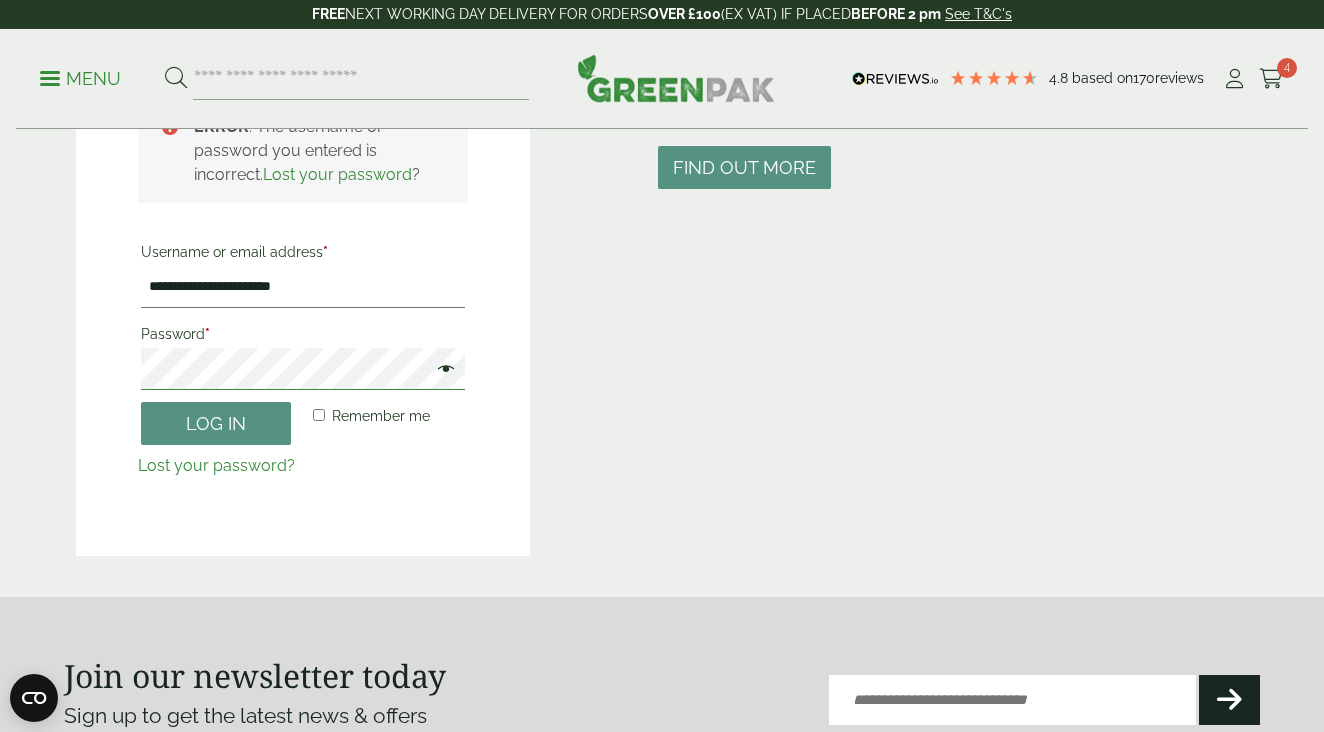 scroll, scrollTop: 319, scrollLeft: 0, axis: vertical 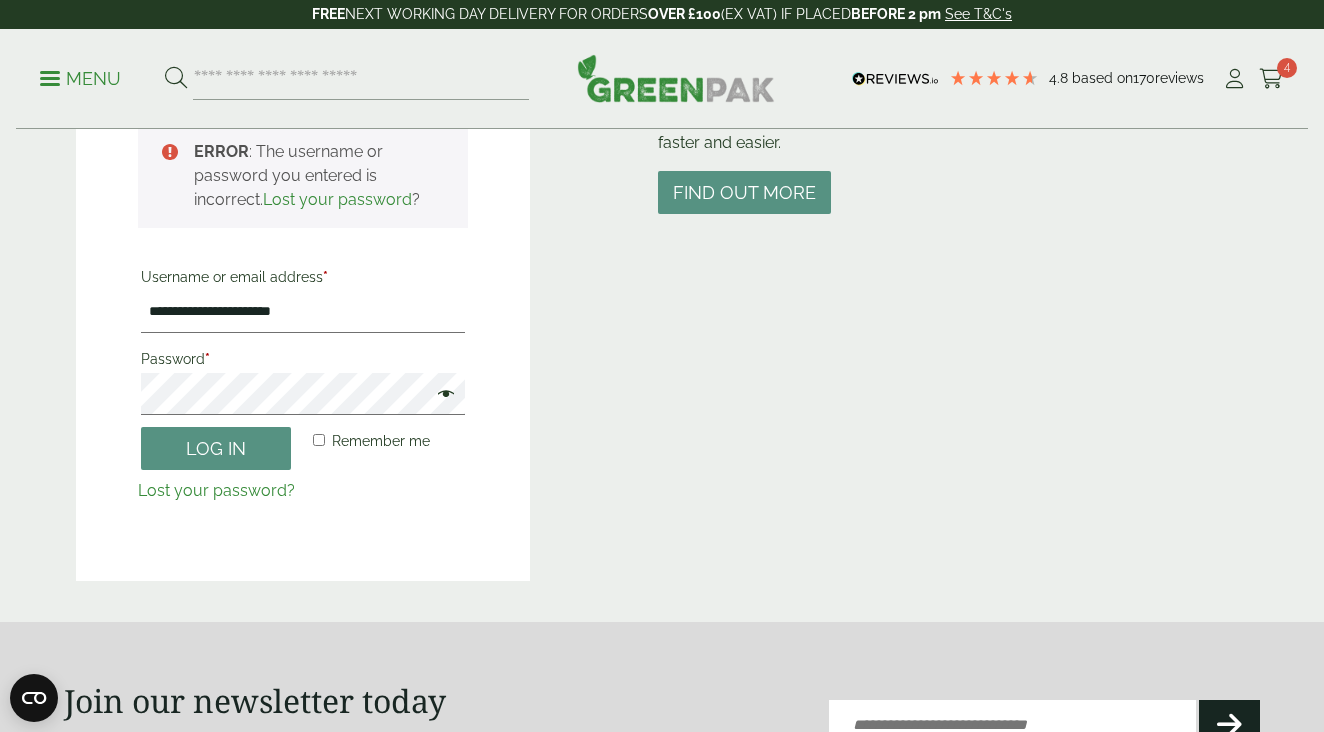 click on "Lost your password" at bounding box center (337, 199) 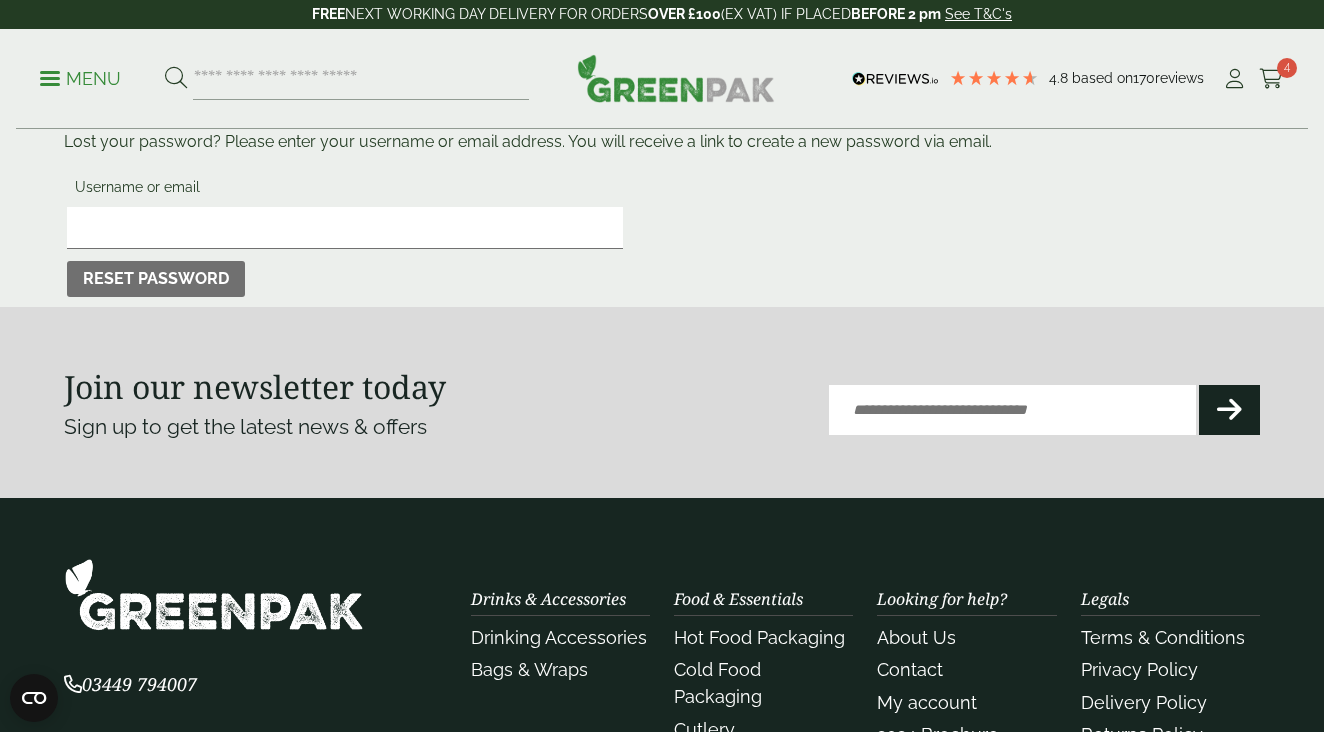 scroll, scrollTop: 0, scrollLeft: 0, axis: both 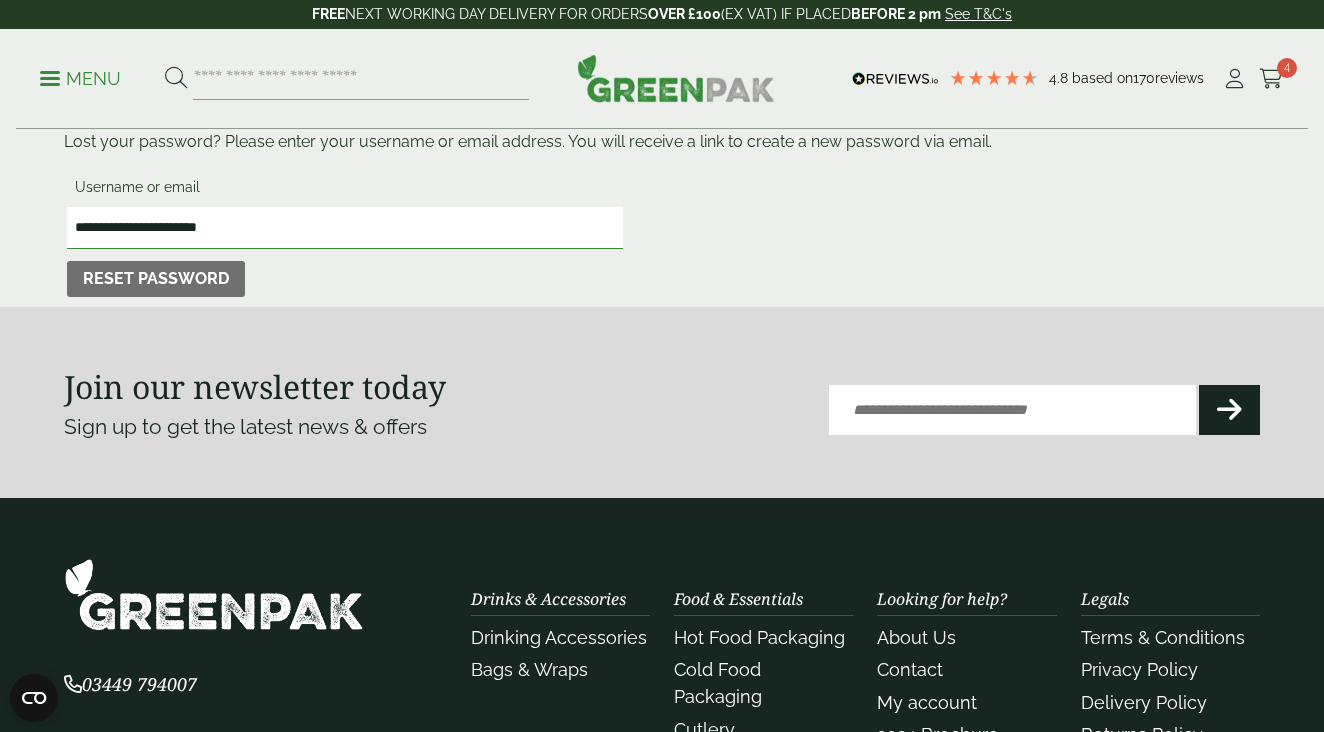 type on "**********" 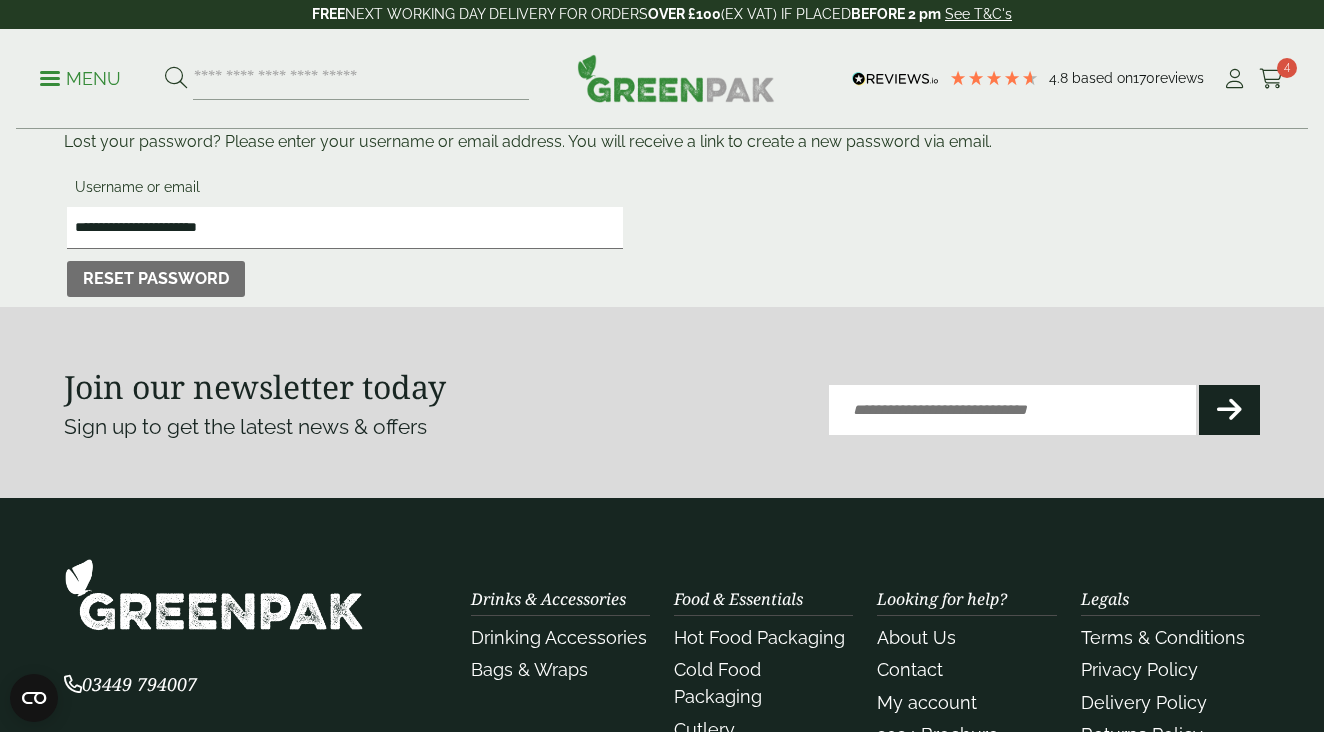 click on "**********" at bounding box center (662, 218) 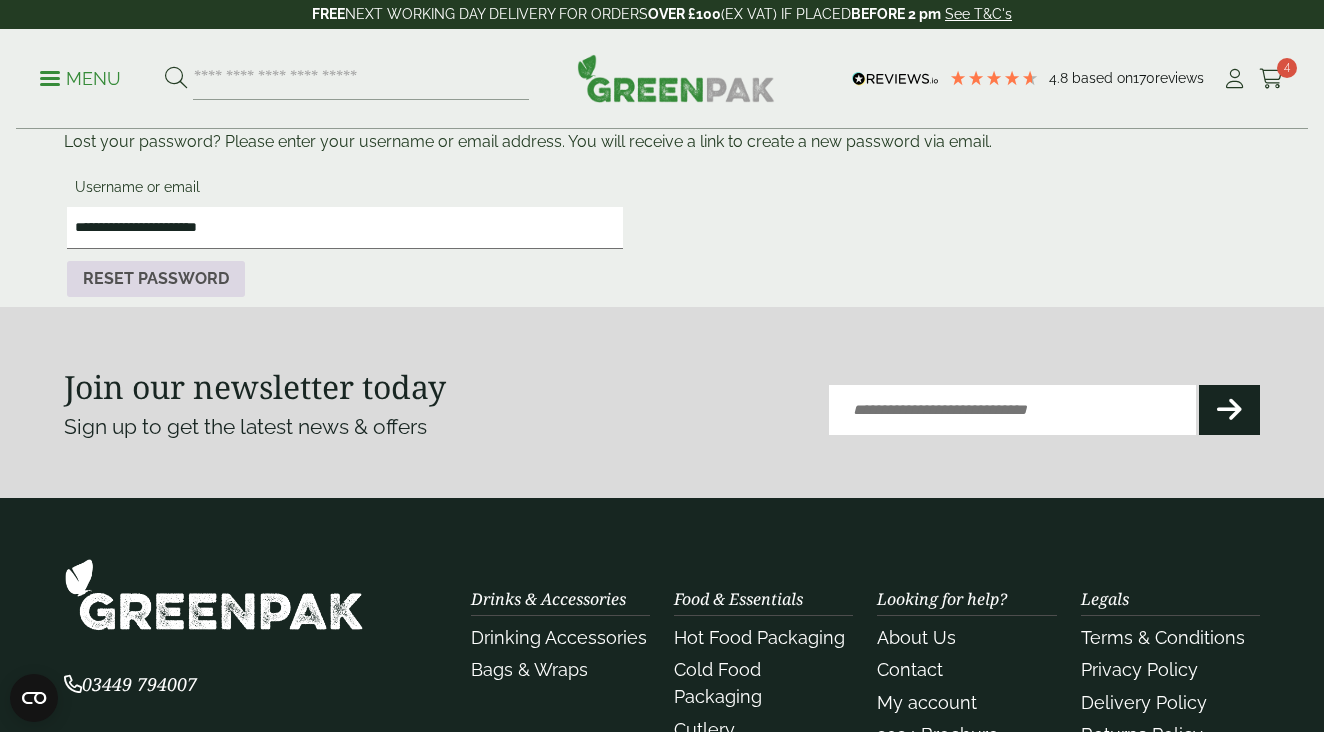 click on "Reset password" at bounding box center [156, 279] 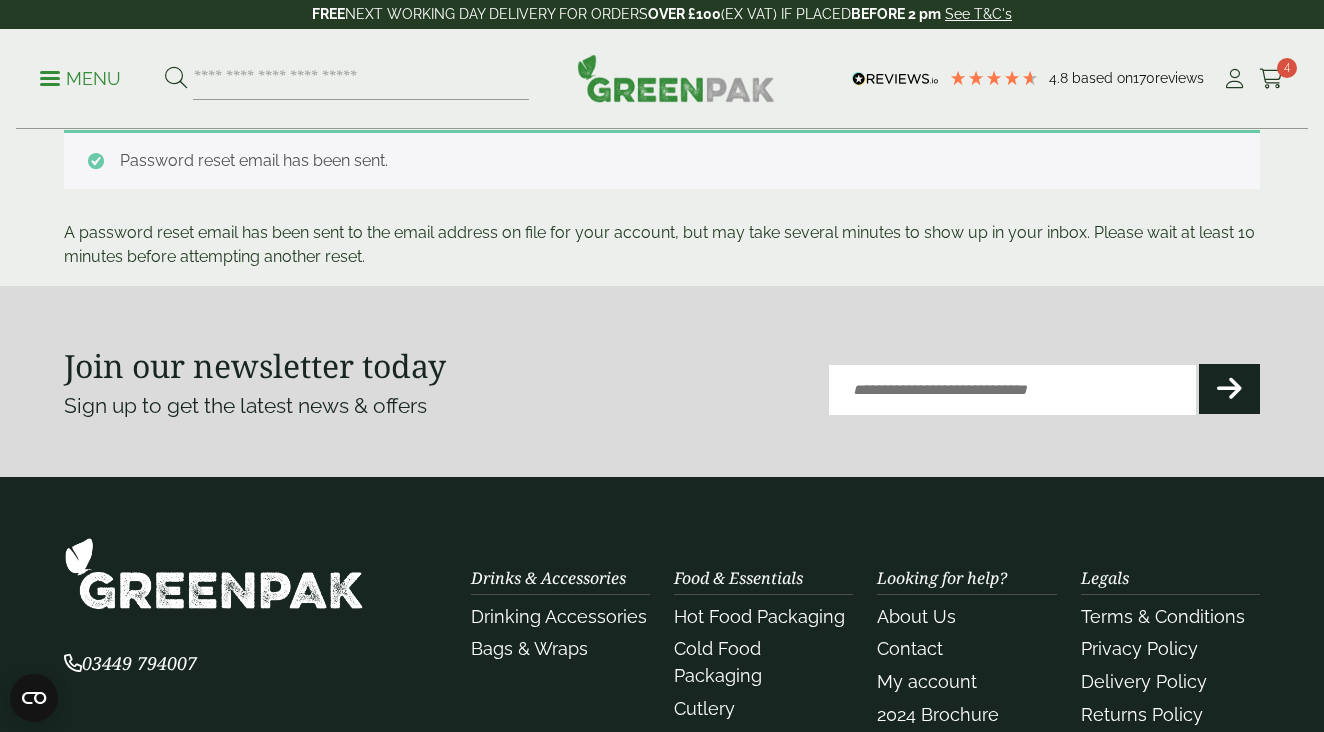 scroll, scrollTop: 0, scrollLeft: 0, axis: both 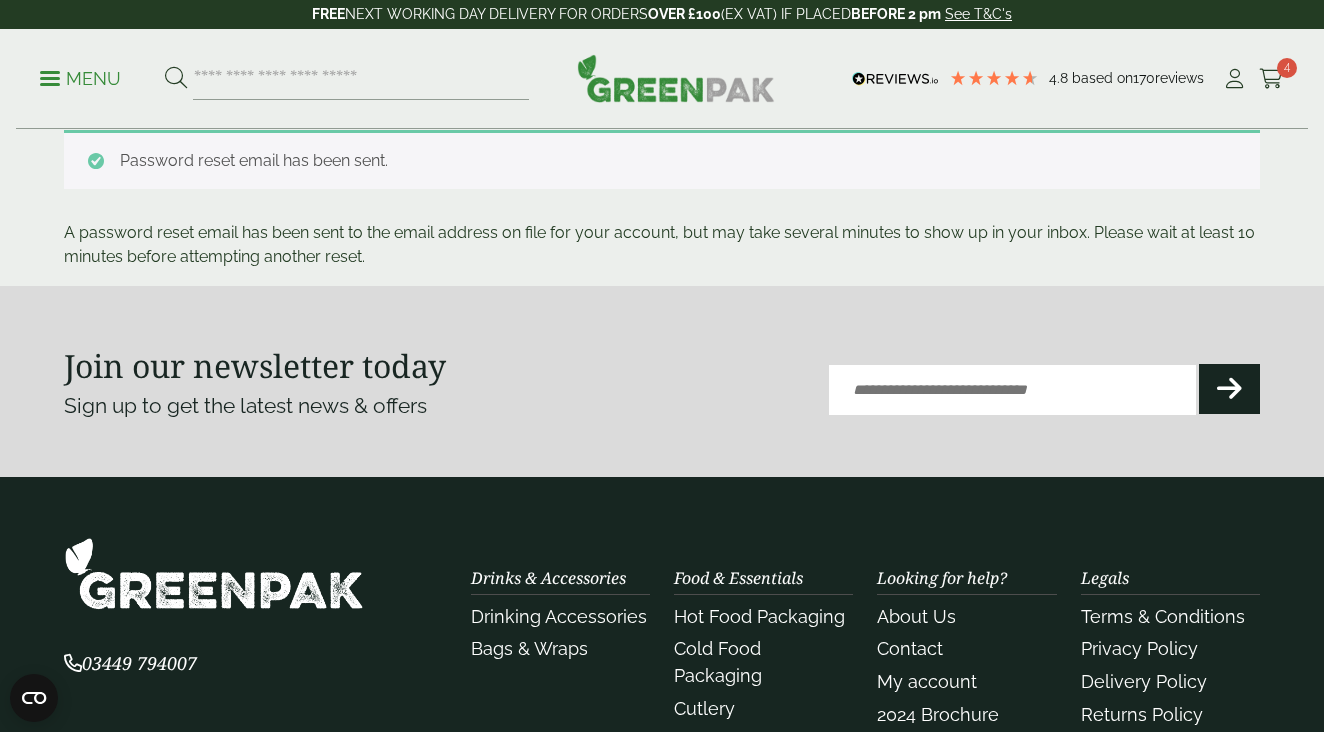 click on "Menu
4.8   Based on  170  reviews My Account" at bounding box center (662, 79) 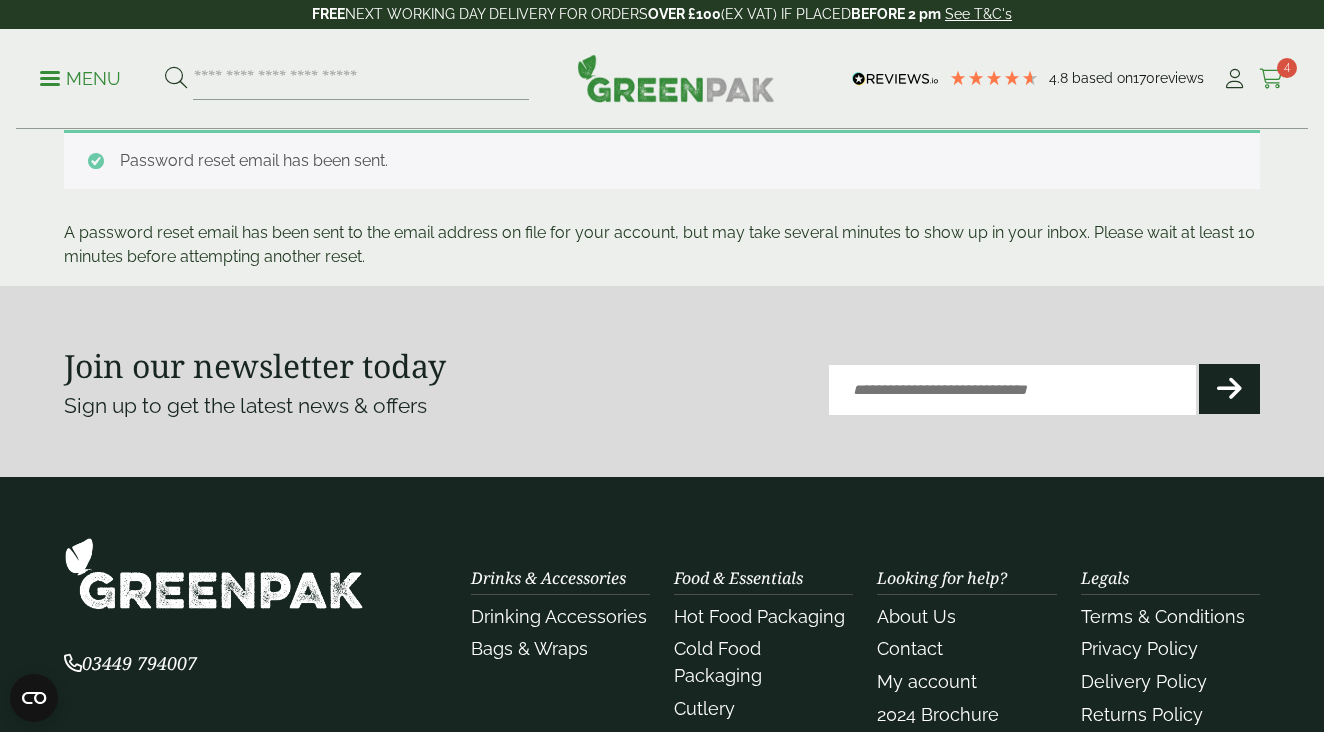 click at bounding box center [1271, 79] 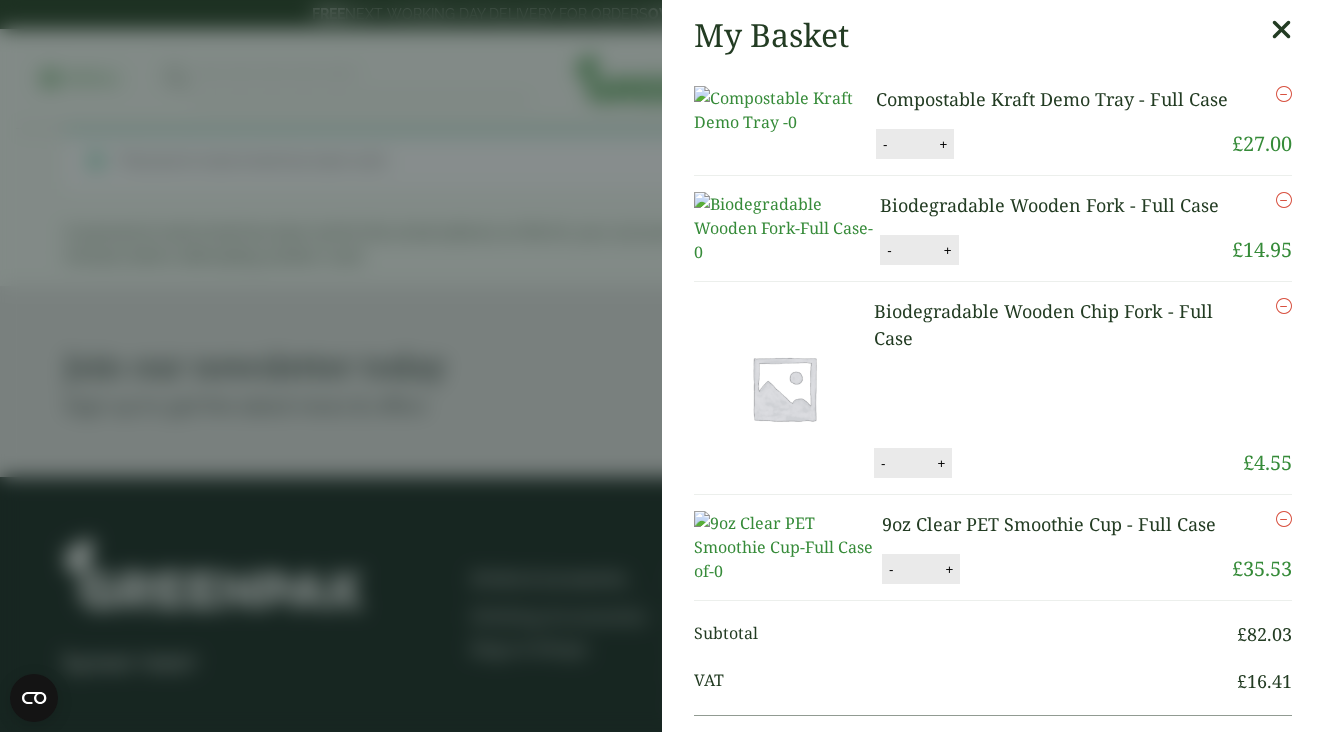 click on "My Basket
Compostable Kraft Demo Tray - Full Case
Compostable Kraft Demo Tray - Full Case quantity
- * +
Update
Remove
£ 27.00
-" at bounding box center (662, 366) 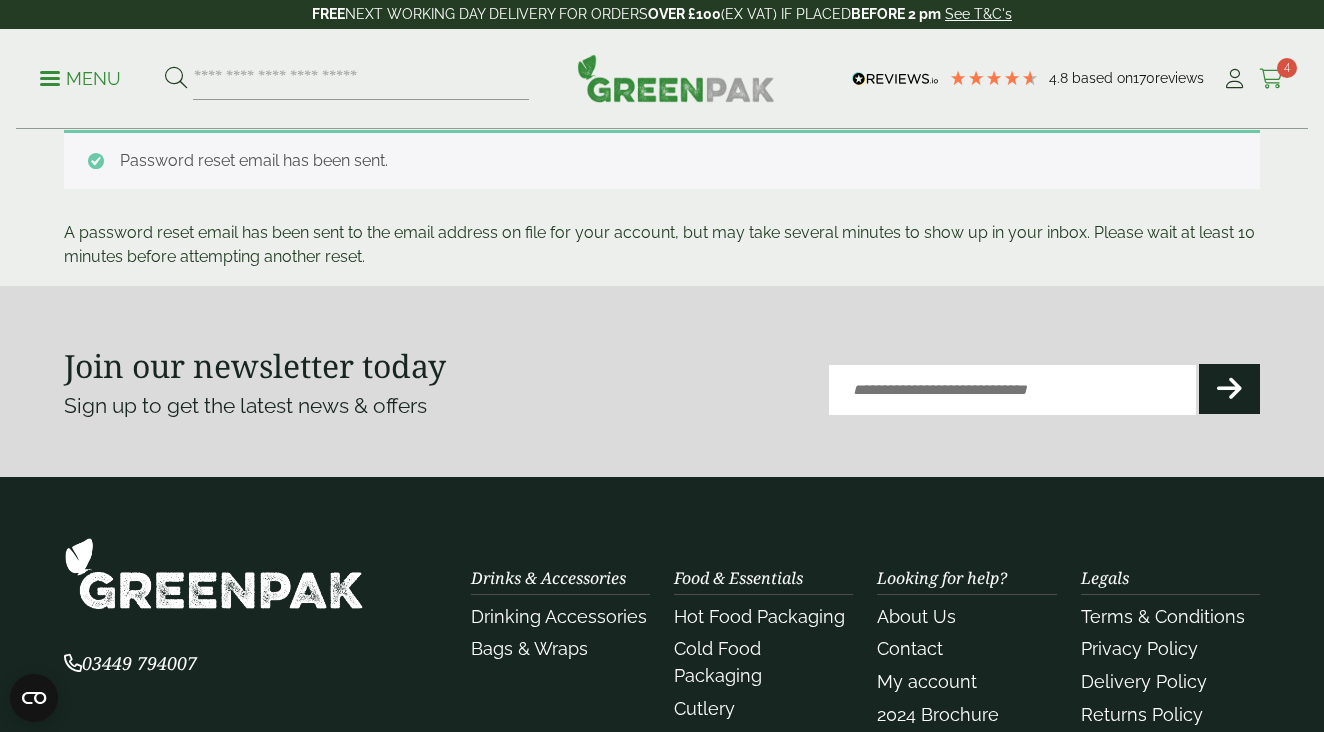 click at bounding box center [1271, 79] 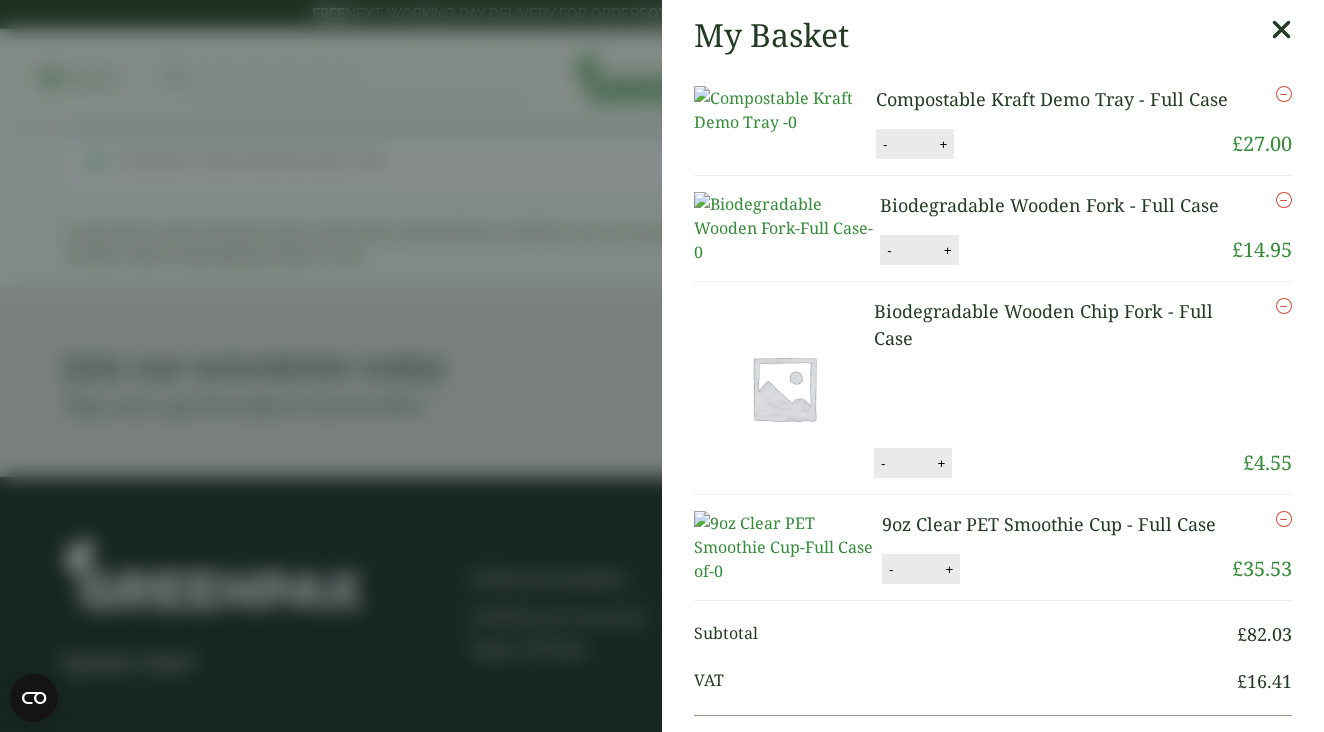 click on "My Basket
Compostable Kraft Demo Tray - Full Case
Compostable Kraft Demo Tray - Full Case quantity
- * +
Update
Remove
£ 27.00
-" at bounding box center (662, 366) 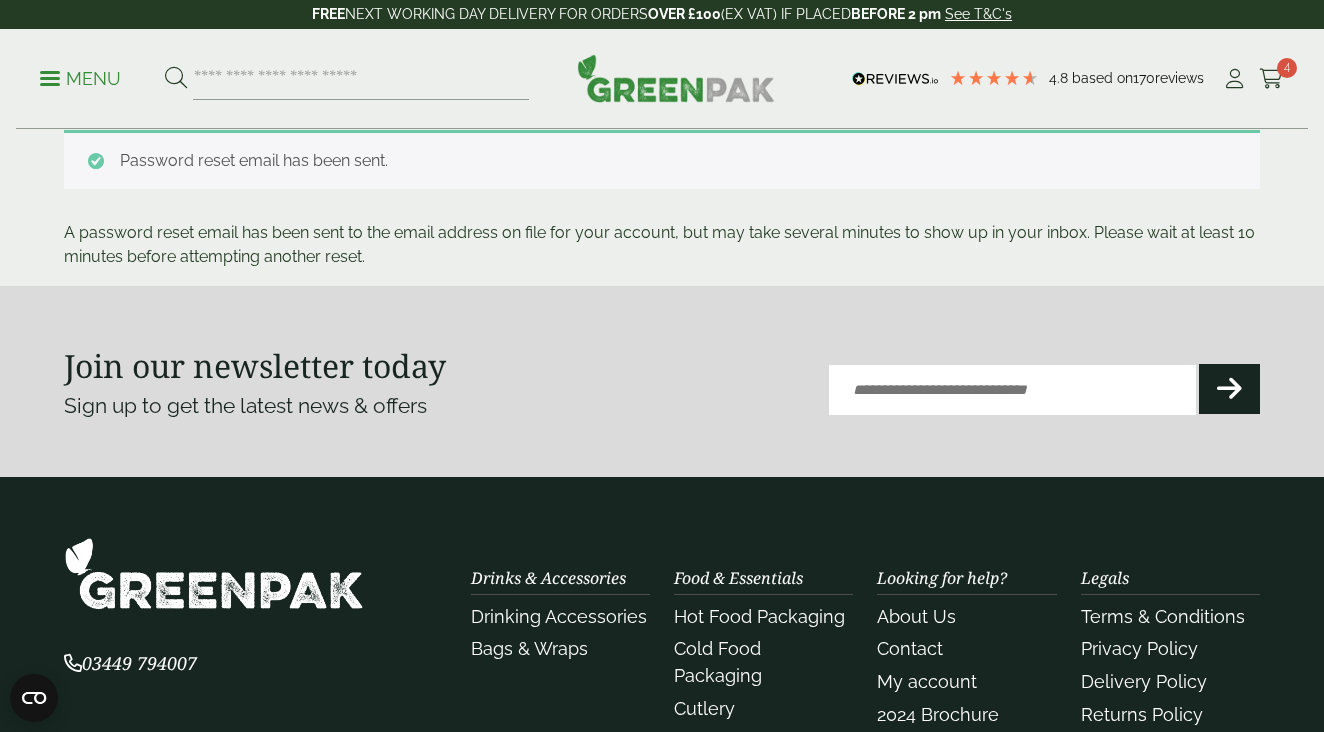 scroll, scrollTop: 0, scrollLeft: 0, axis: both 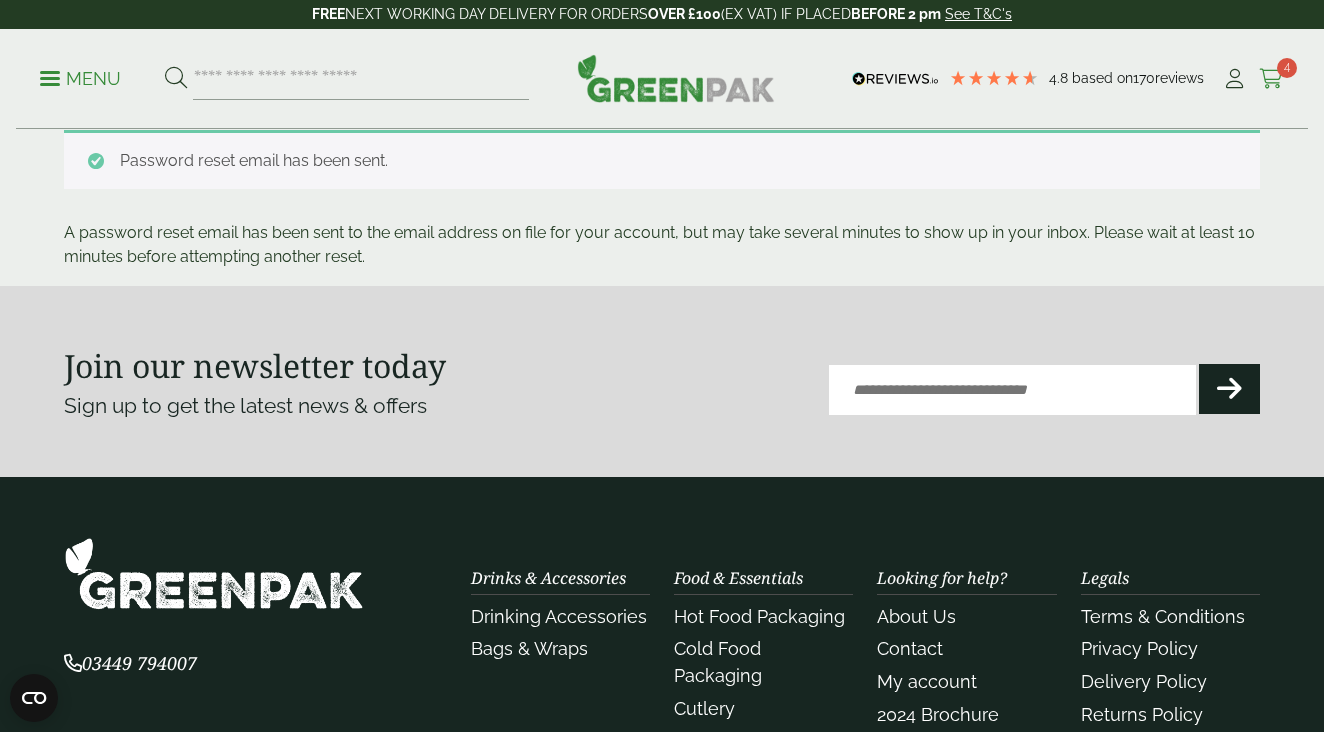 click at bounding box center (1271, 79) 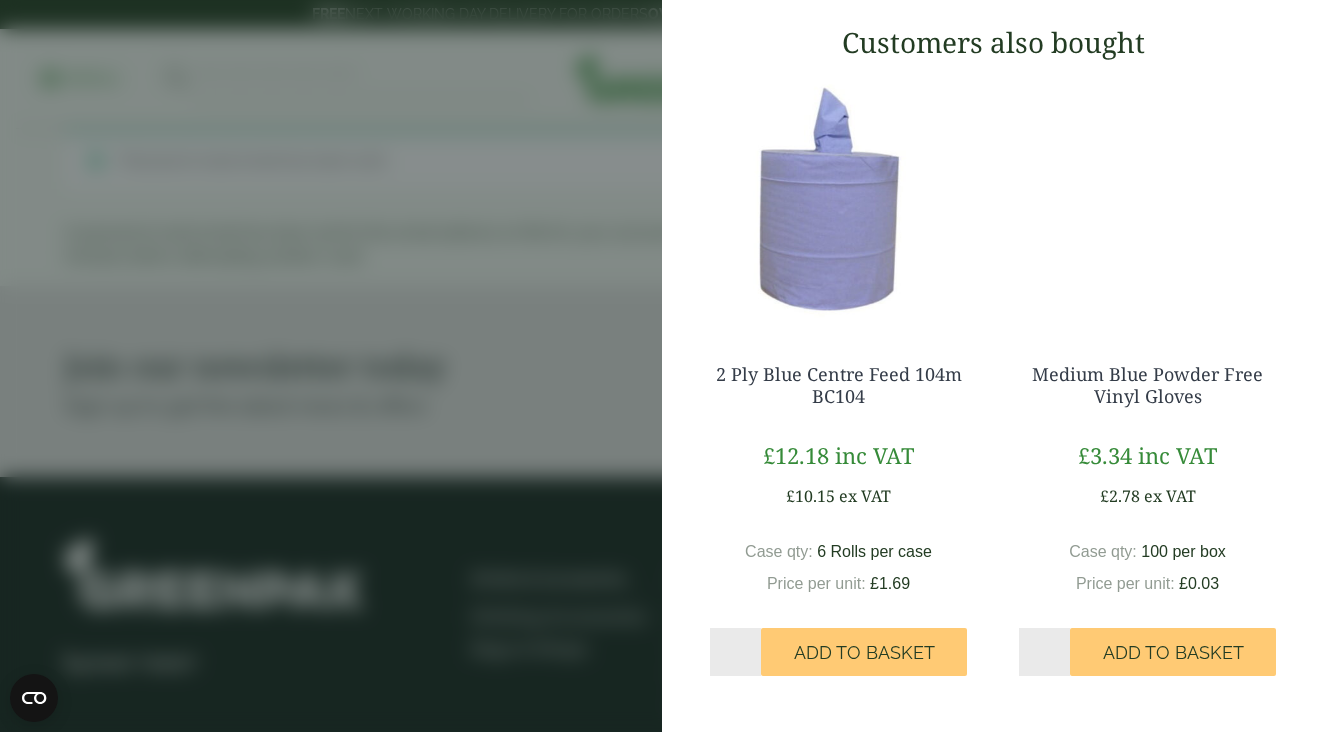 scroll, scrollTop: 1166, scrollLeft: 0, axis: vertical 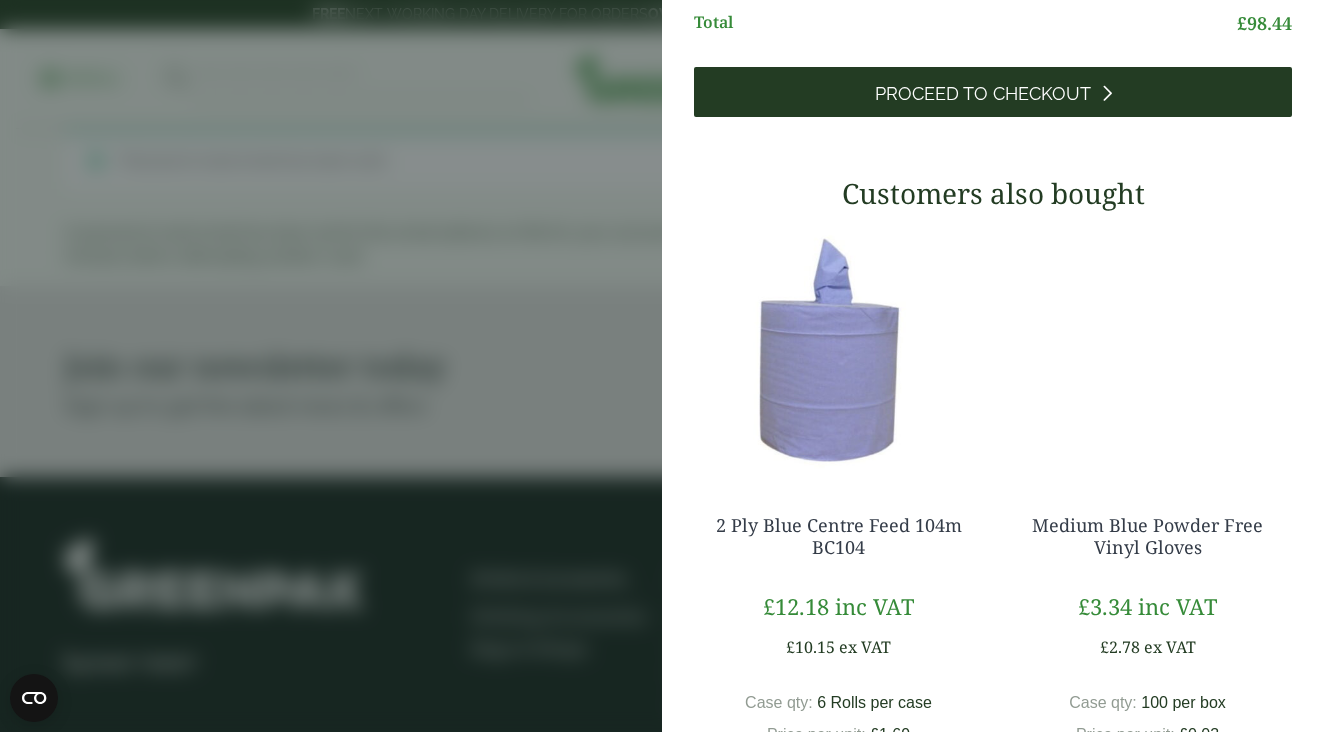 click on "Proceed to Checkout" at bounding box center (993, 92) 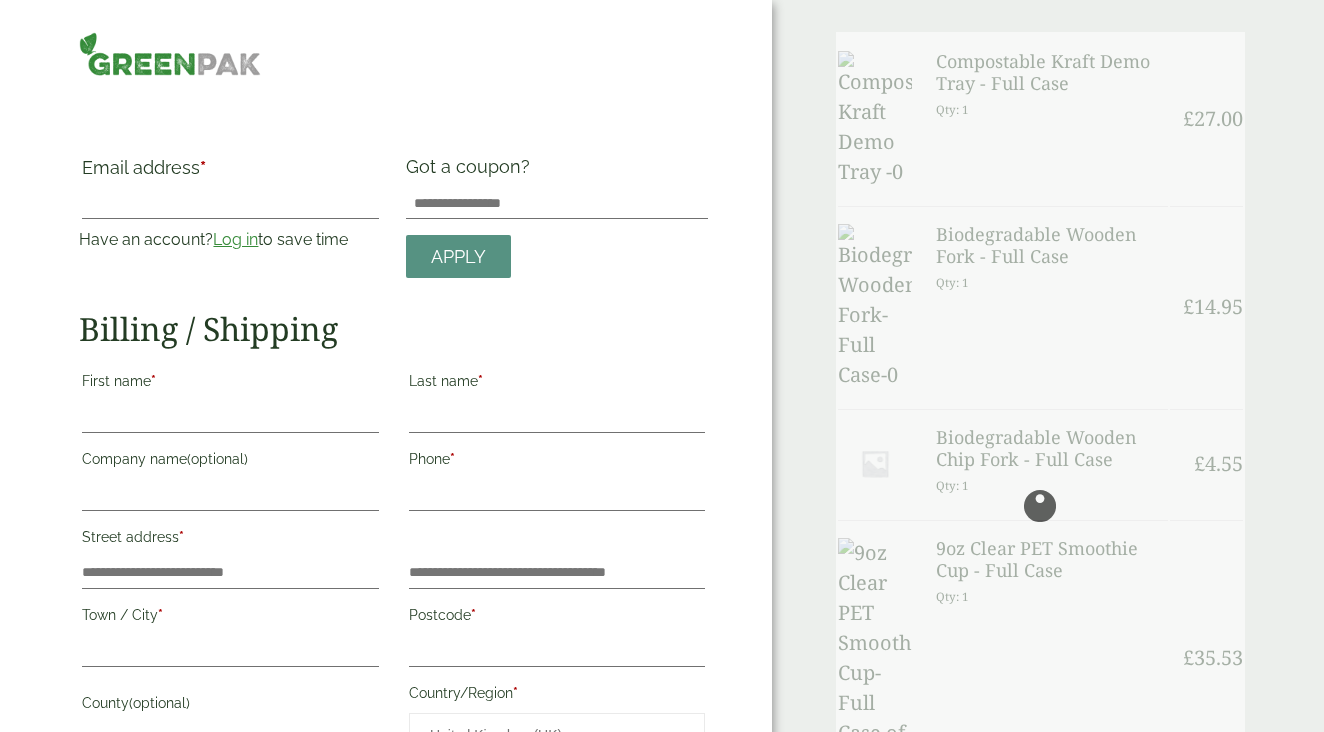 scroll, scrollTop: 0, scrollLeft: 0, axis: both 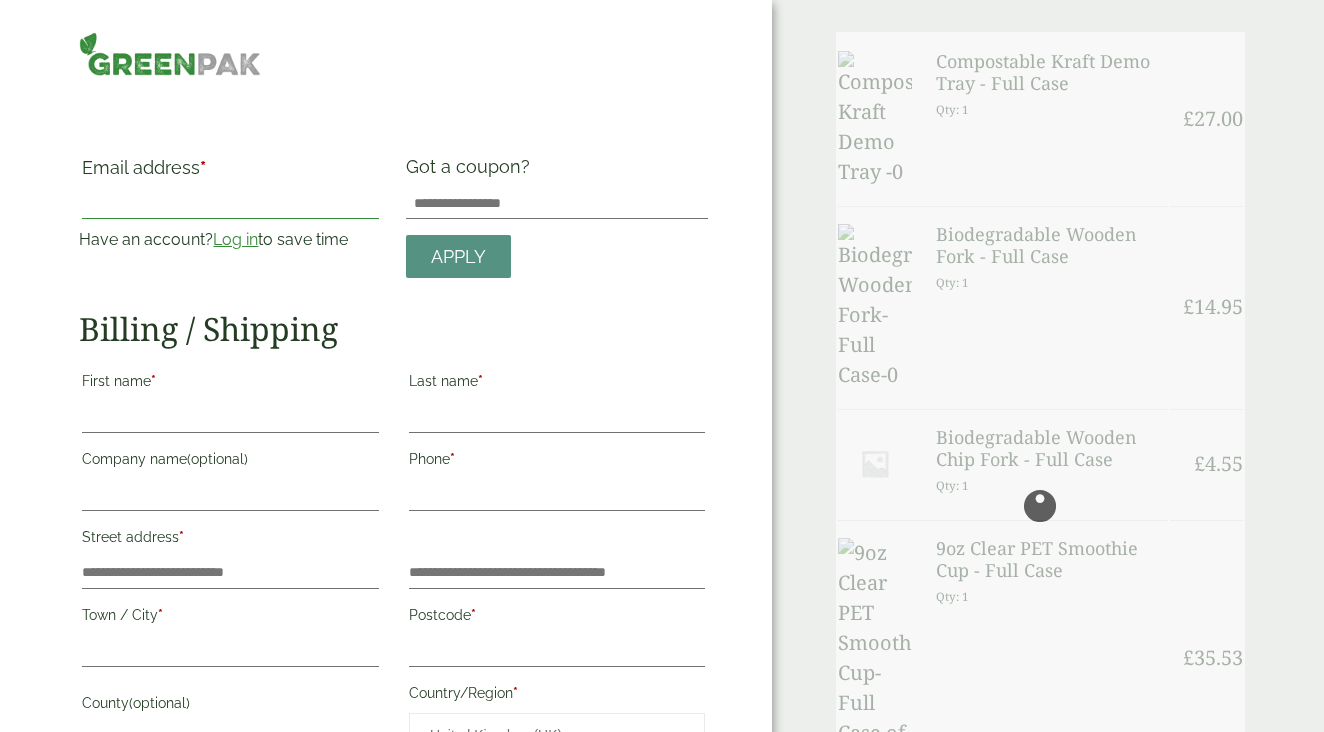 click on "Email address  *" at bounding box center (230, 203) 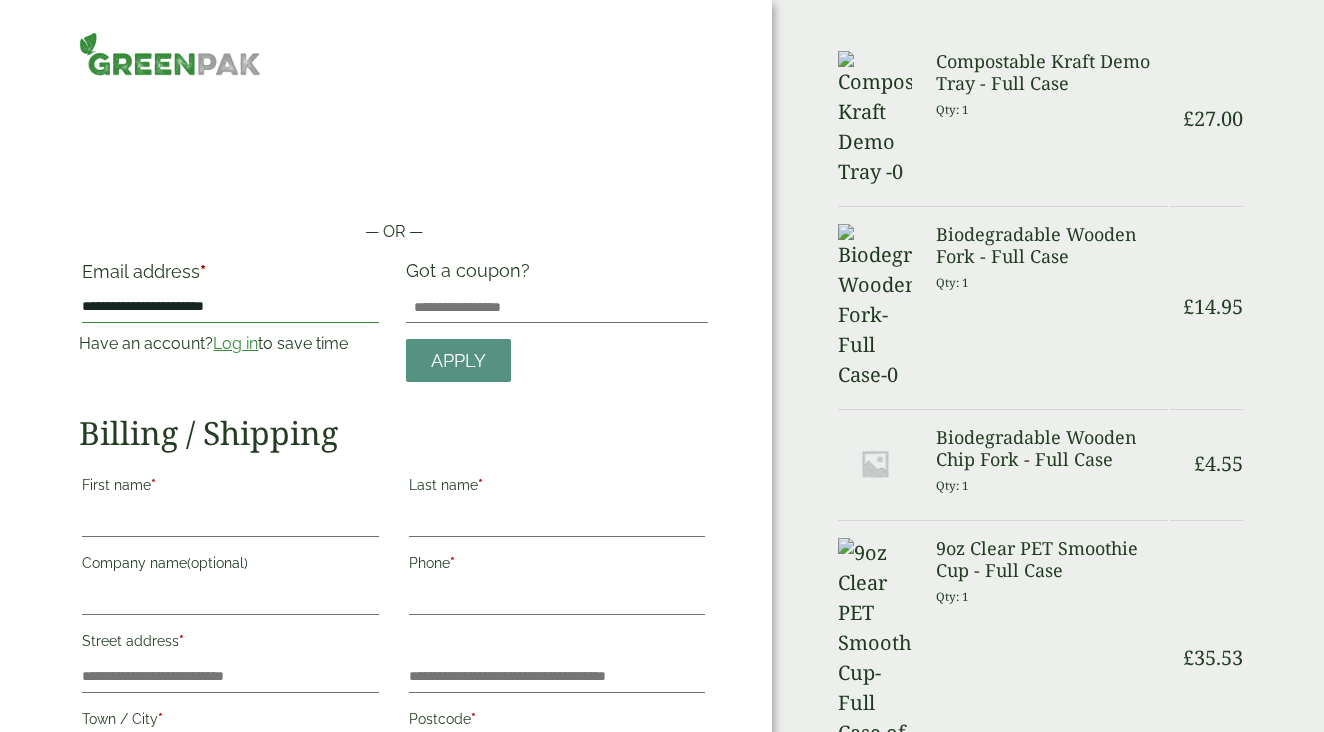 scroll, scrollTop: 79, scrollLeft: 0, axis: vertical 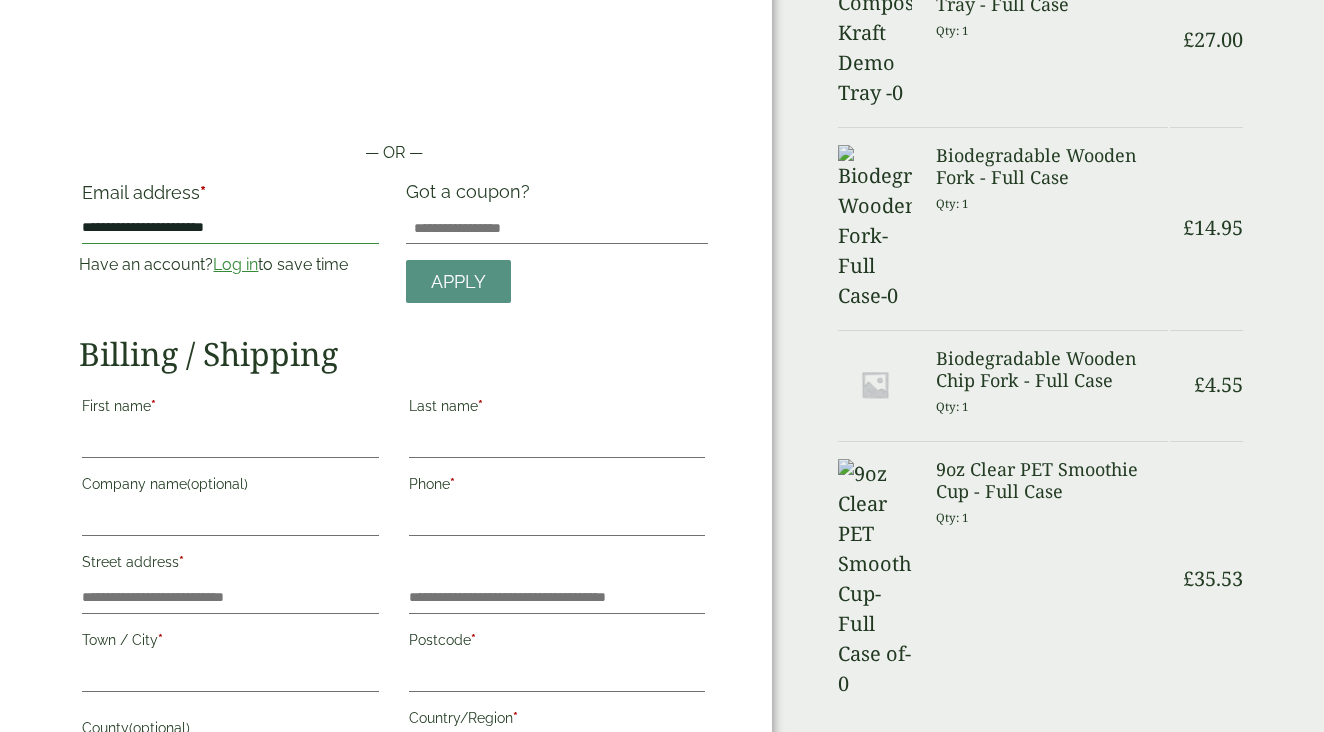 type on "**********" 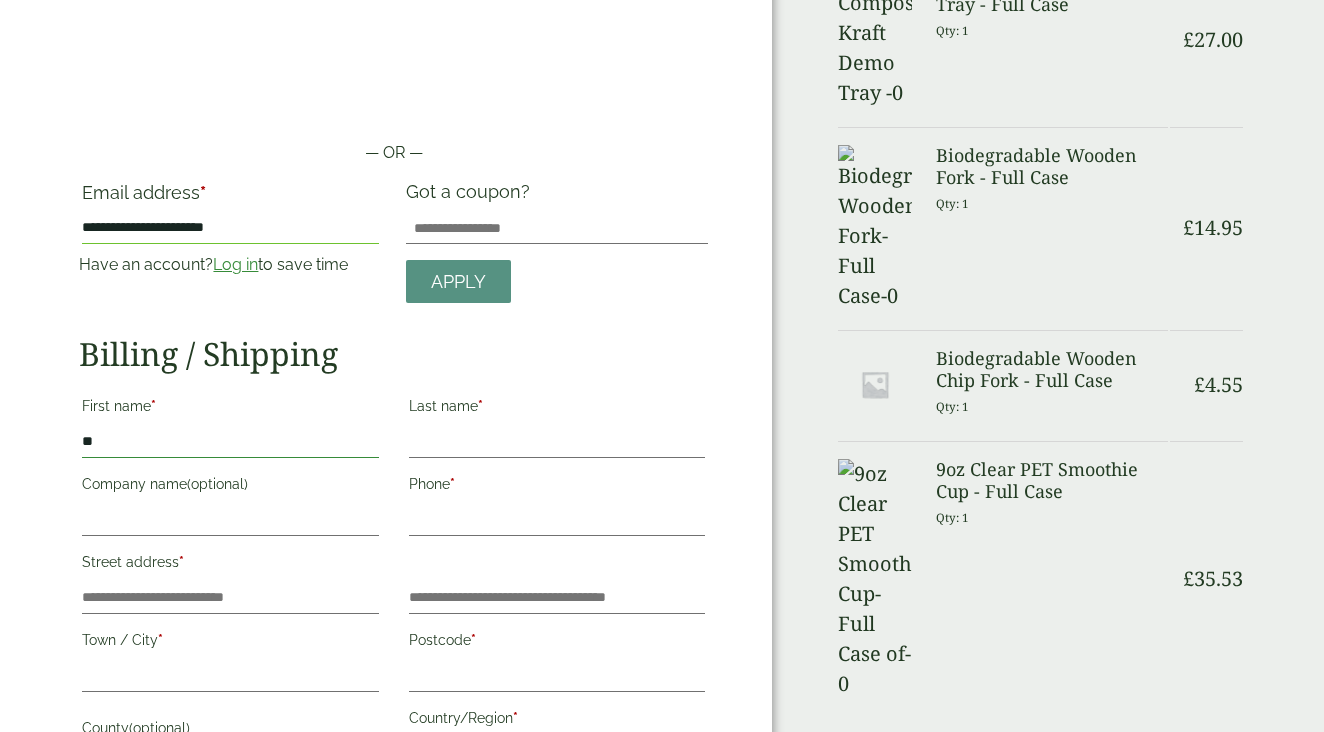 type on "*" 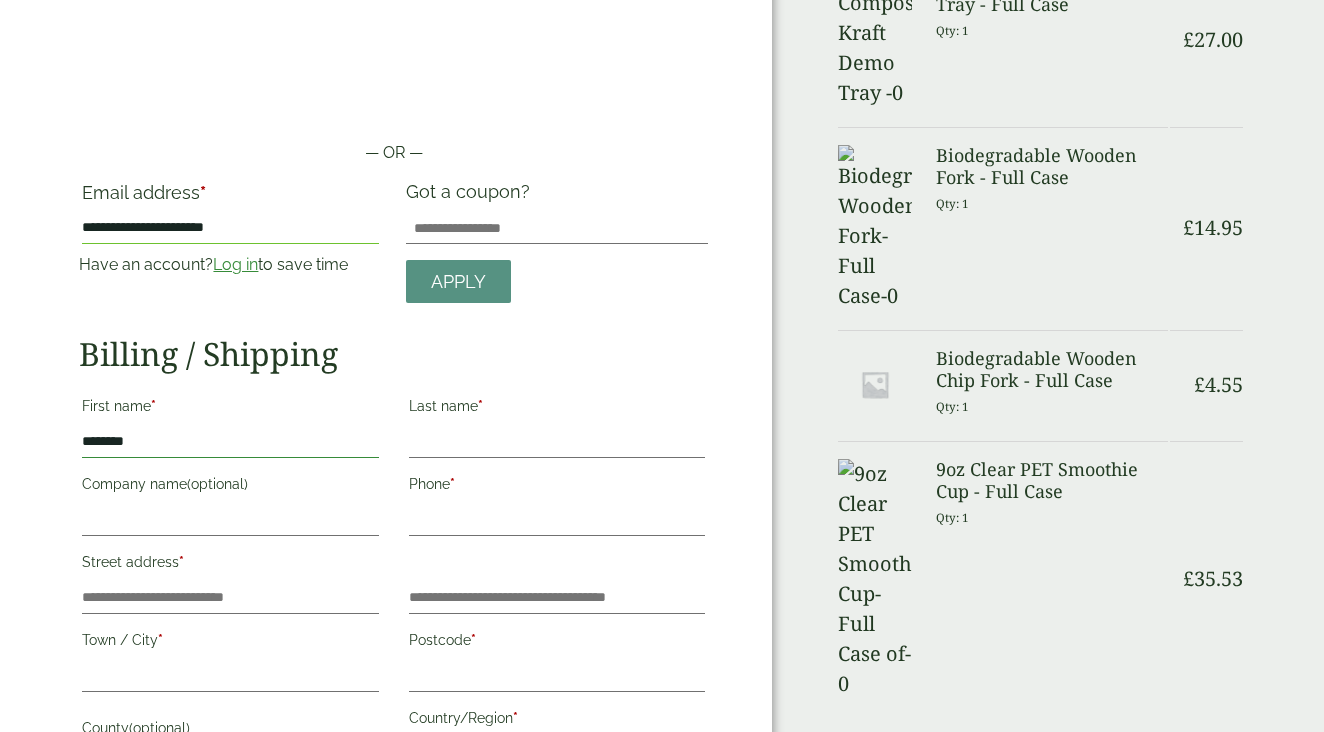 type on "********" 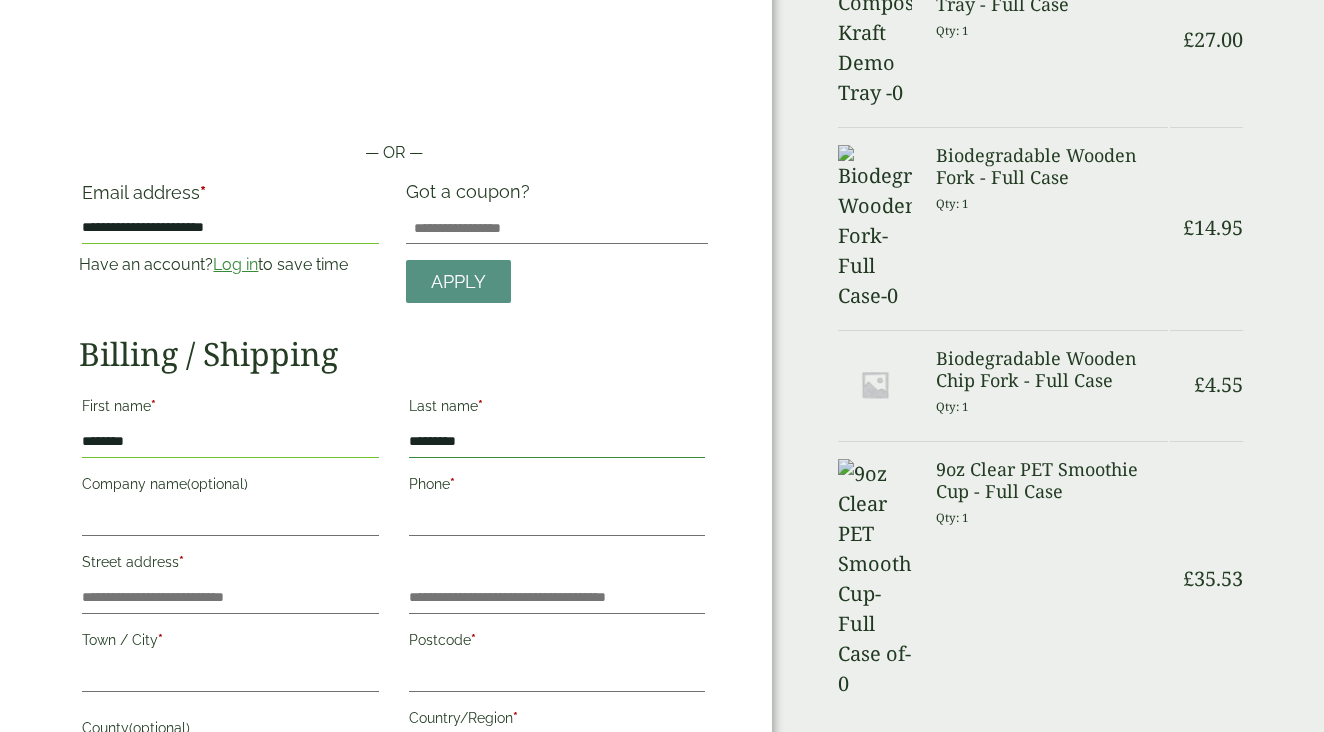 type on "*********" 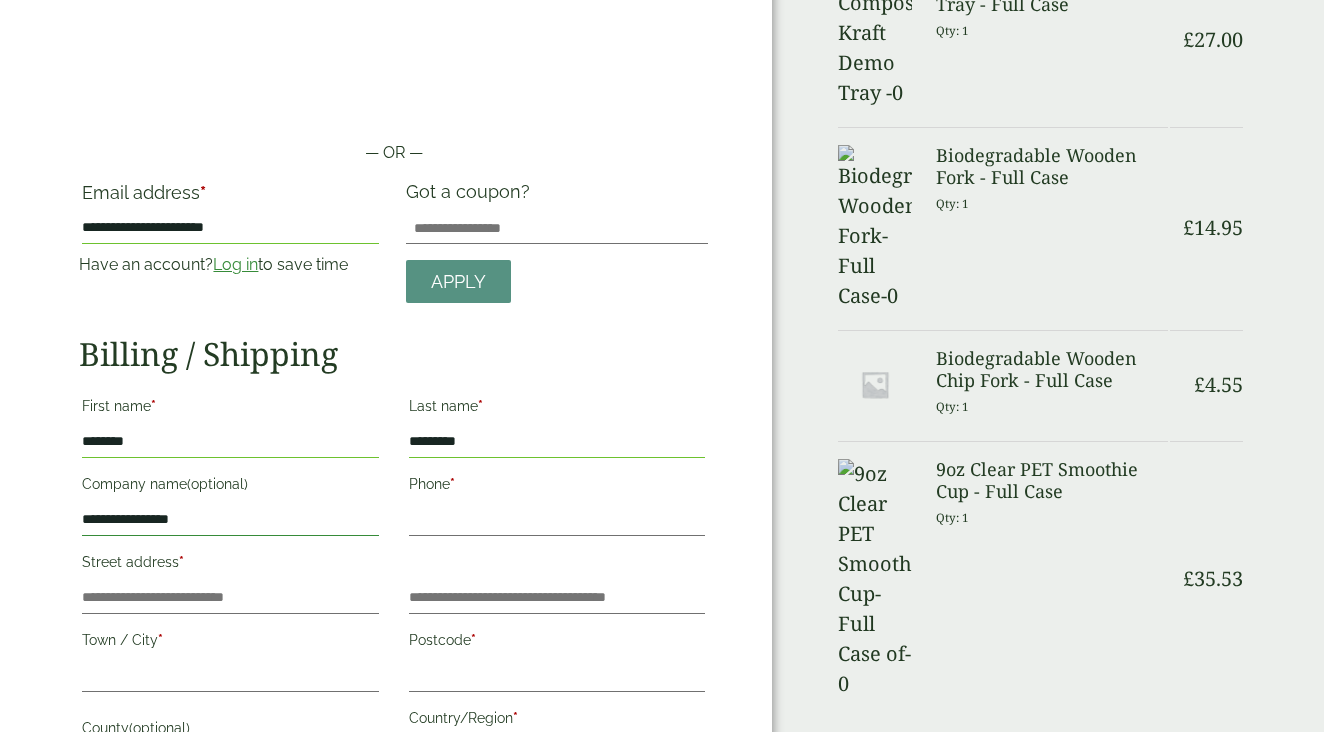 type on "**********" 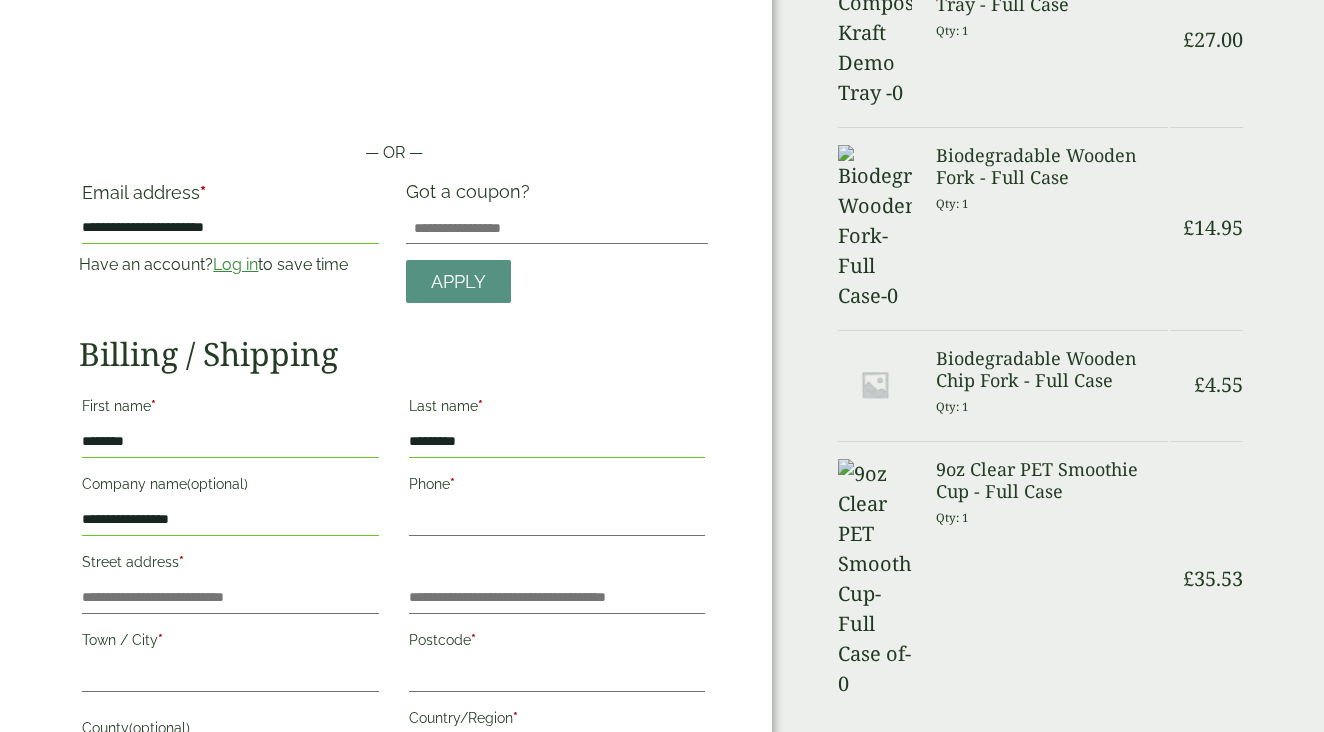 drag, startPoint x: 205, startPoint y: 441, endPoint x: -30, endPoint y: 428, distance: 235.3593 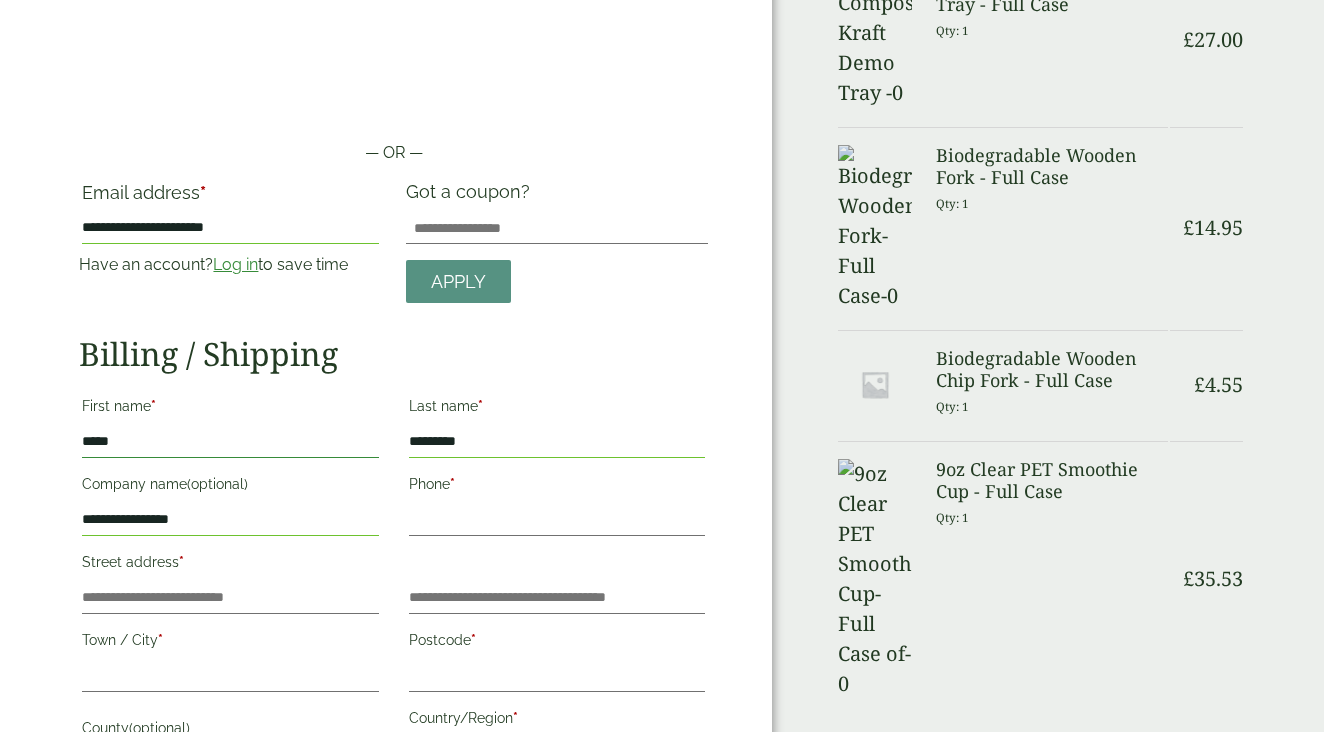 type on "*****" 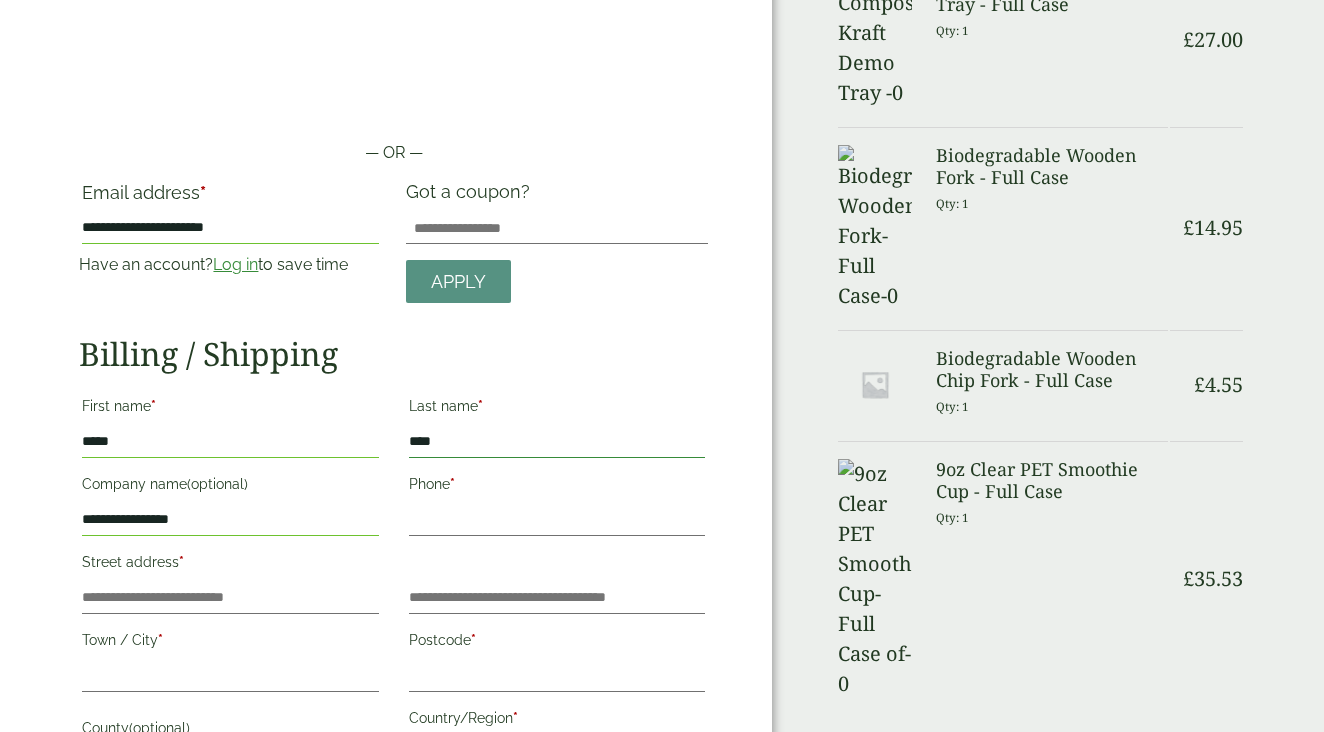 type on "****" 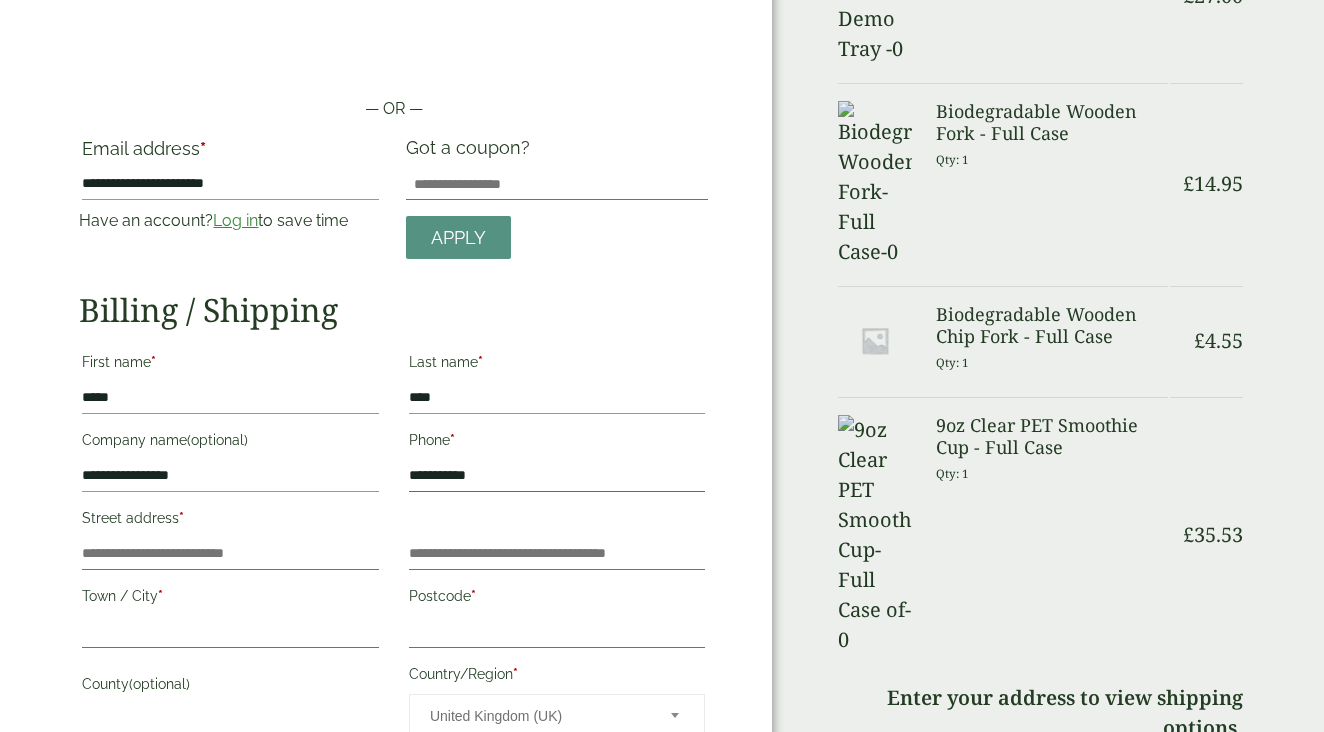 scroll, scrollTop: 136, scrollLeft: 0, axis: vertical 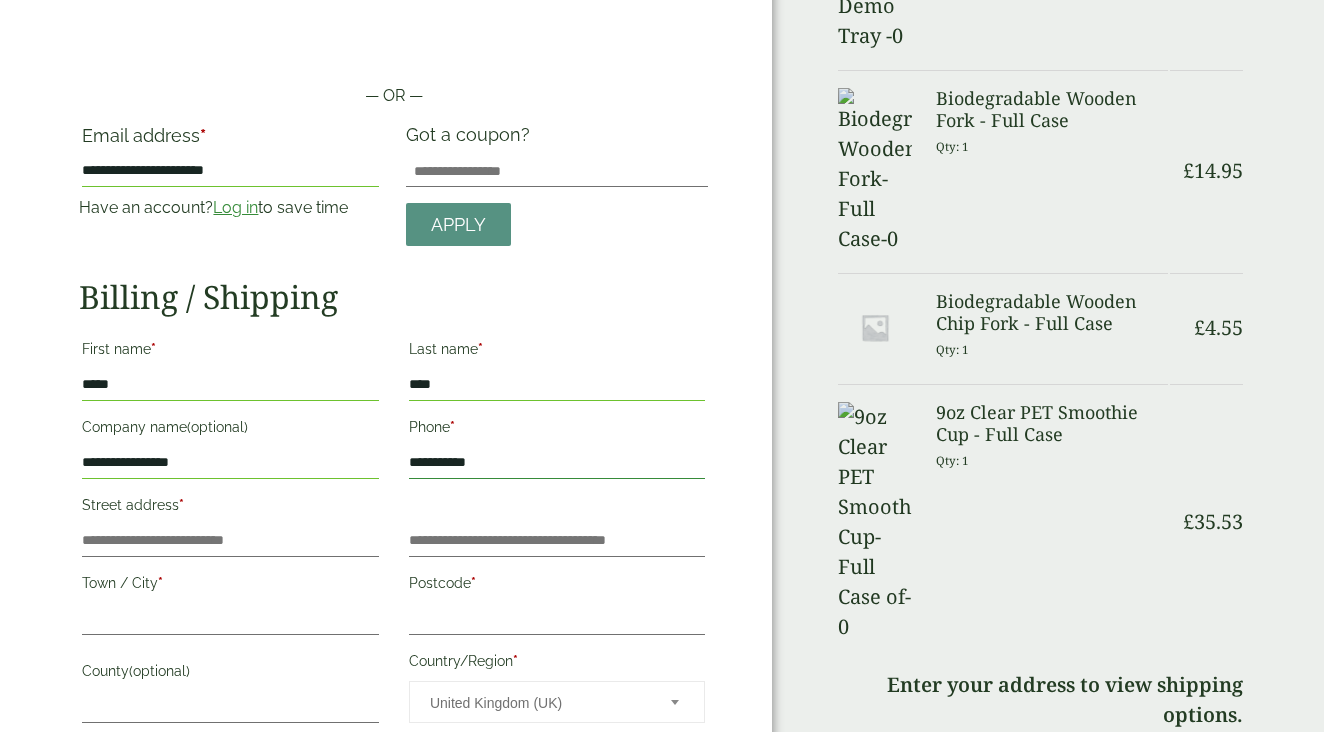 type on "**********" 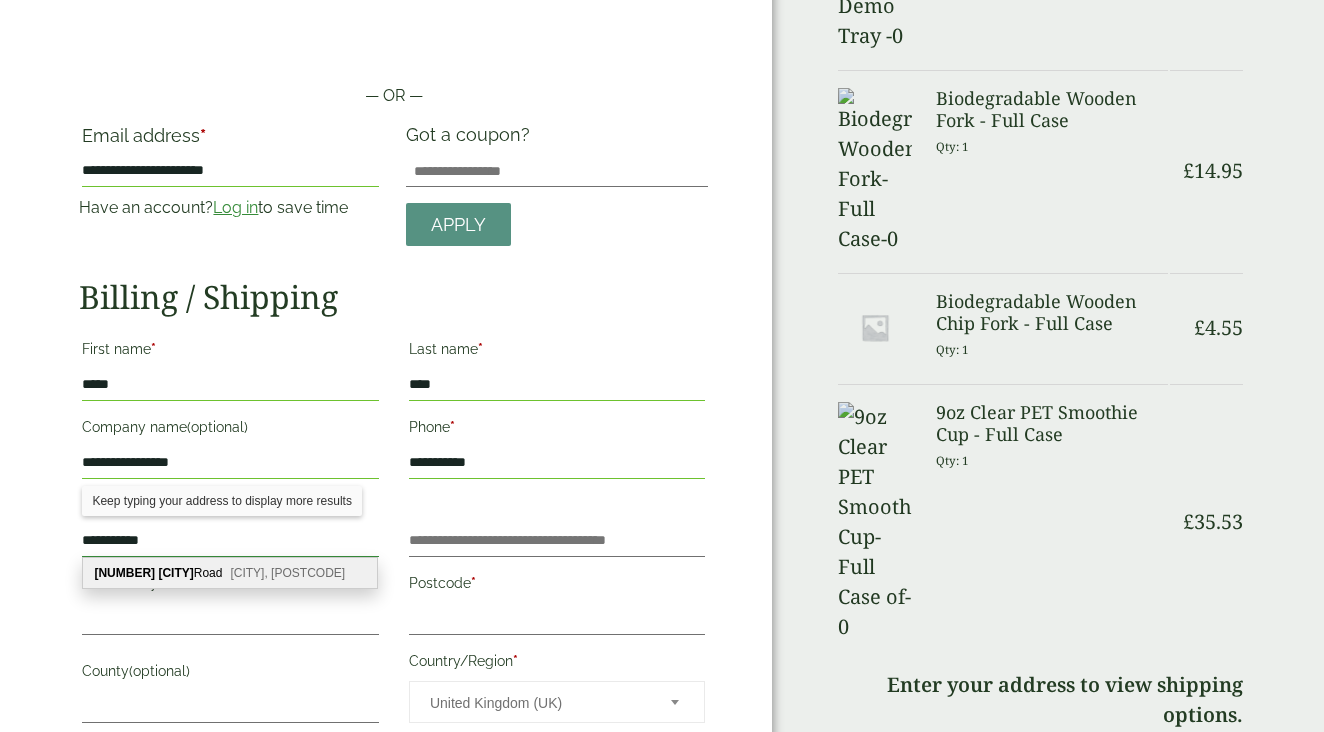 type on "**********" 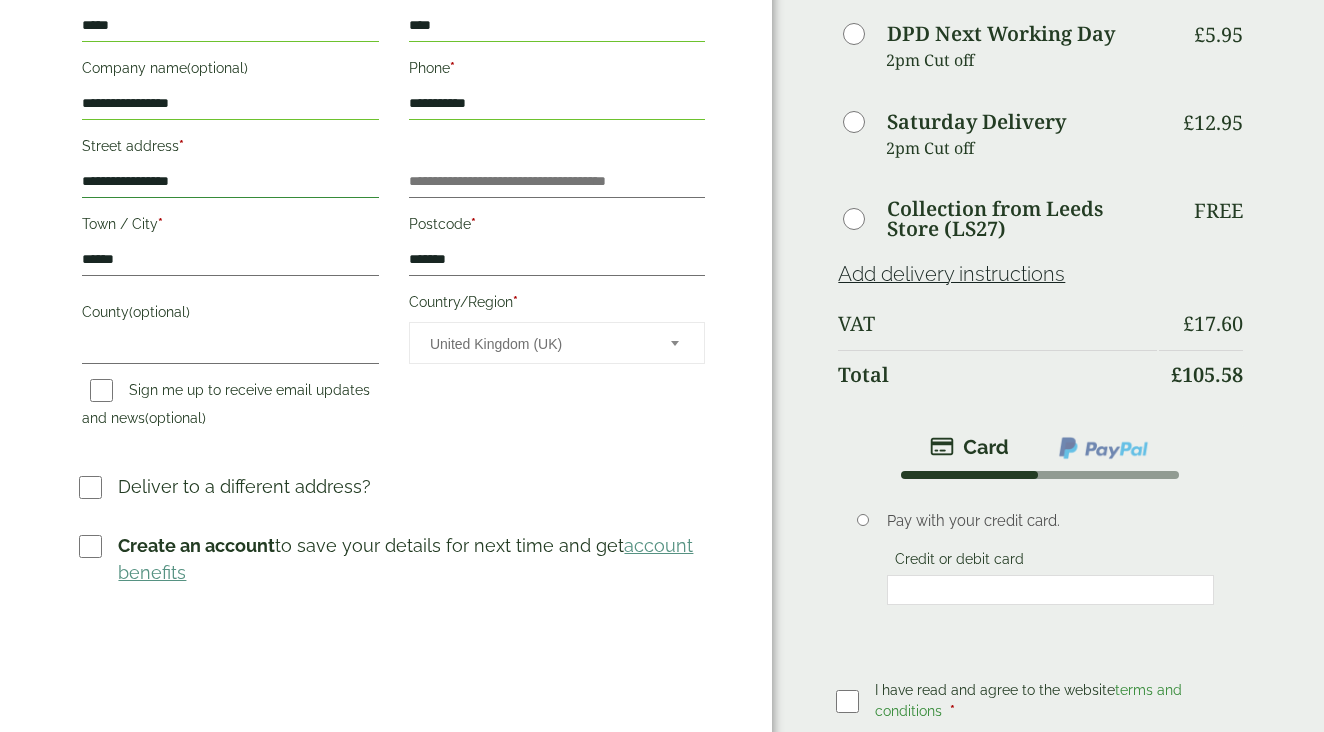 scroll, scrollTop: 496, scrollLeft: 0, axis: vertical 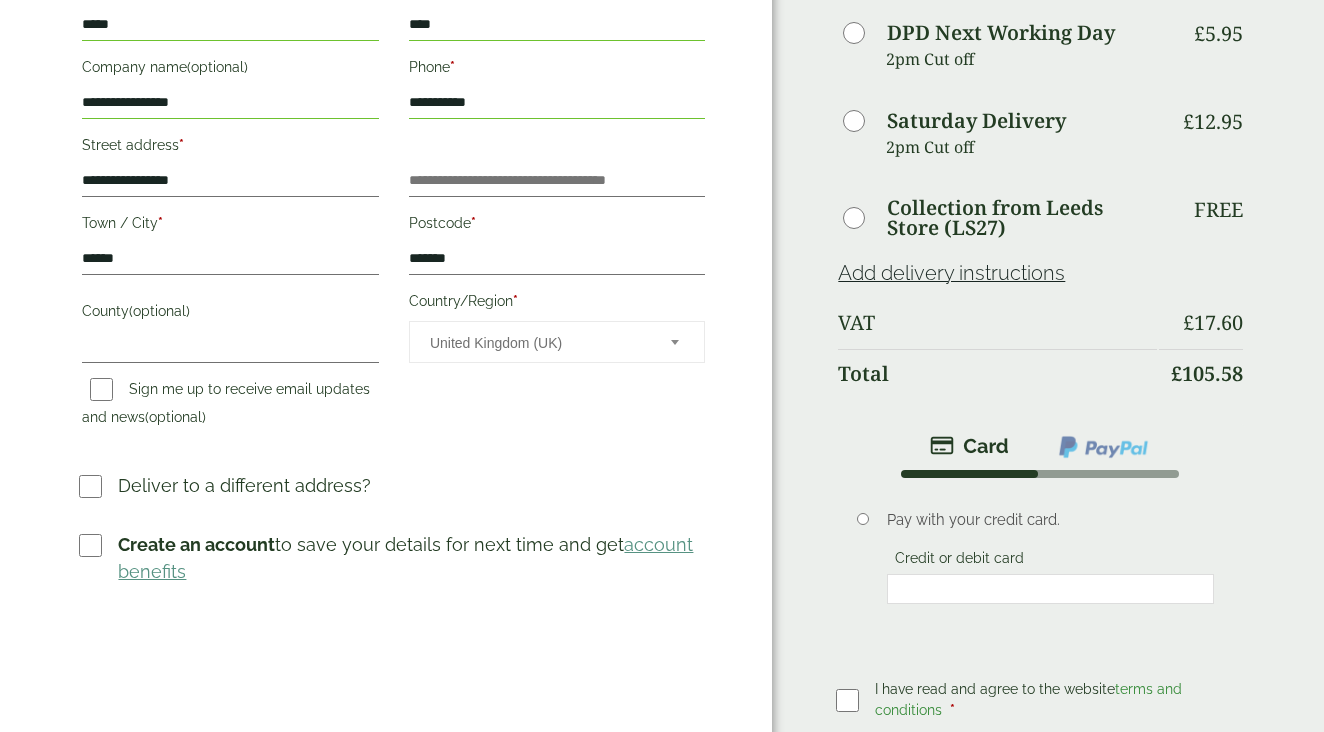 click at bounding box center (98, 545) 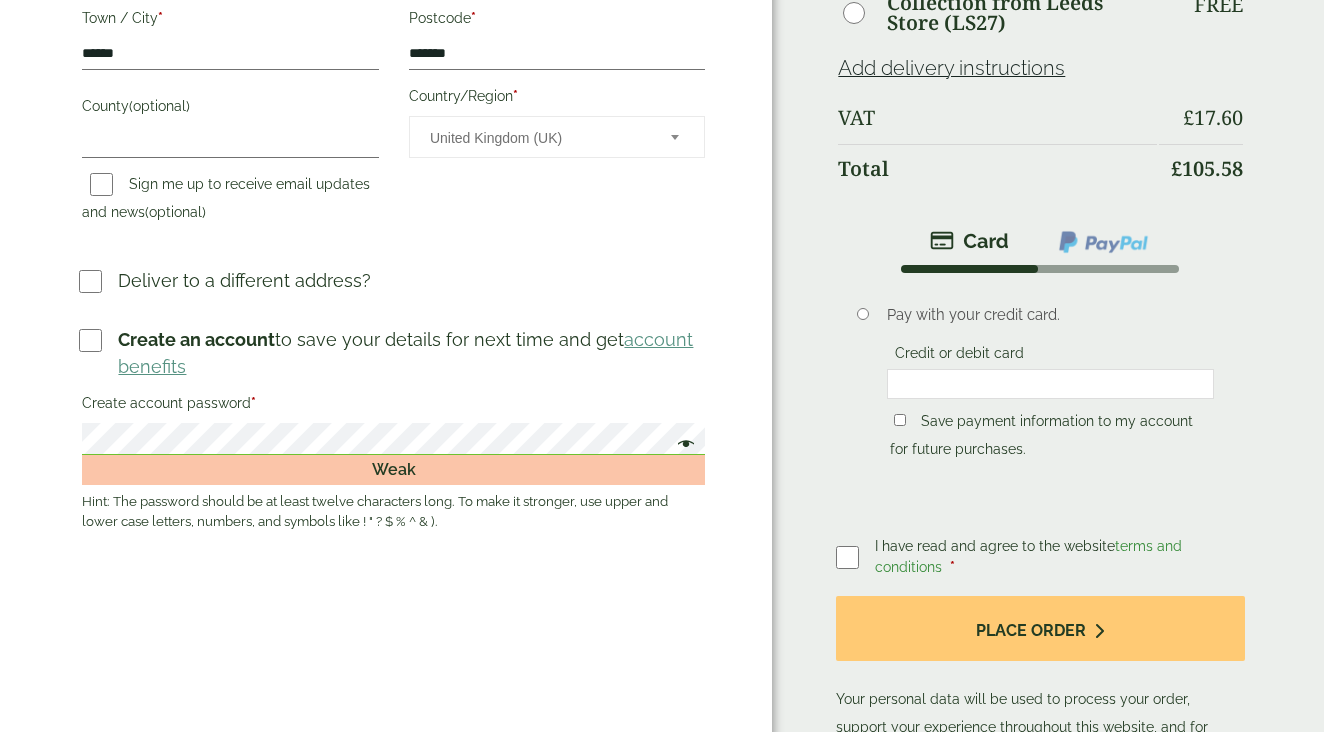 scroll, scrollTop: 689, scrollLeft: 0, axis: vertical 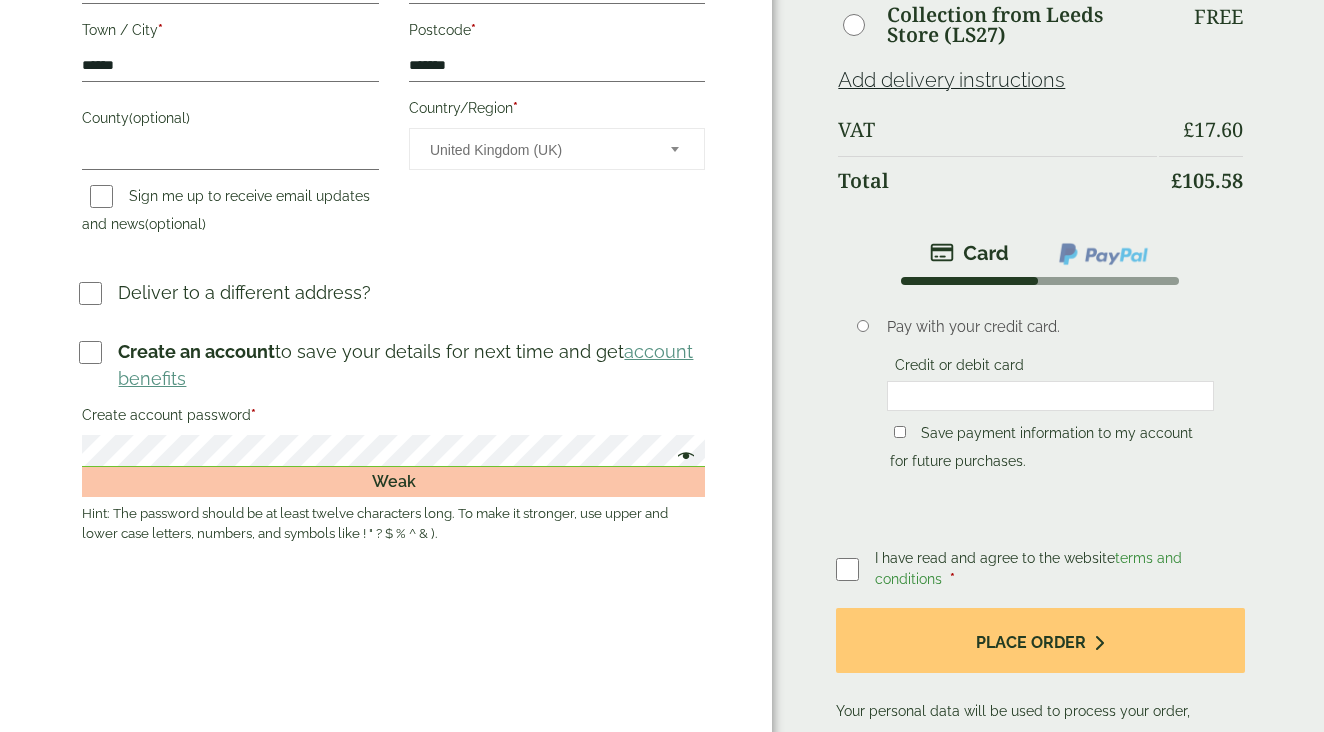 click at bounding box center (1050, 396) 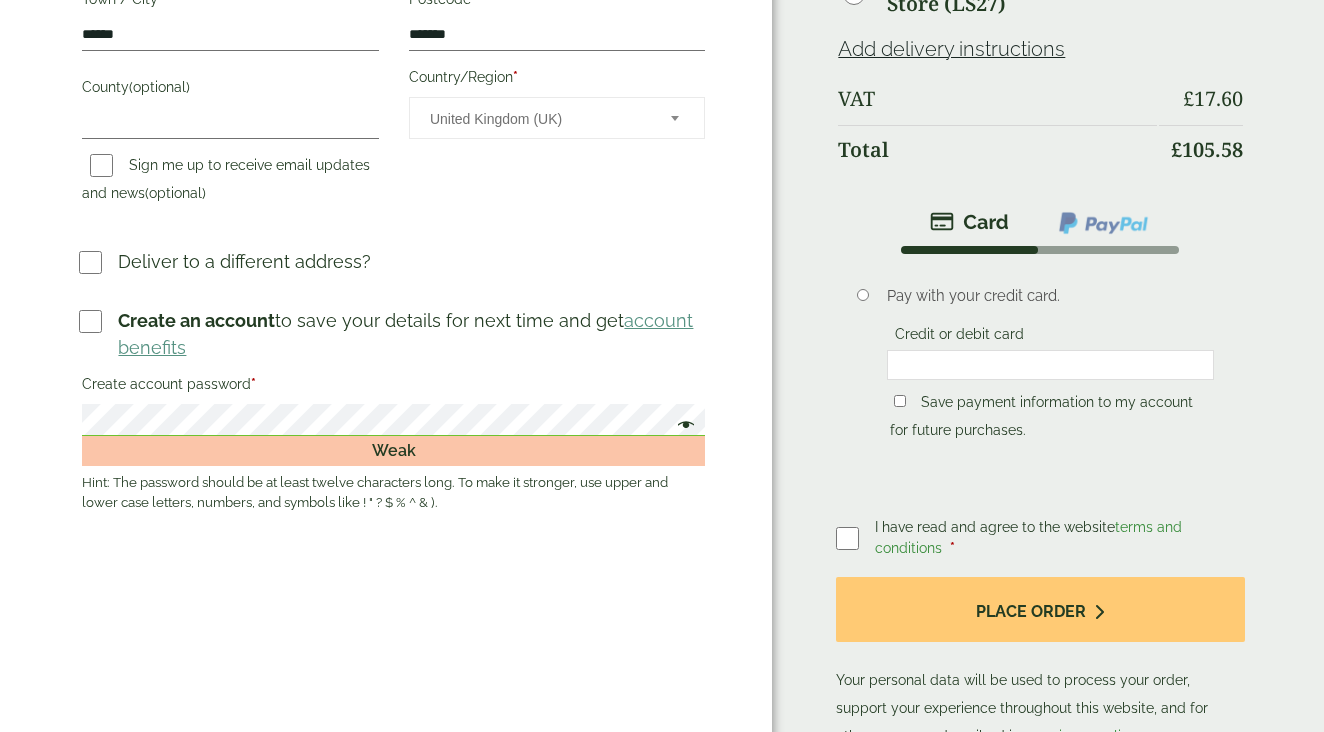 scroll, scrollTop: 725, scrollLeft: 0, axis: vertical 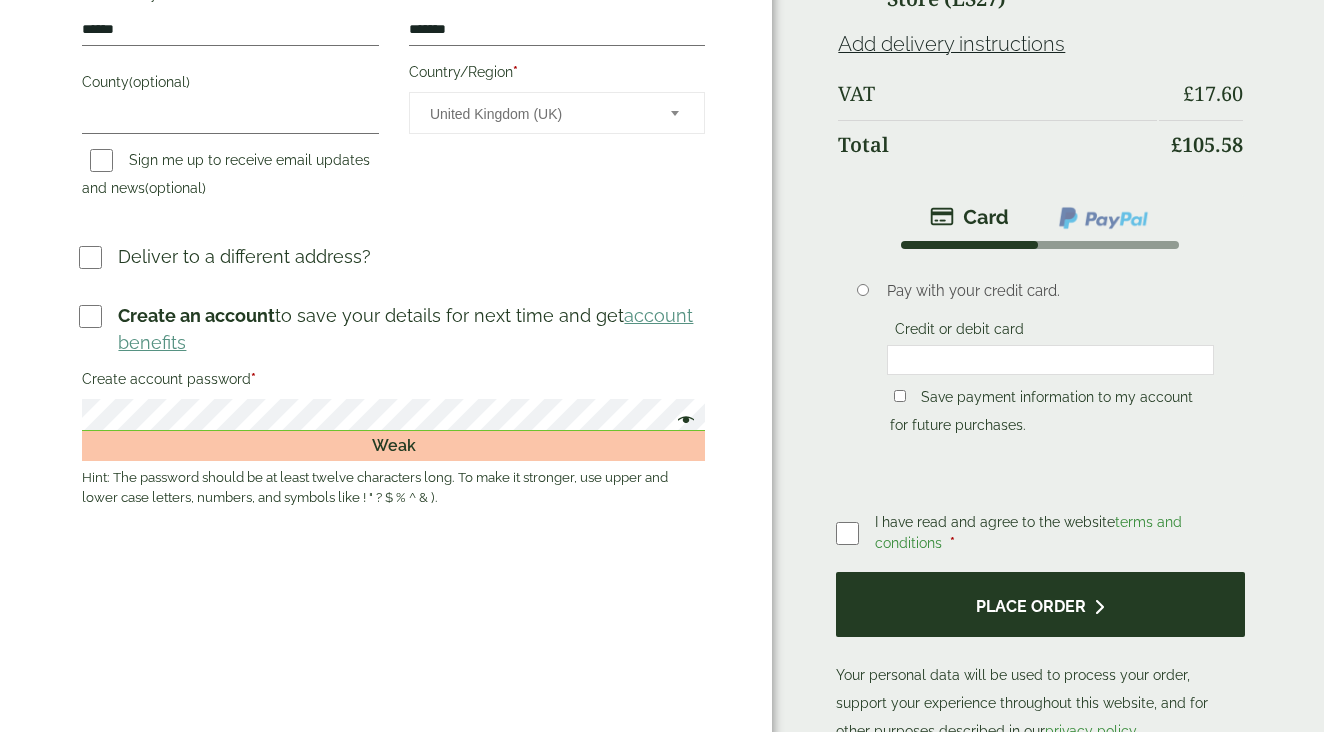 click on "Place order" at bounding box center (1040, 604) 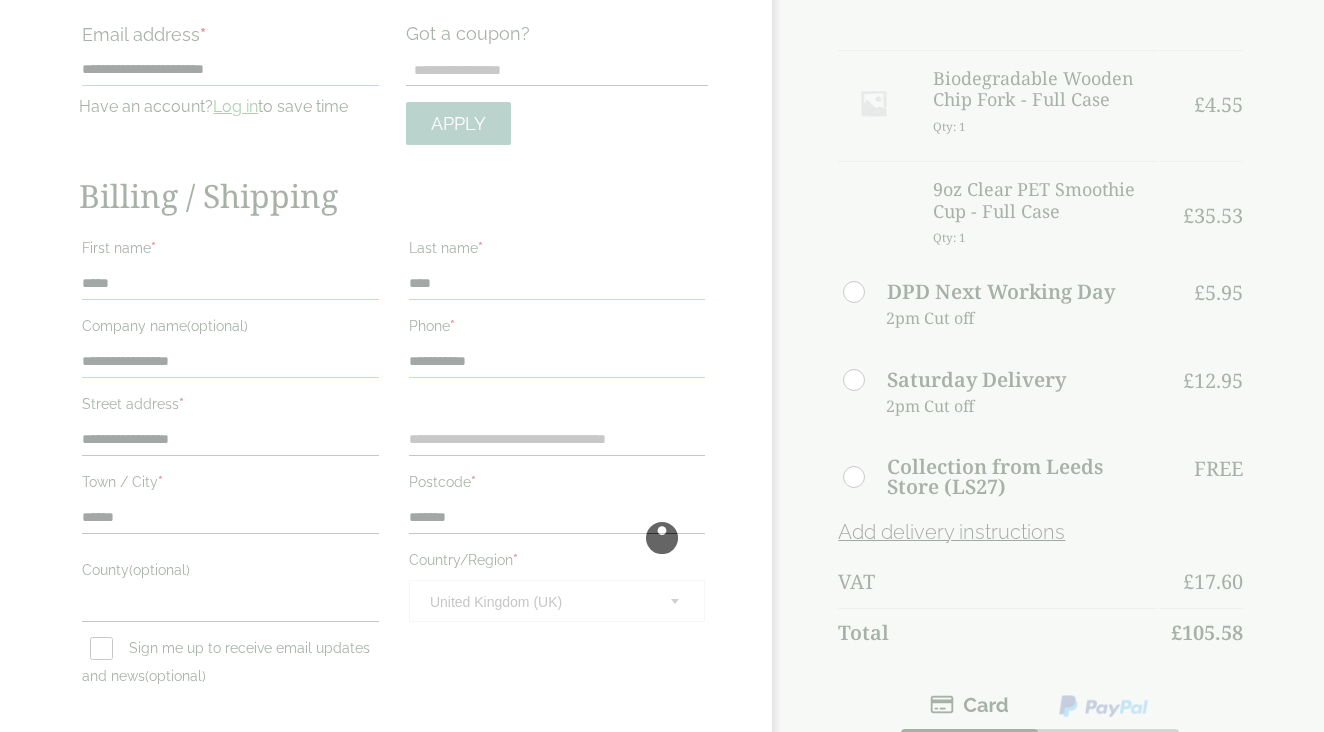 scroll, scrollTop: 329, scrollLeft: 0, axis: vertical 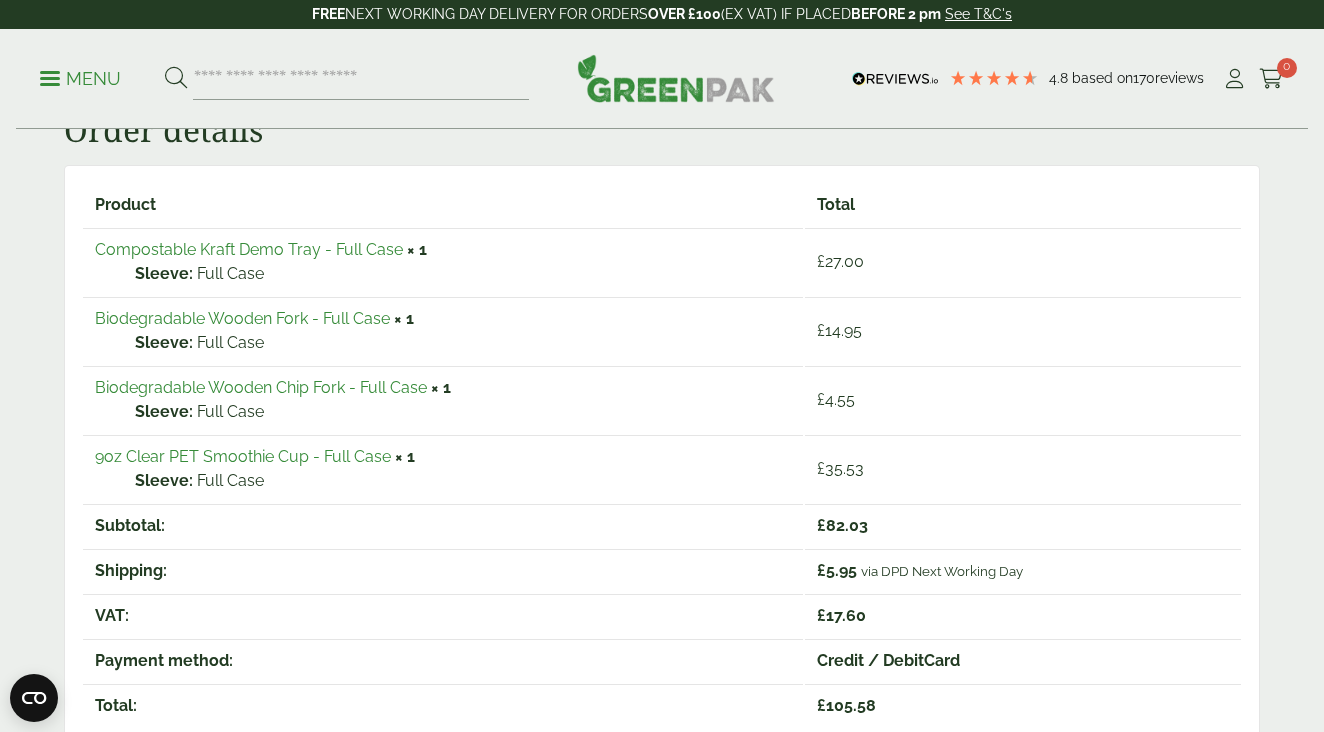 click on "£ 27.00" at bounding box center (840, 261) 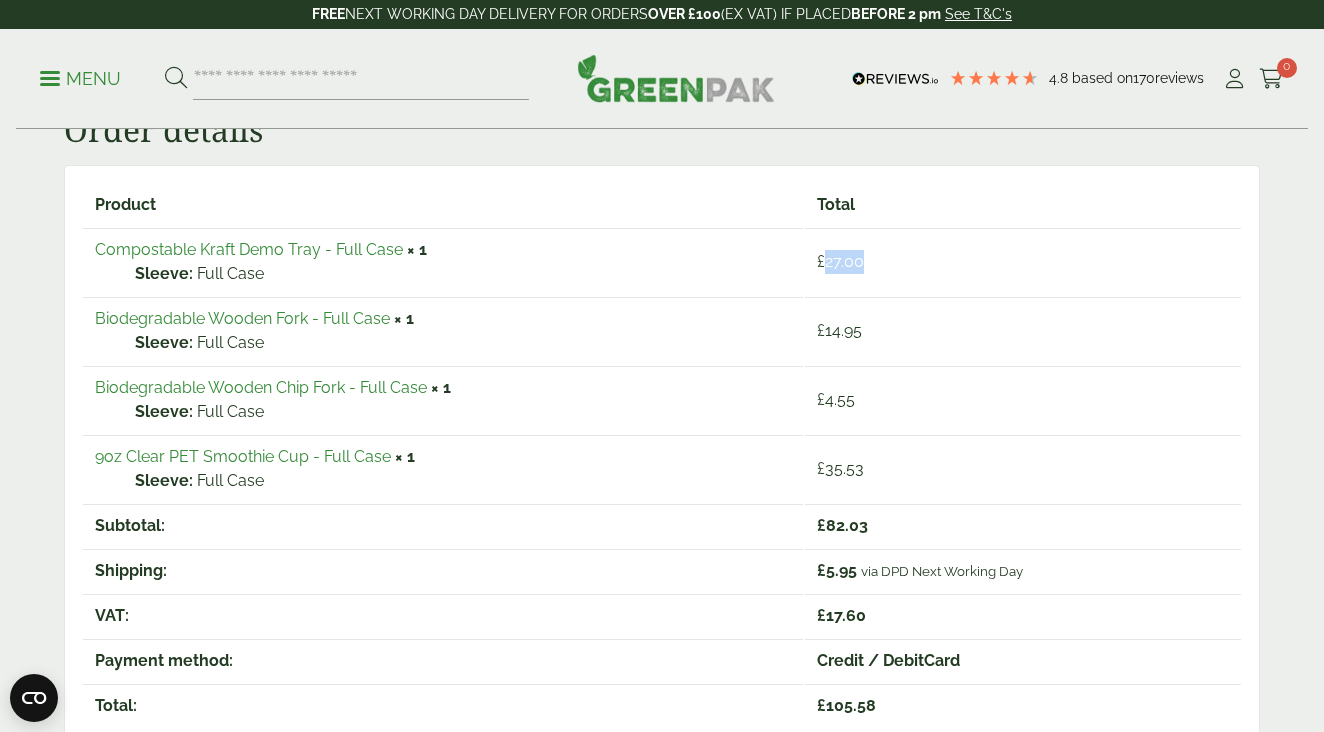 click on "£ 27.00" at bounding box center [840, 261] 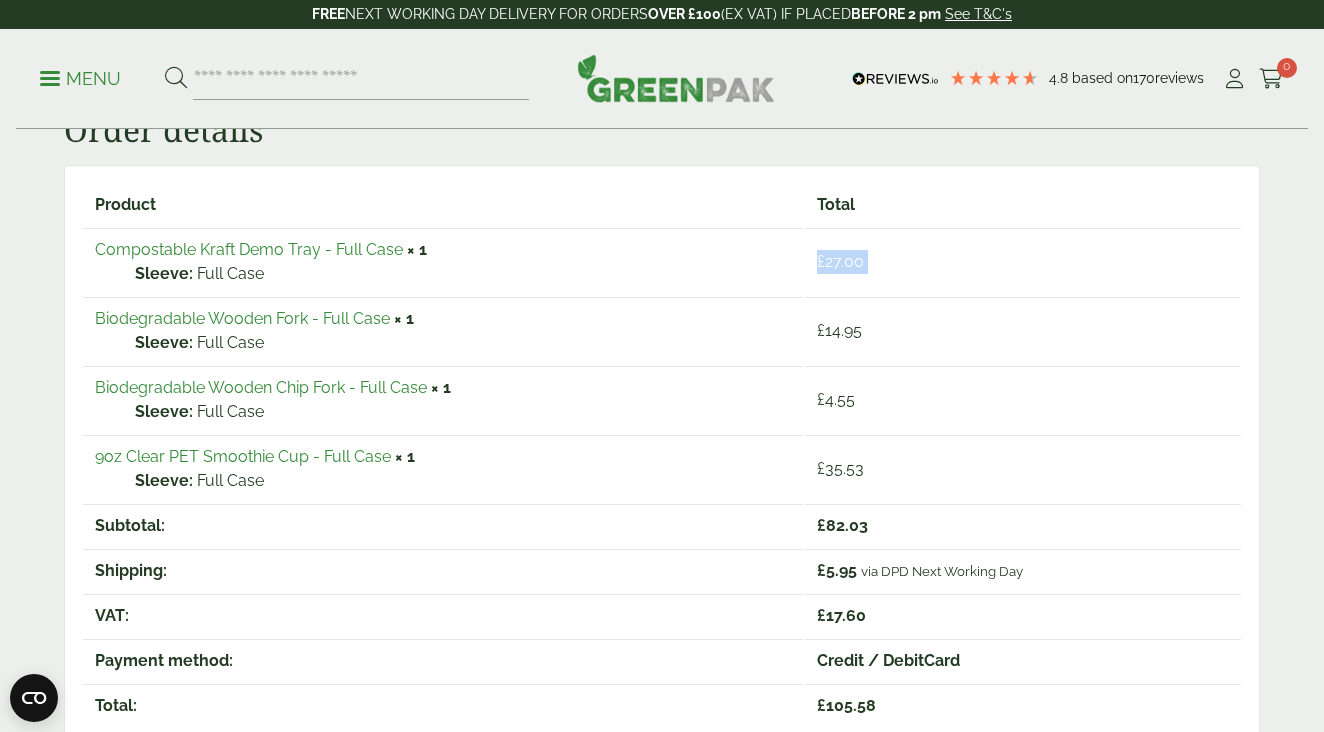 click on "£ 27.00" at bounding box center (840, 261) 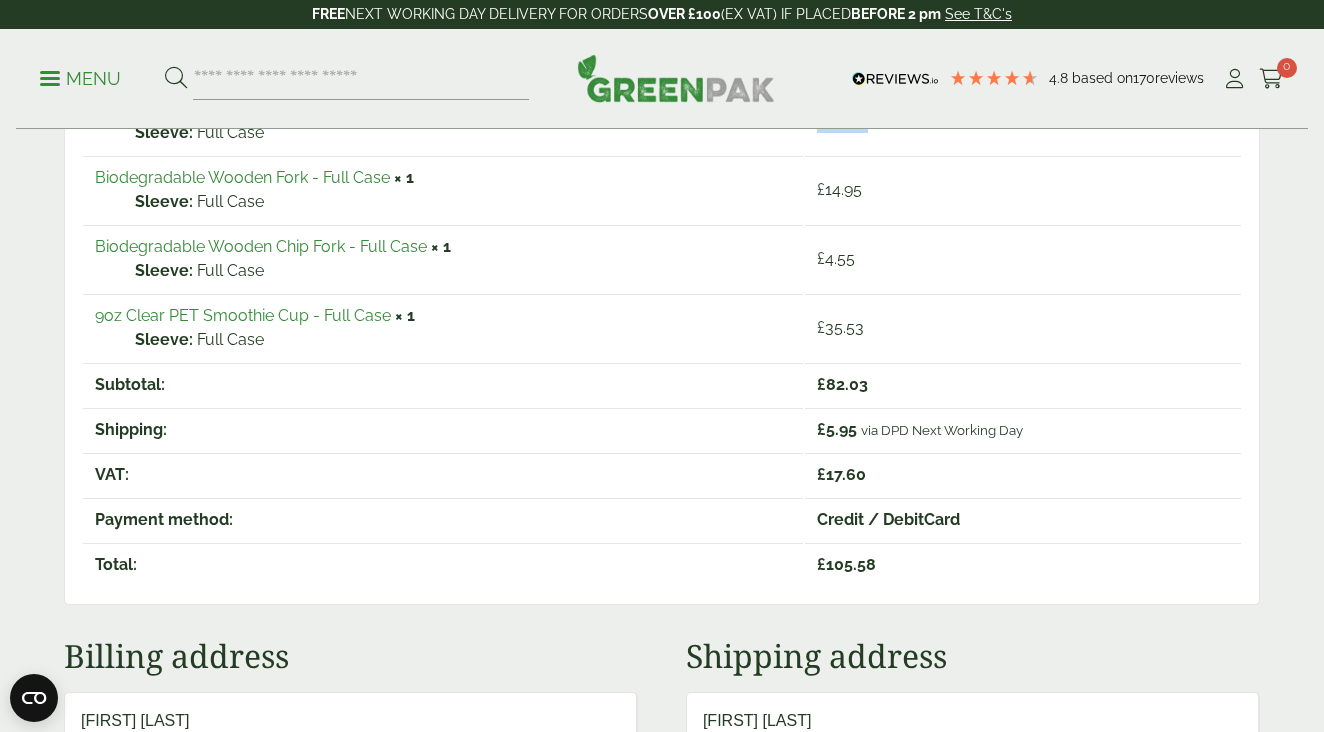 scroll, scrollTop: 470, scrollLeft: 0, axis: vertical 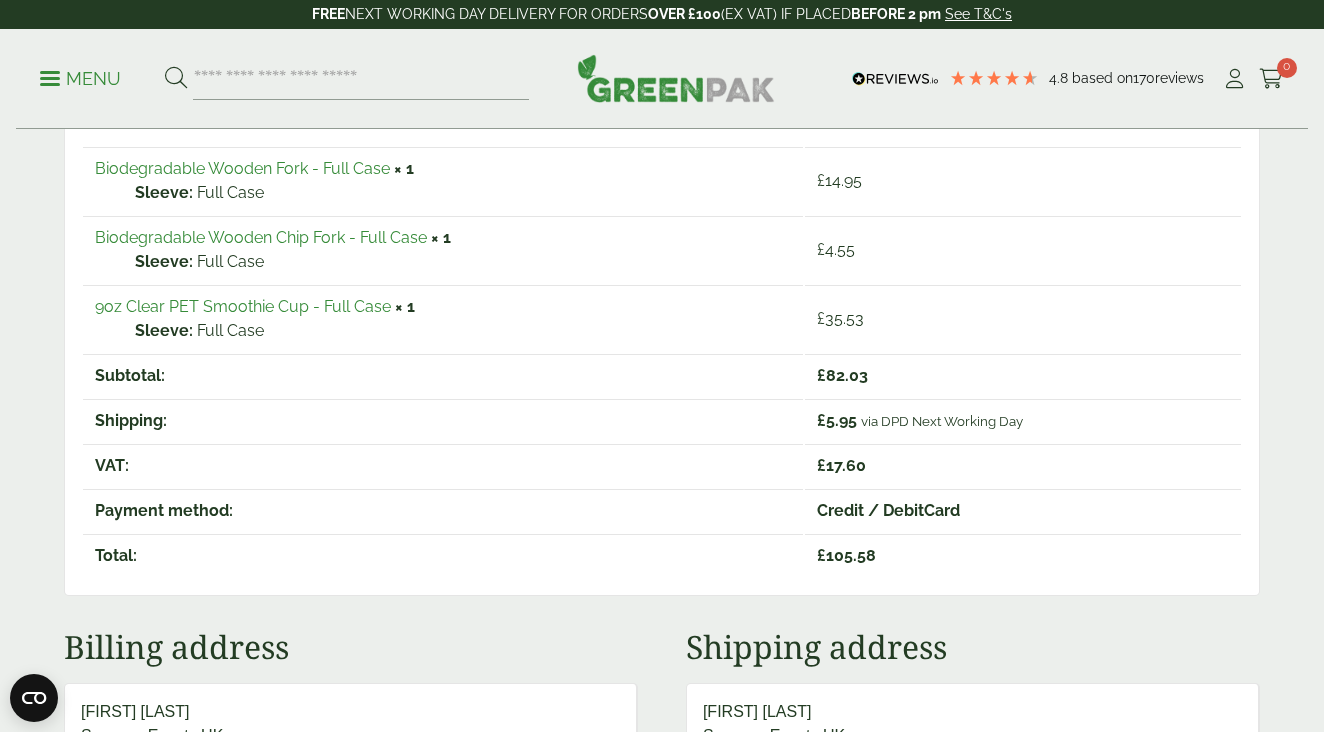 click on "£ 105.58" at bounding box center [846, 555] 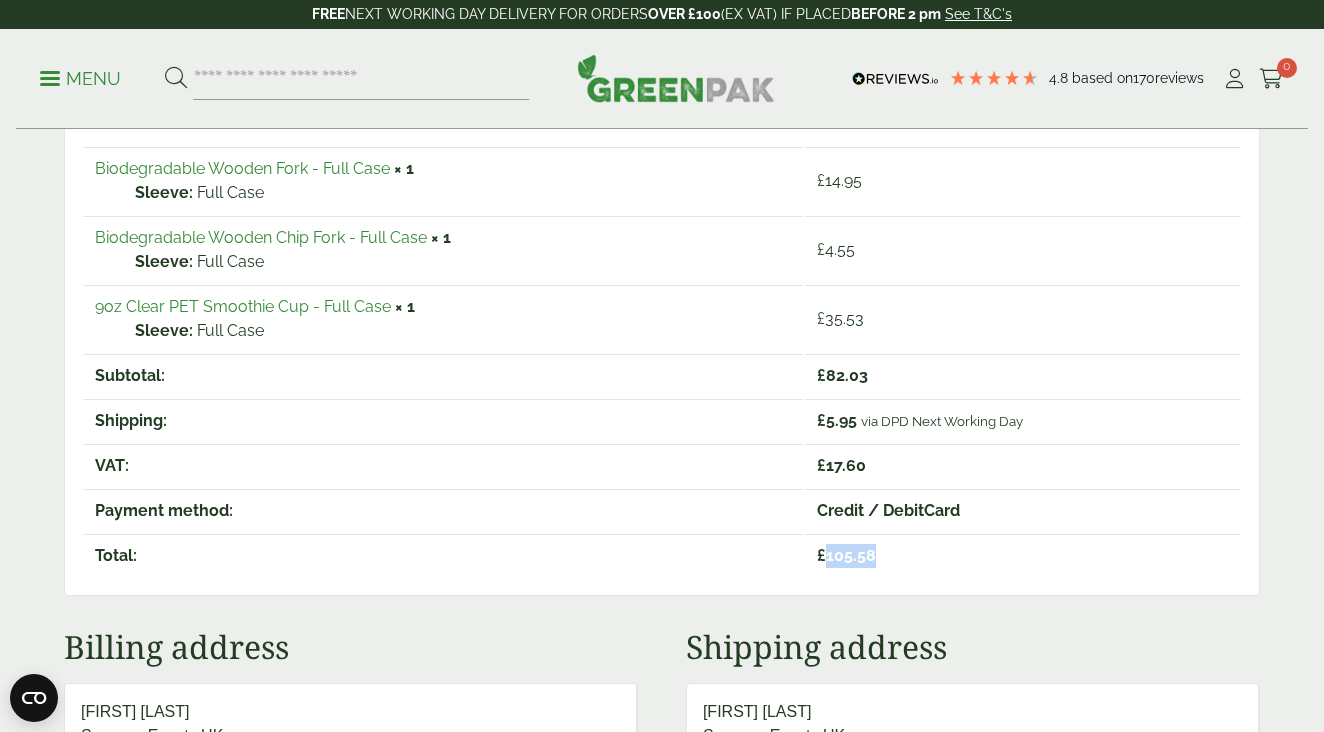 click on "£ 105.58" at bounding box center (846, 555) 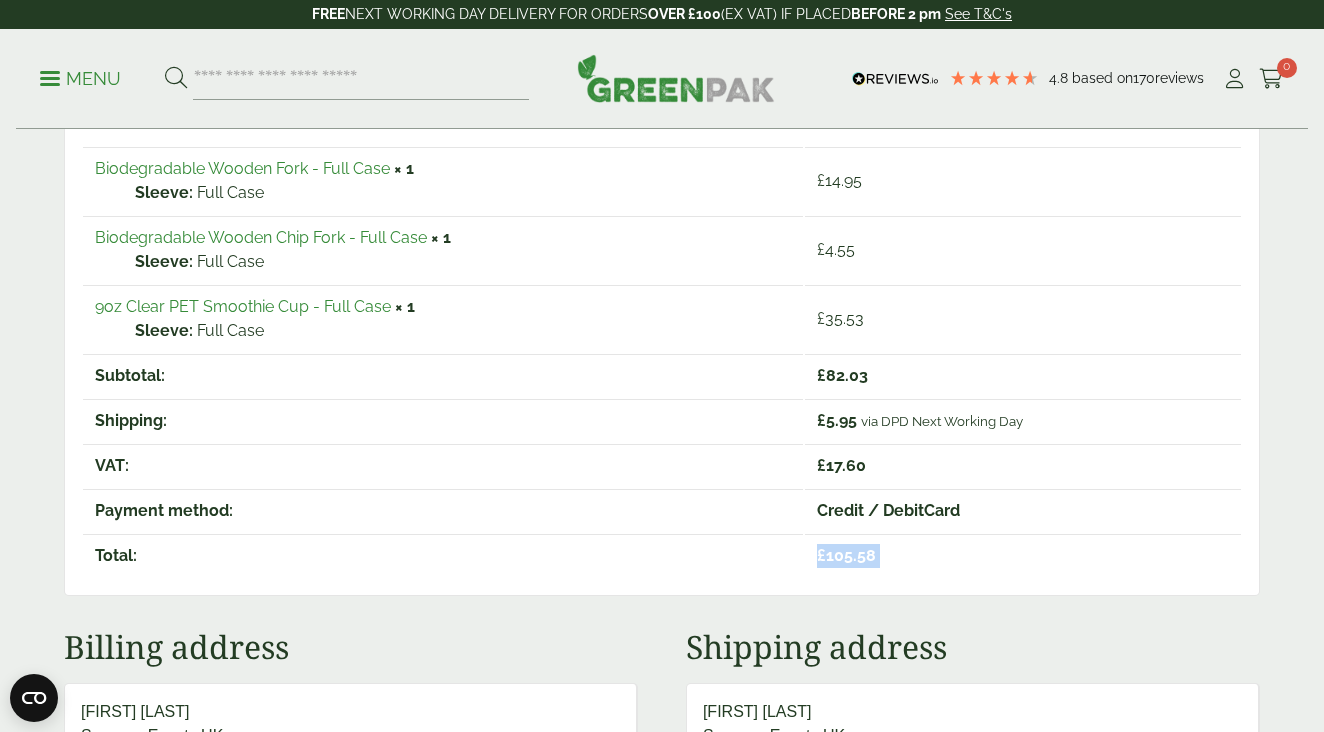 click on "£ 105.58" at bounding box center (846, 555) 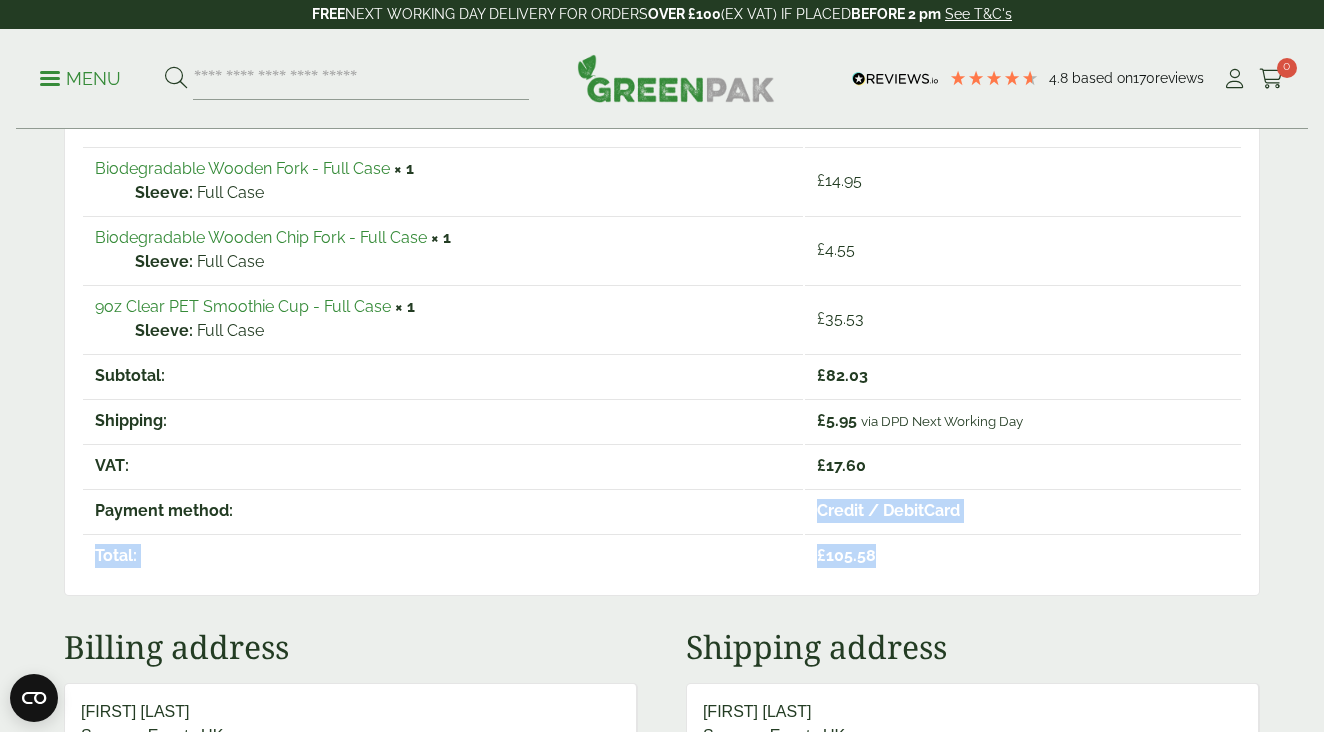 drag, startPoint x: 872, startPoint y: 551, endPoint x: 805, endPoint y: 547, distance: 67.11929 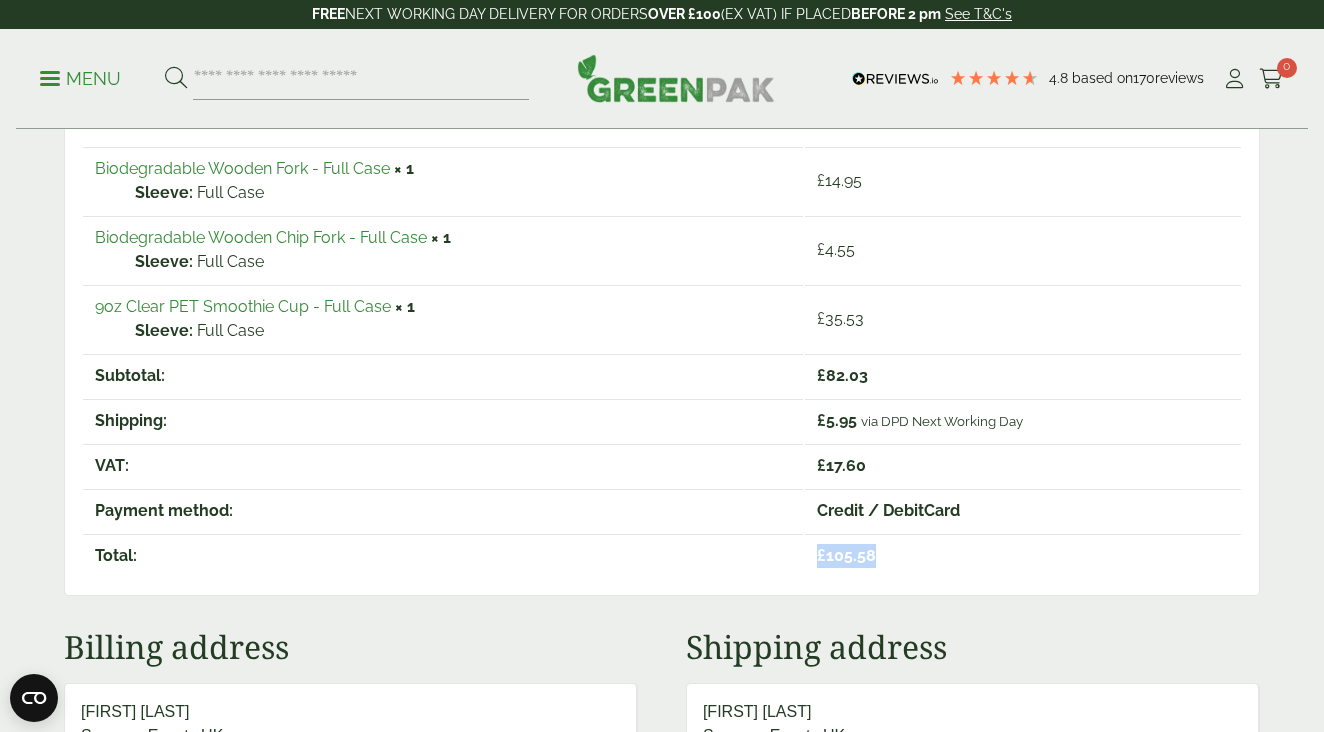 drag, startPoint x: 874, startPoint y: 569, endPoint x: 819, endPoint y: 563, distance: 55.326305 